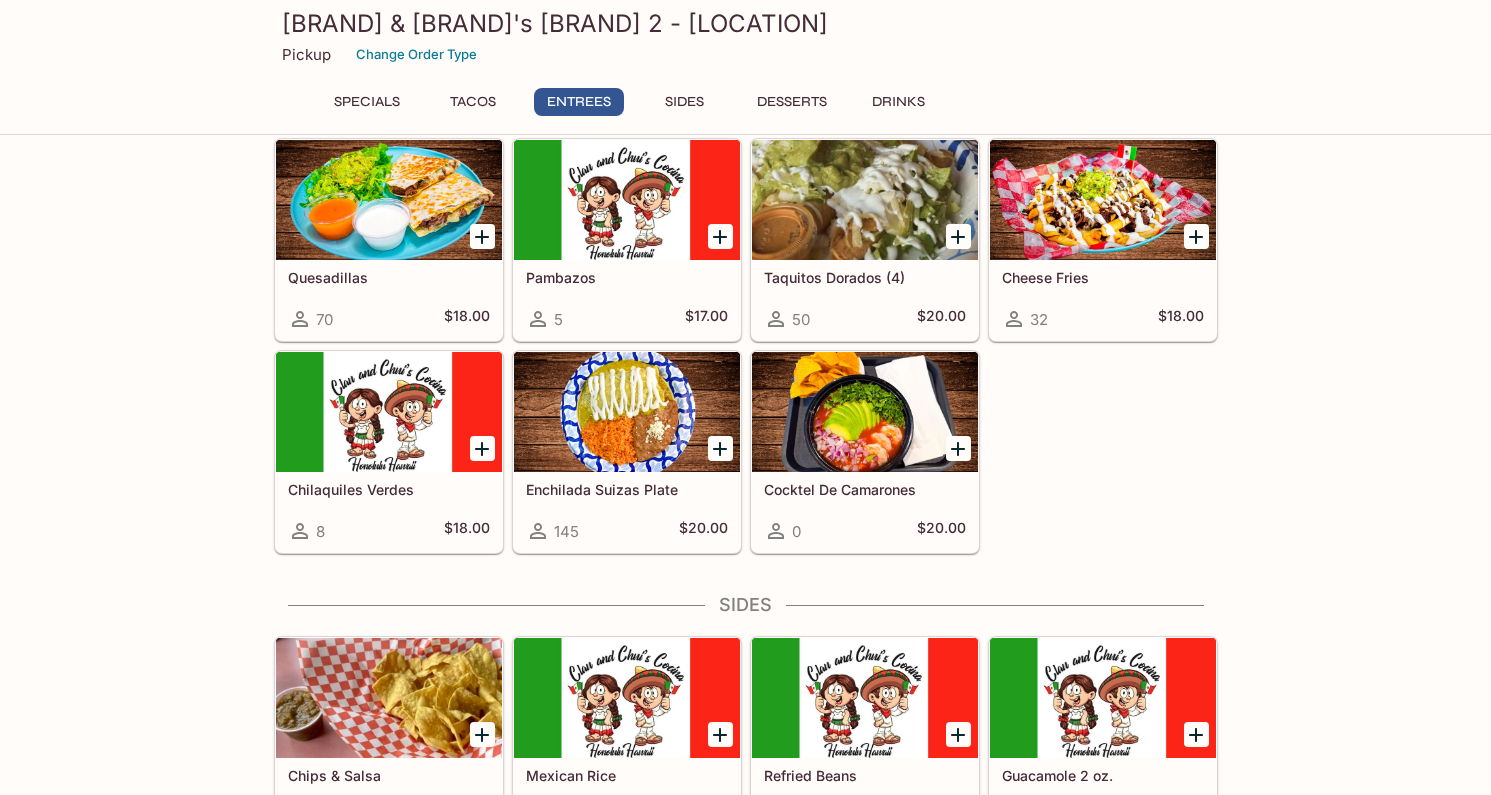 scroll, scrollTop: 1061, scrollLeft: 0, axis: vertical 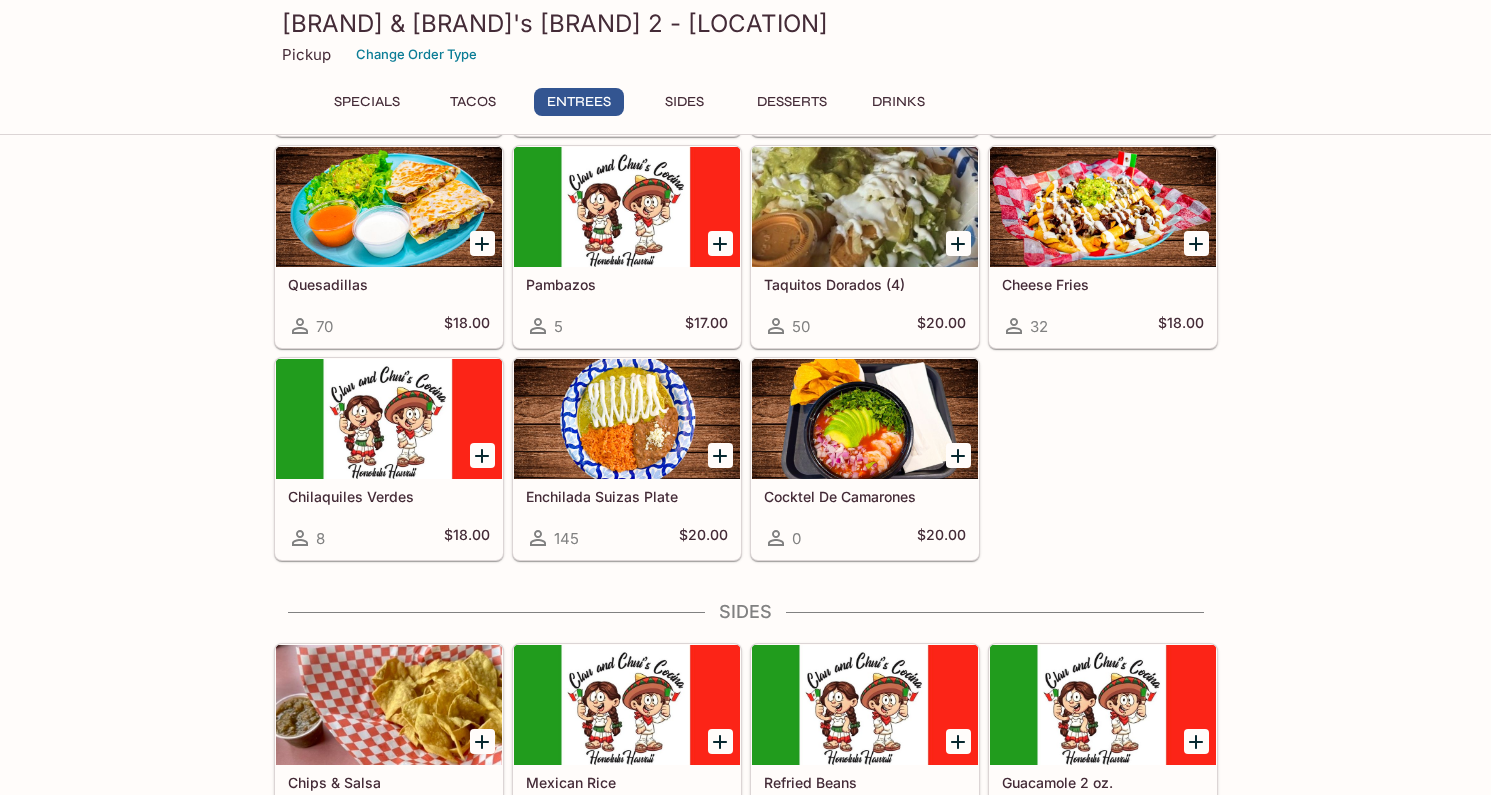 click at bounding box center (865, 419) 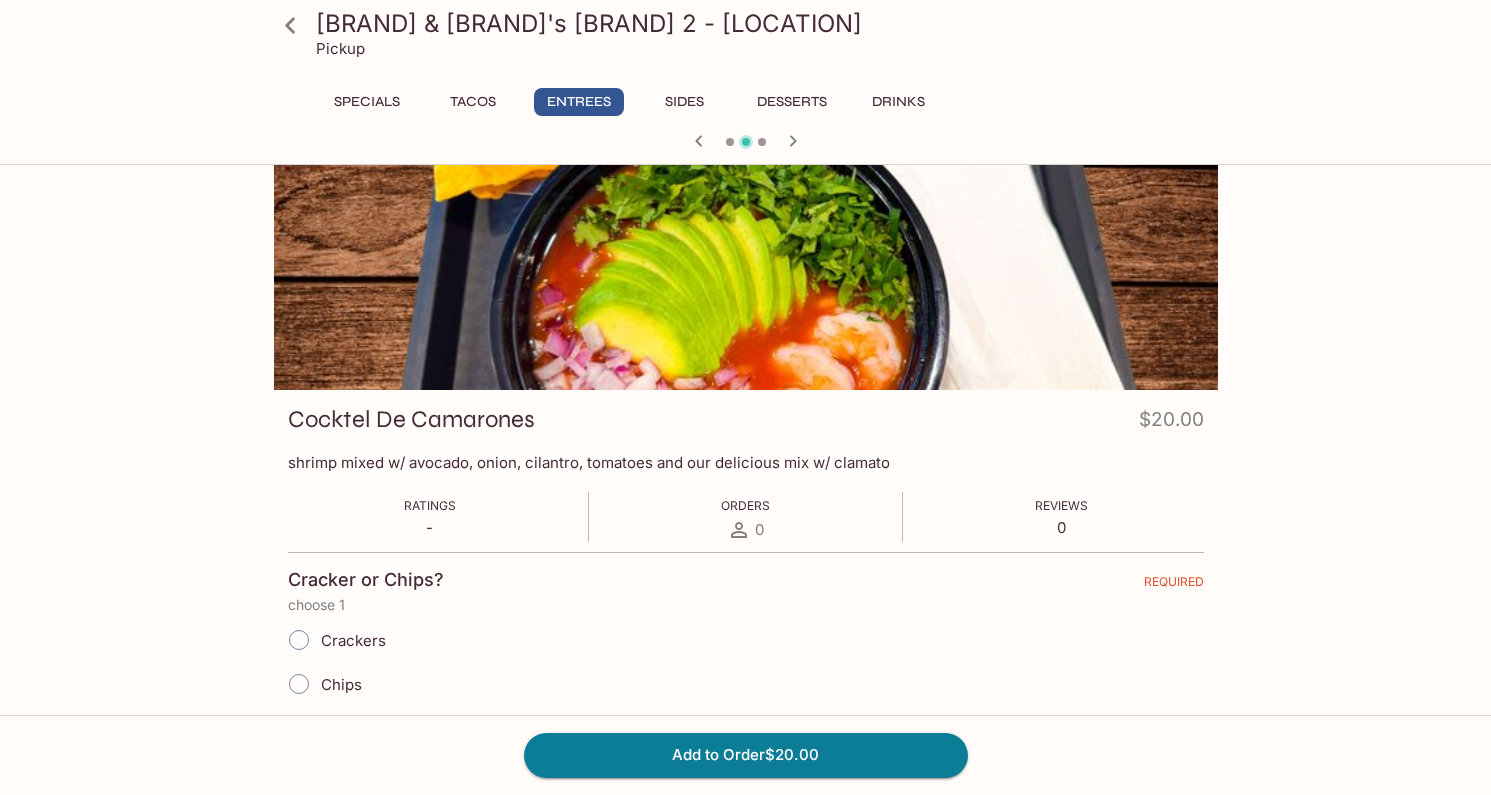 scroll, scrollTop: 0, scrollLeft: 0, axis: both 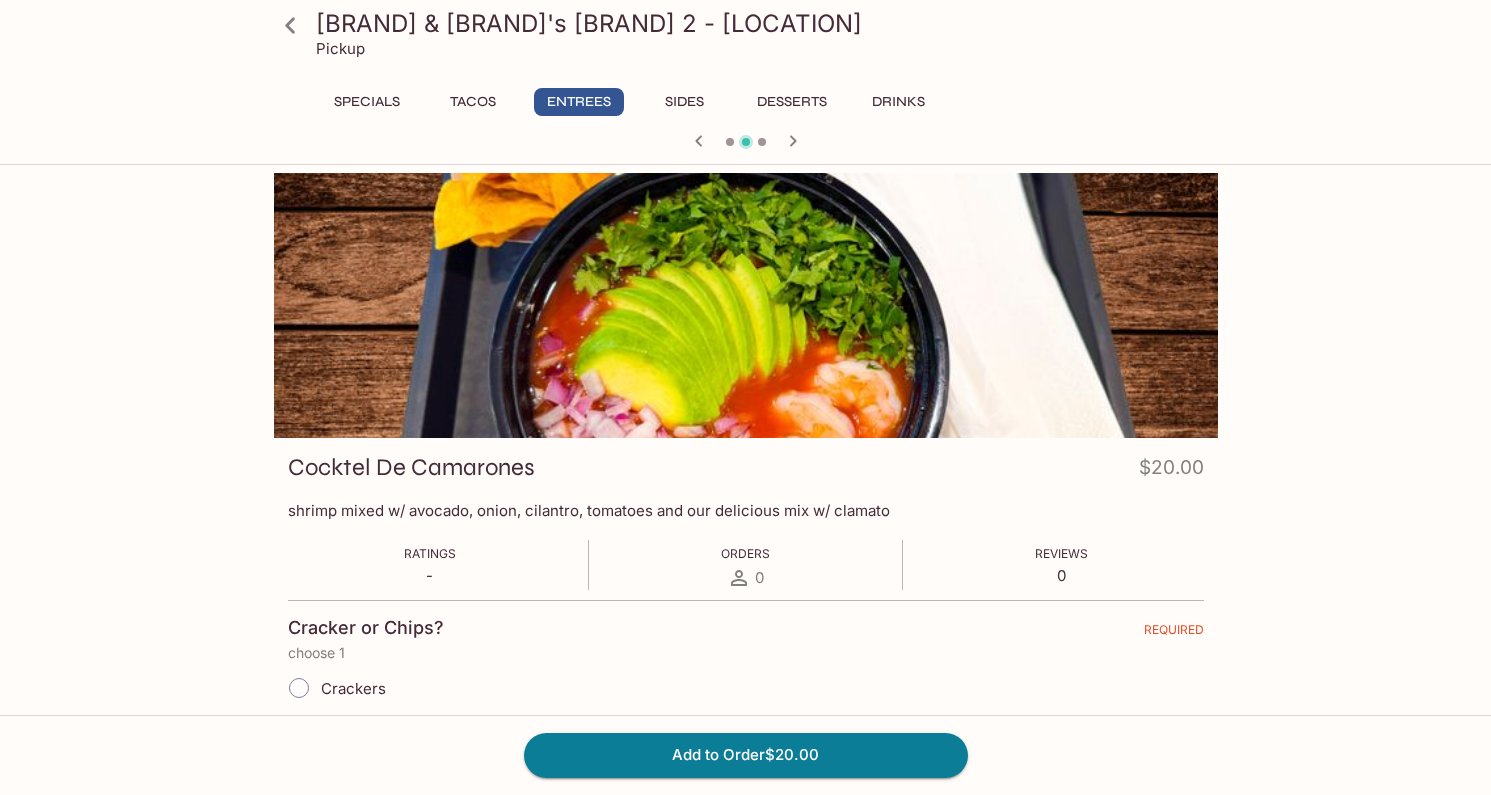 click on "Entrees" at bounding box center (579, 102) 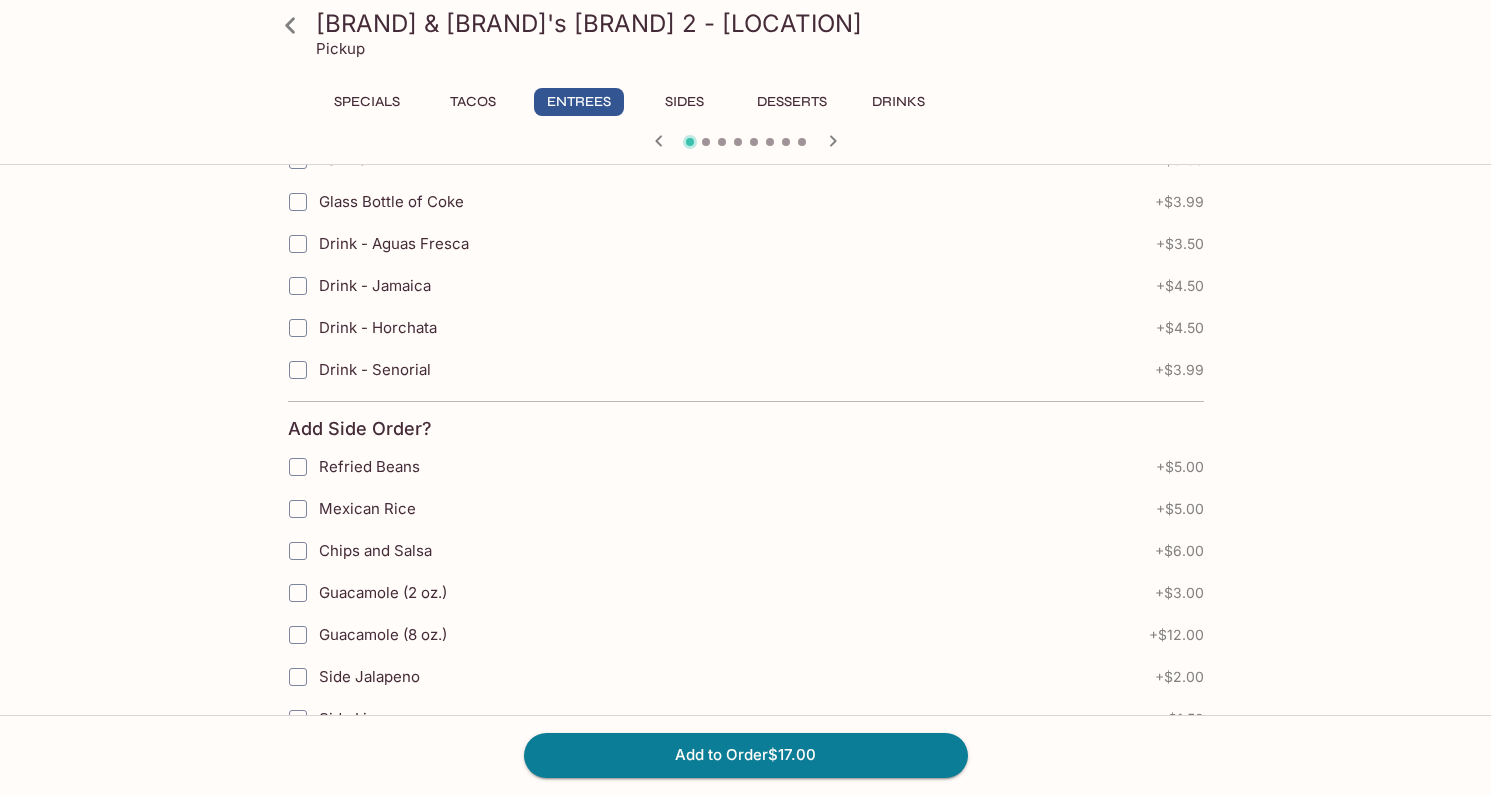 scroll, scrollTop: 1040, scrollLeft: 0, axis: vertical 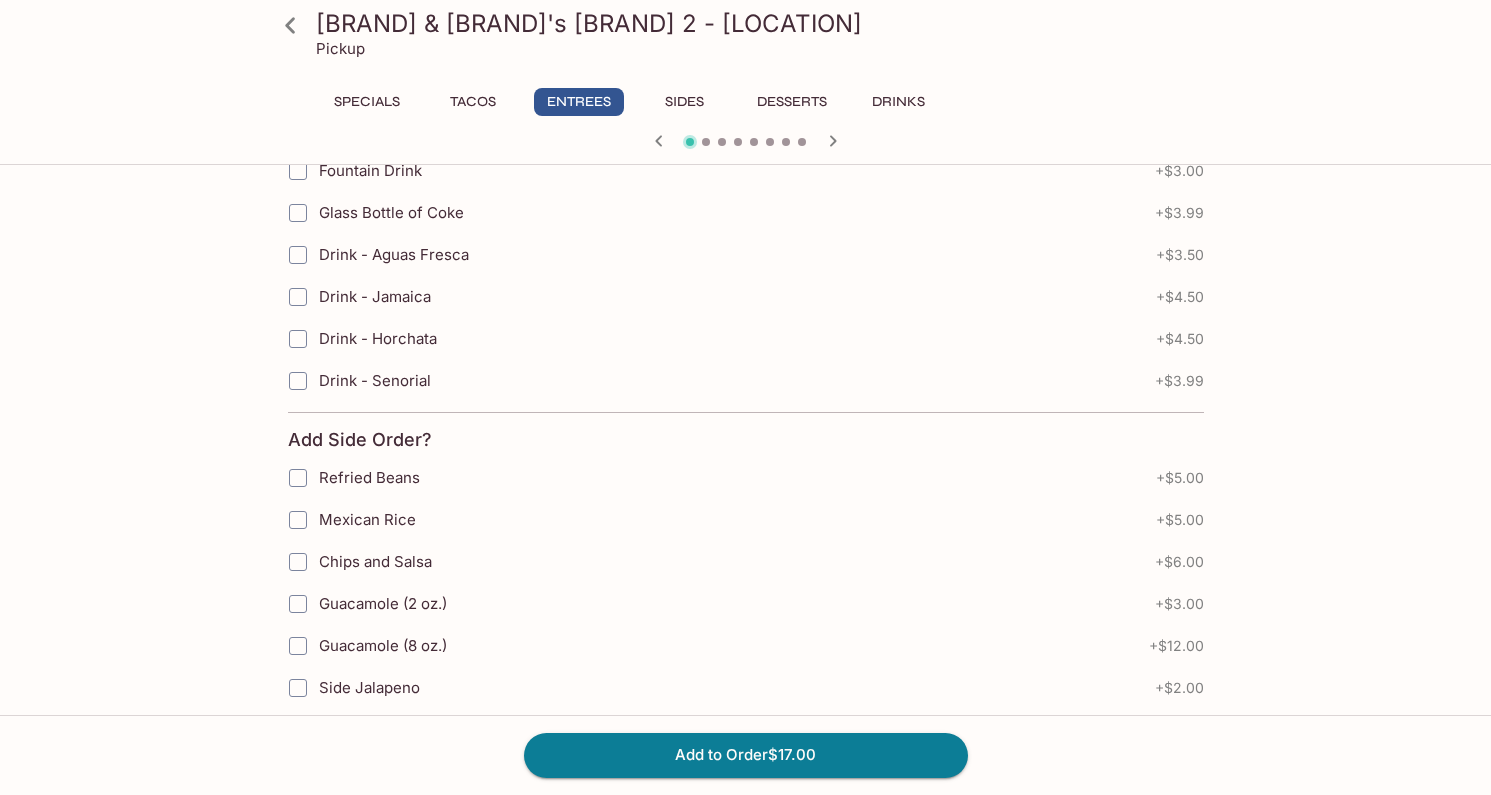 click 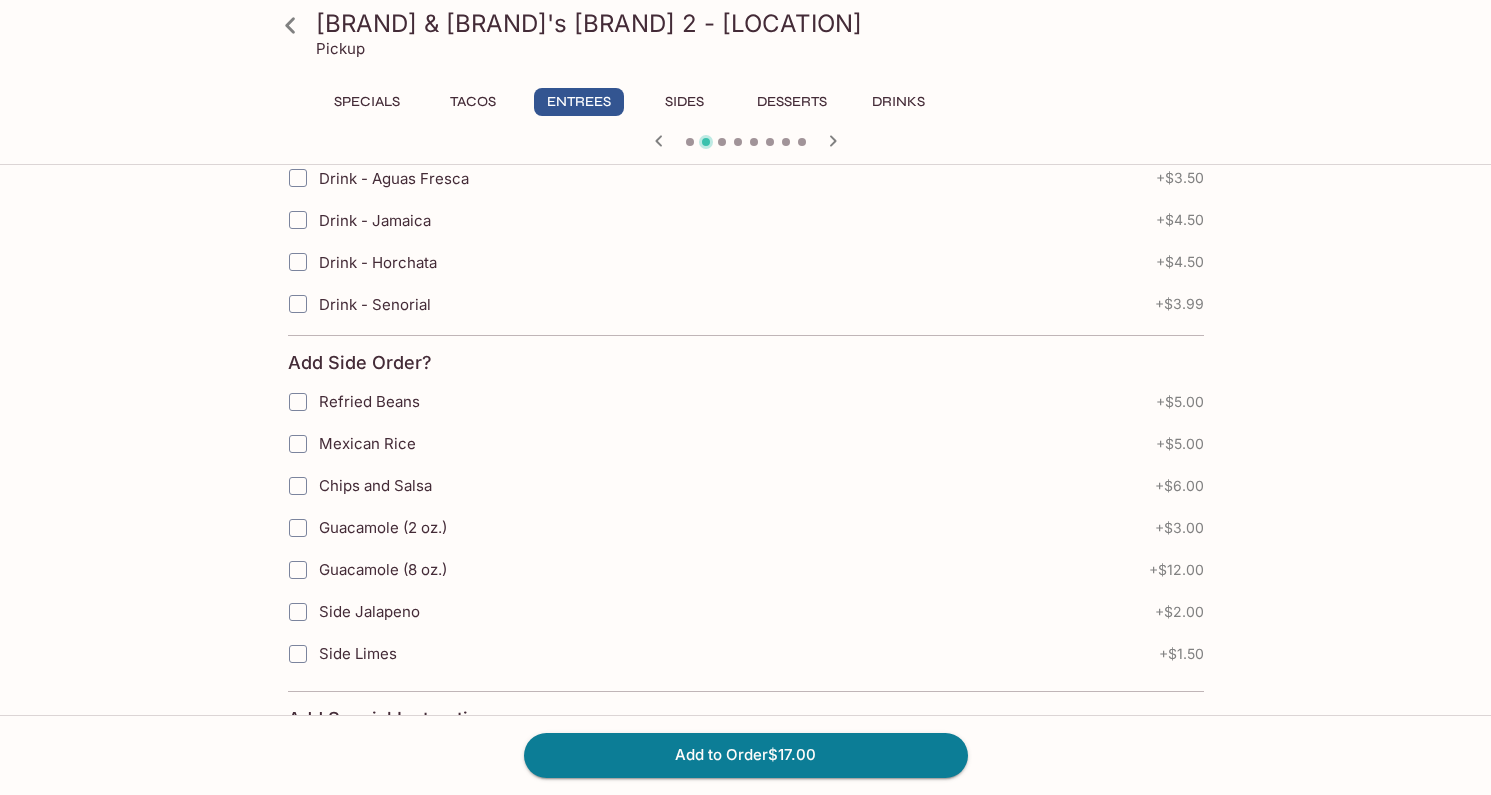 click 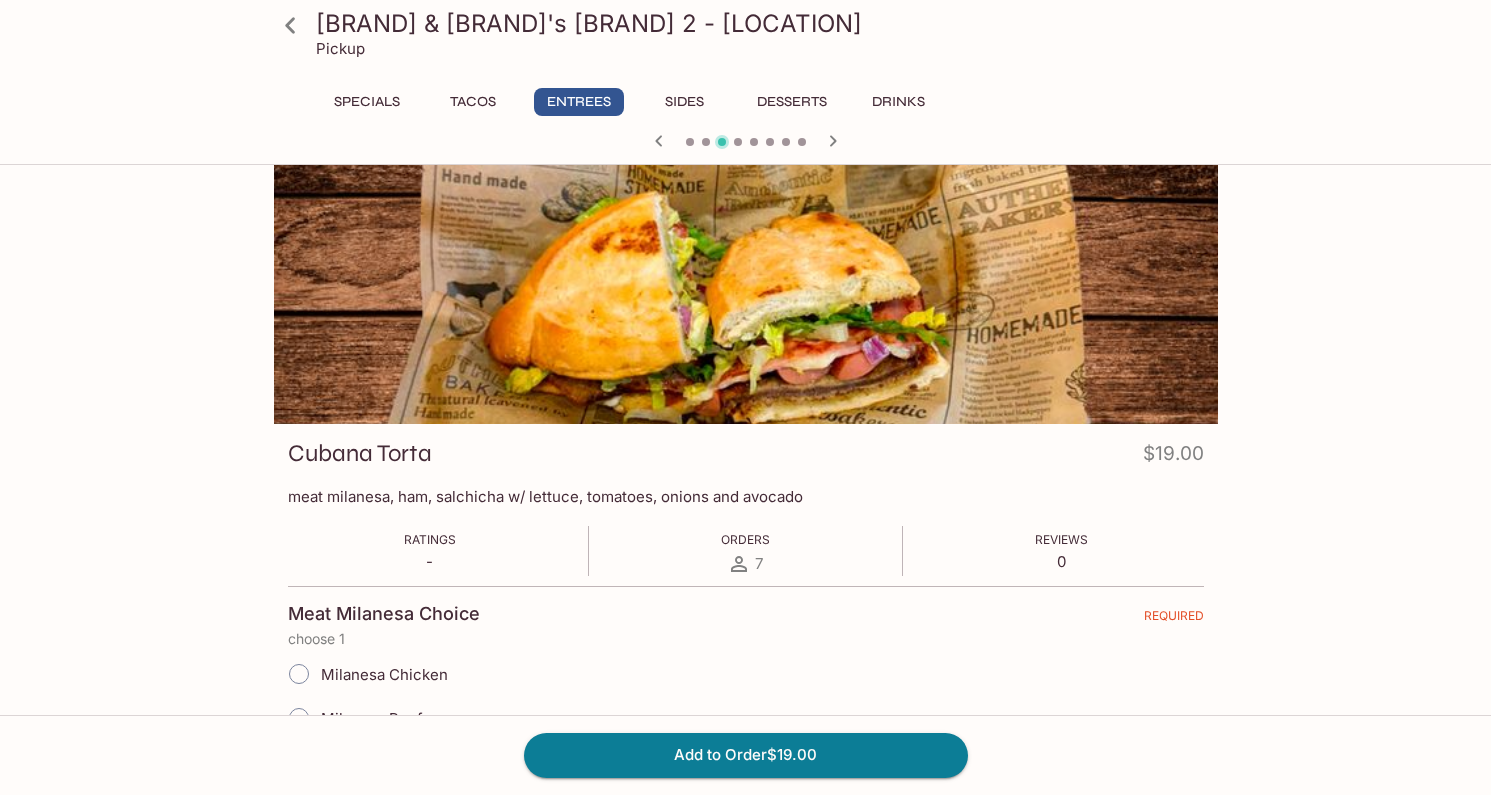 scroll, scrollTop: 0, scrollLeft: 0, axis: both 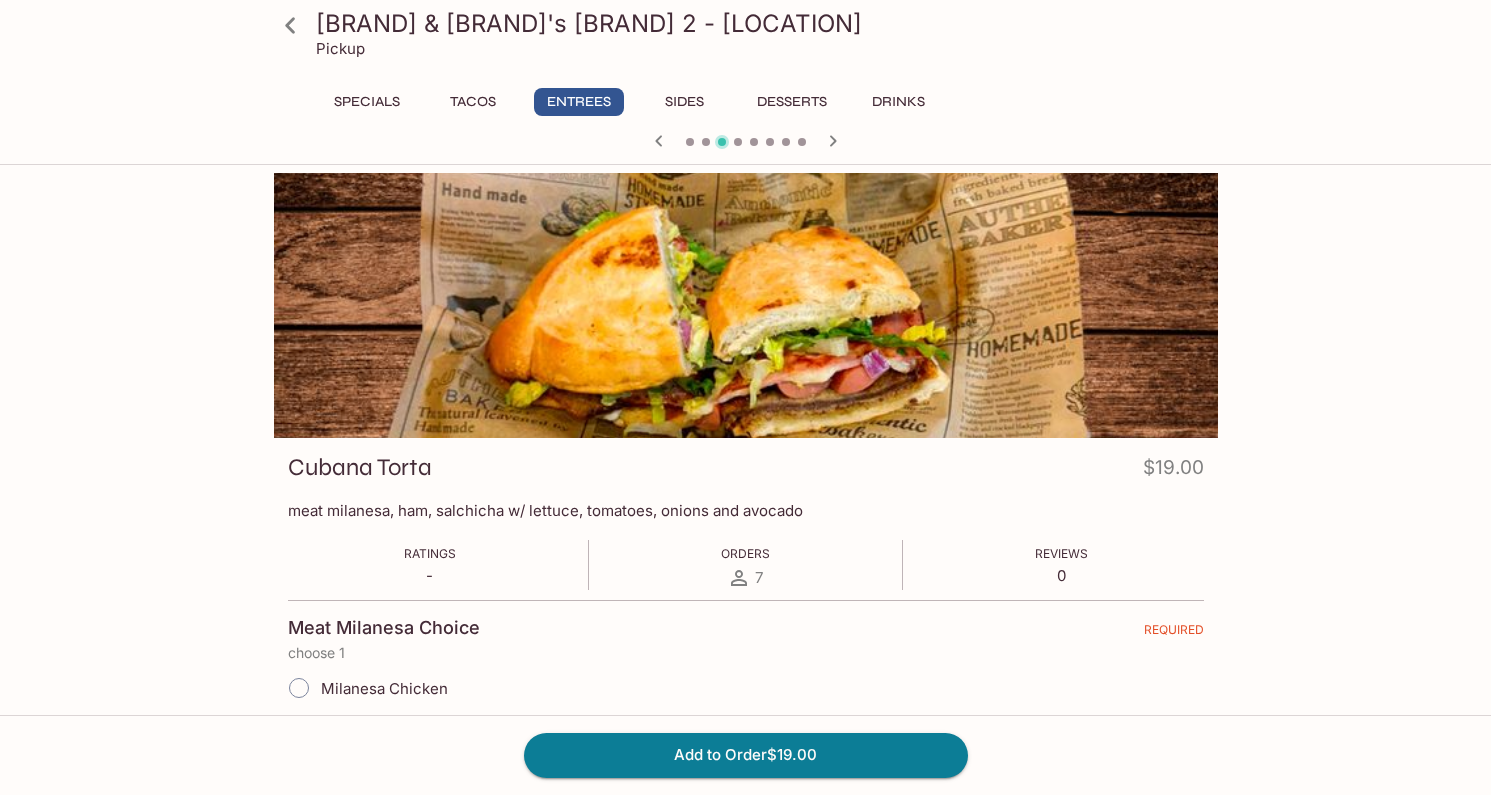 click 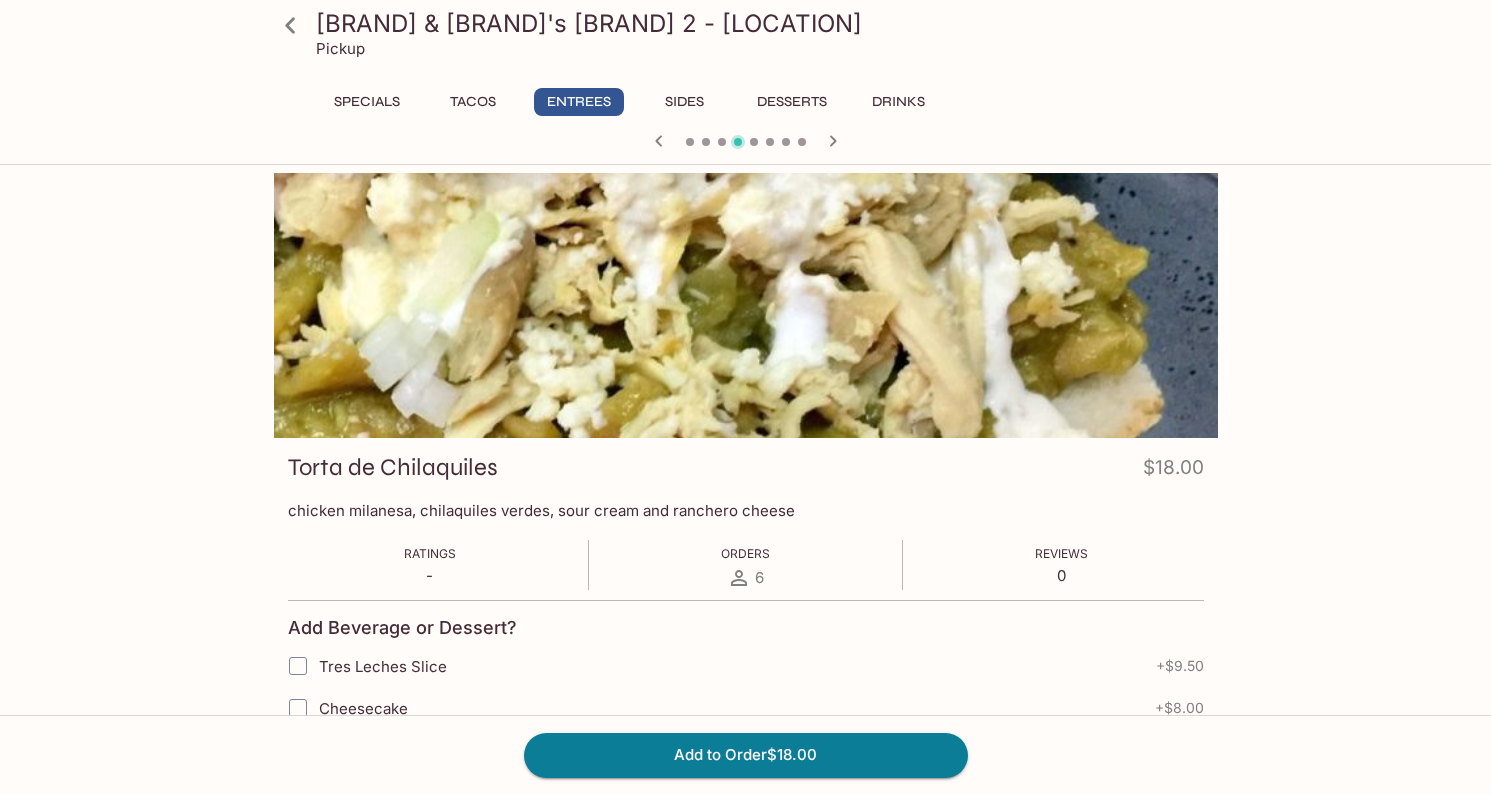 click 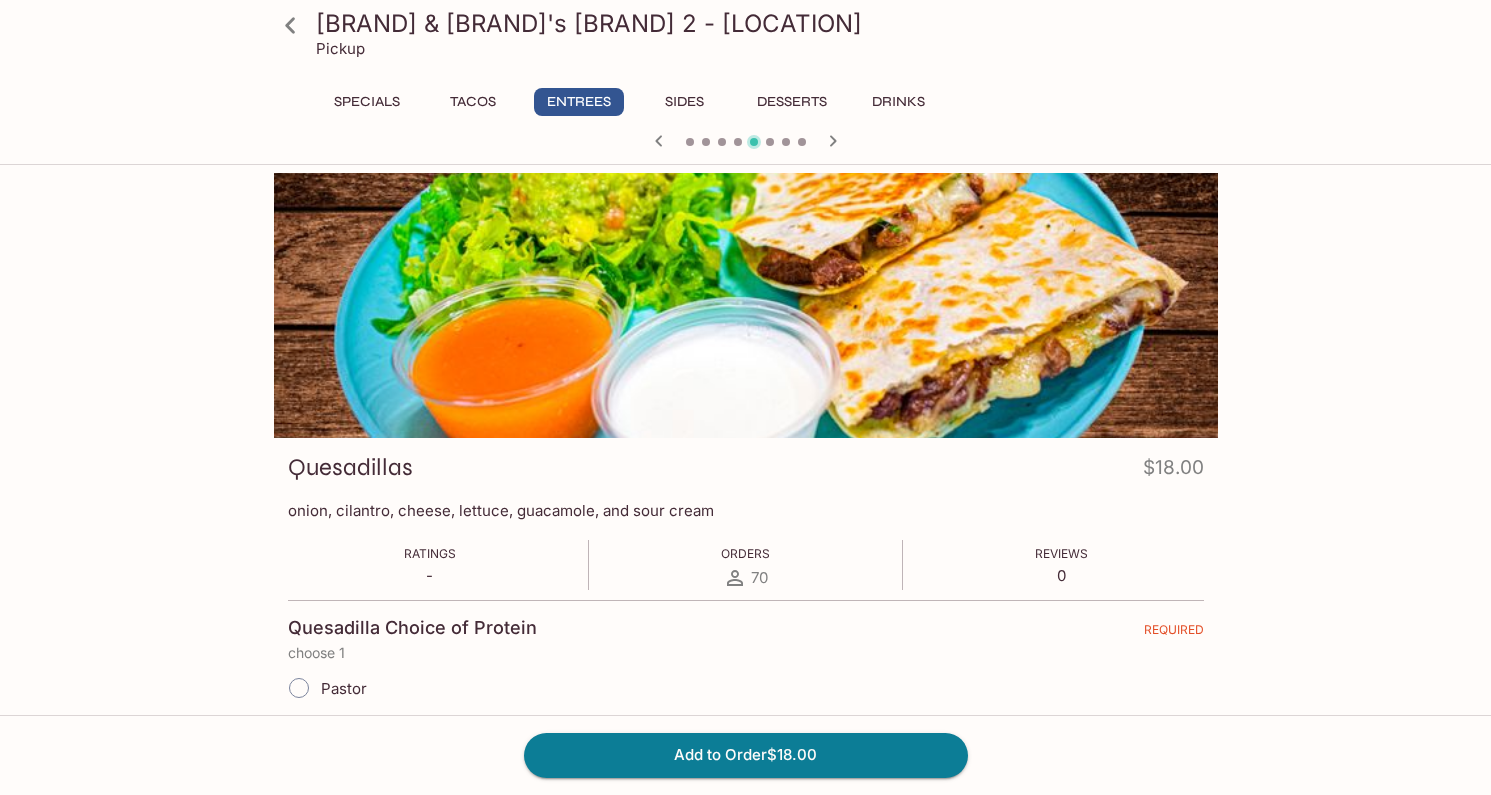 click 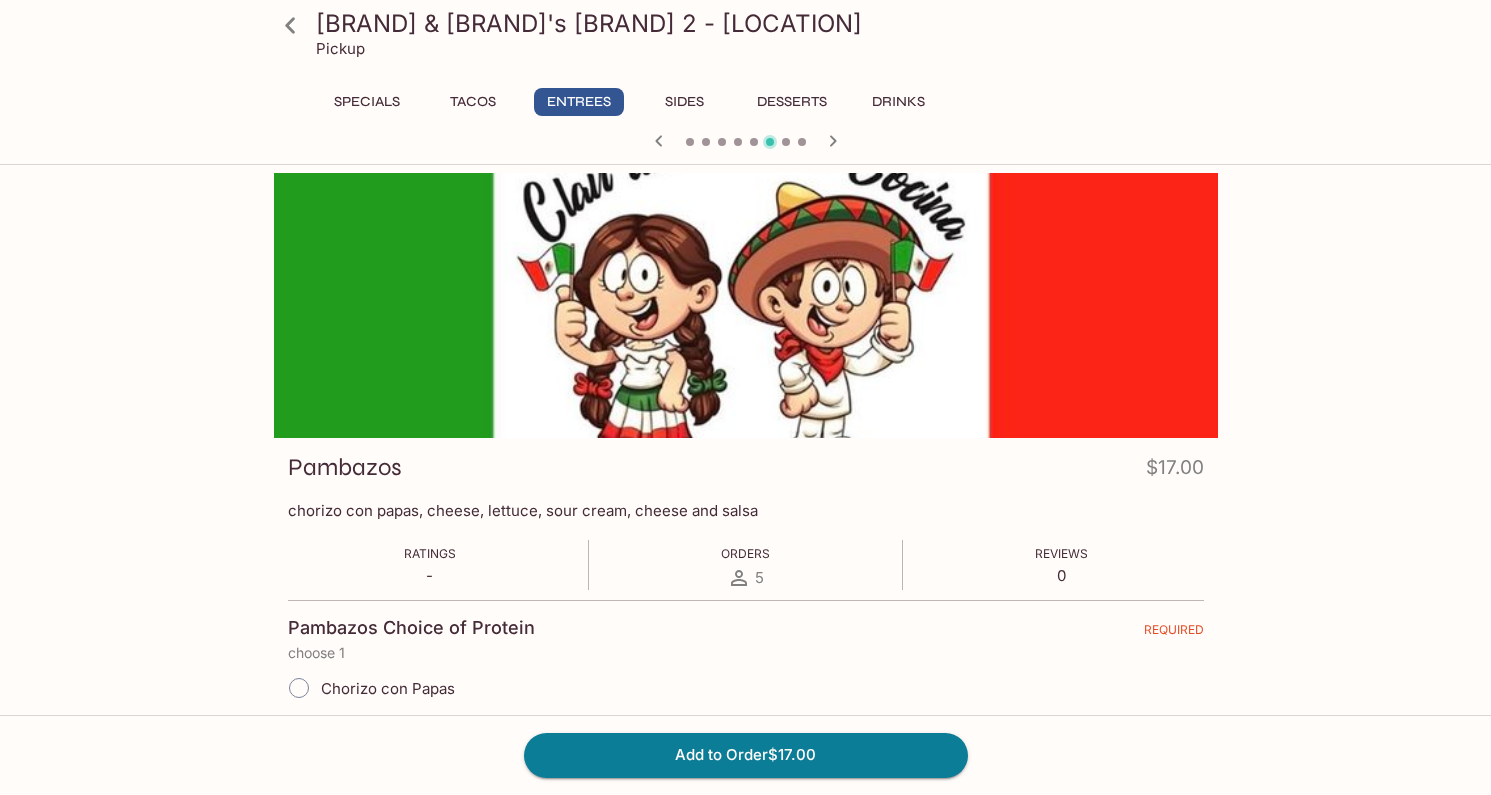 click 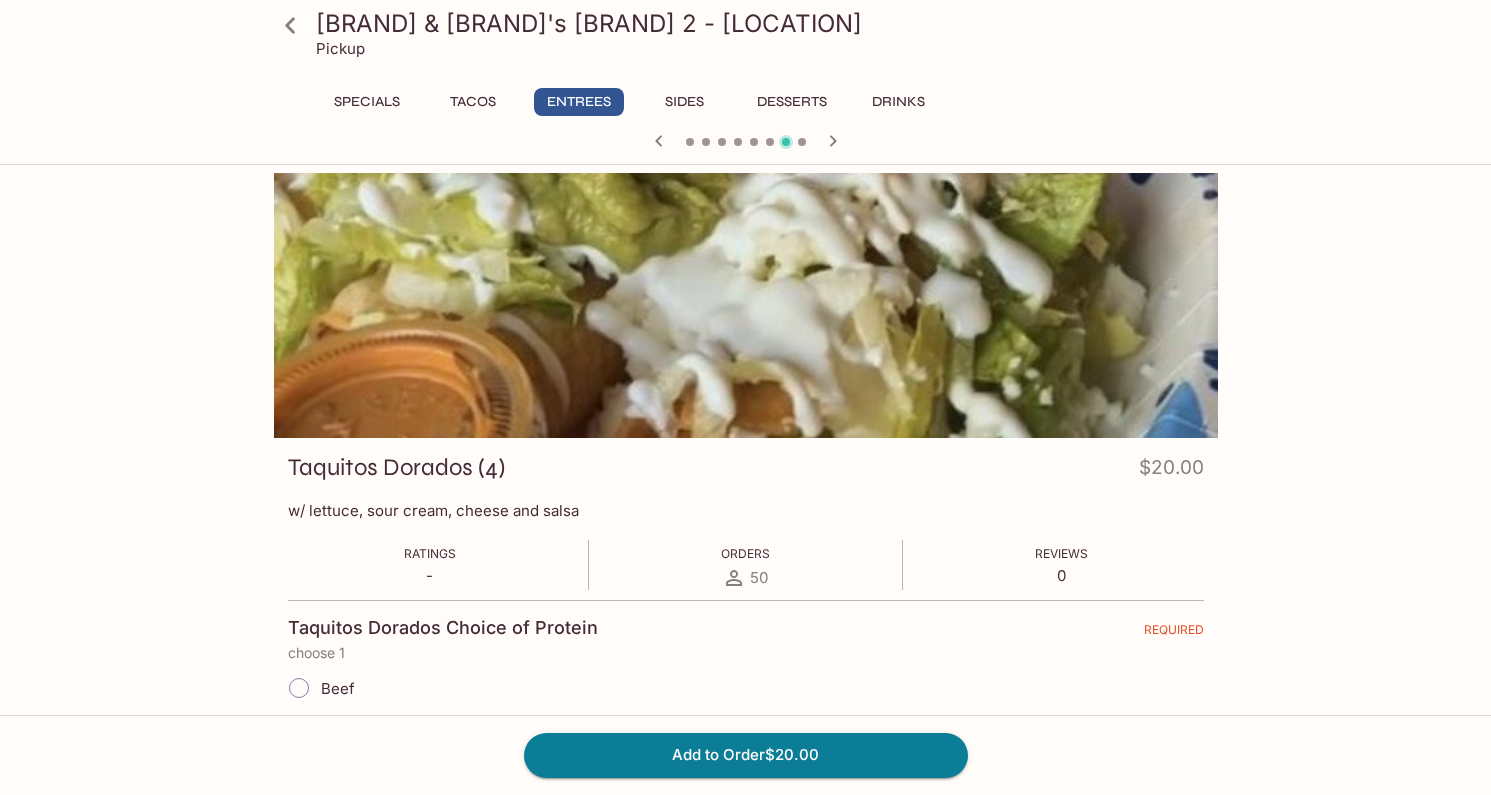click 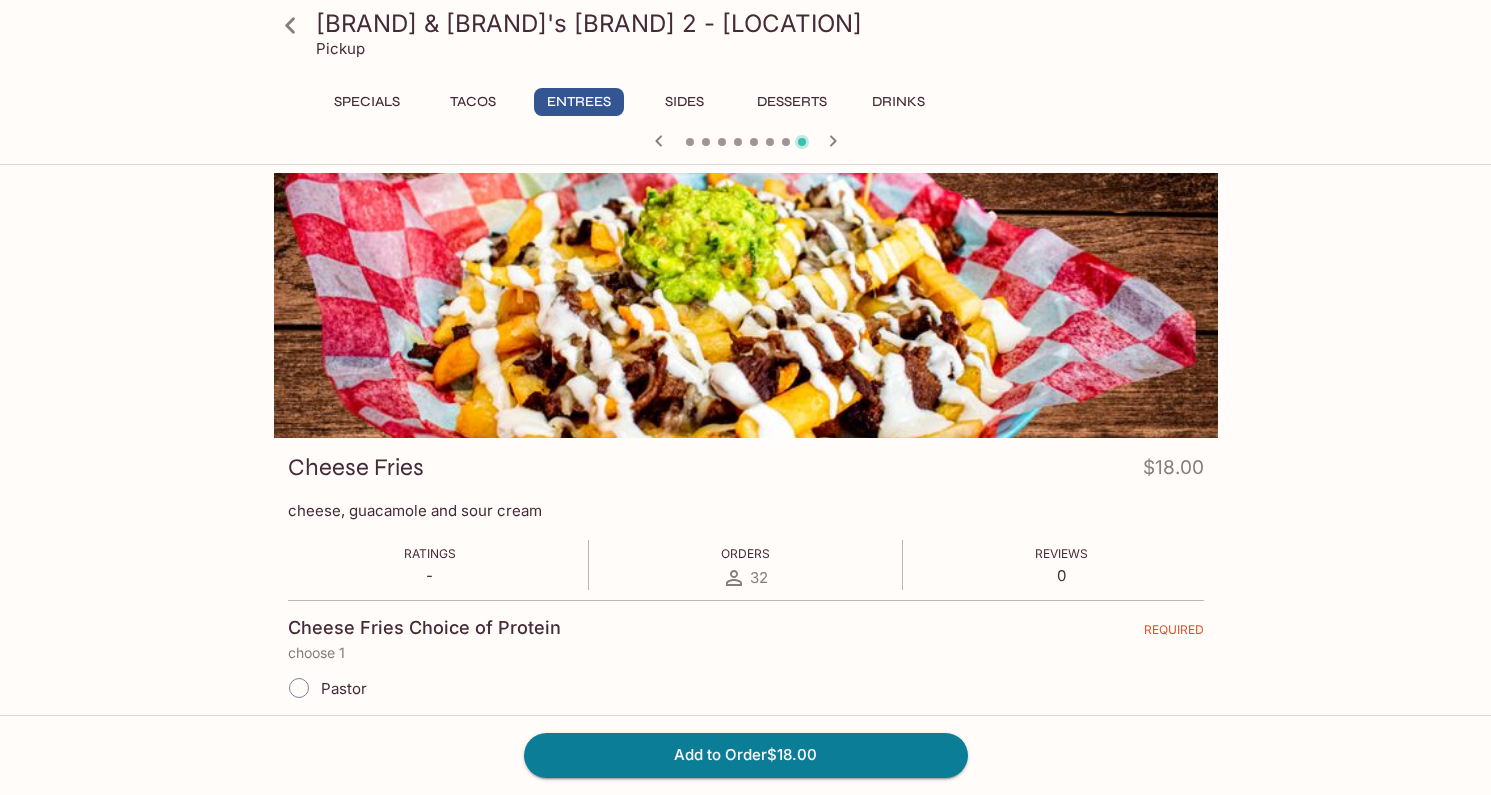 click 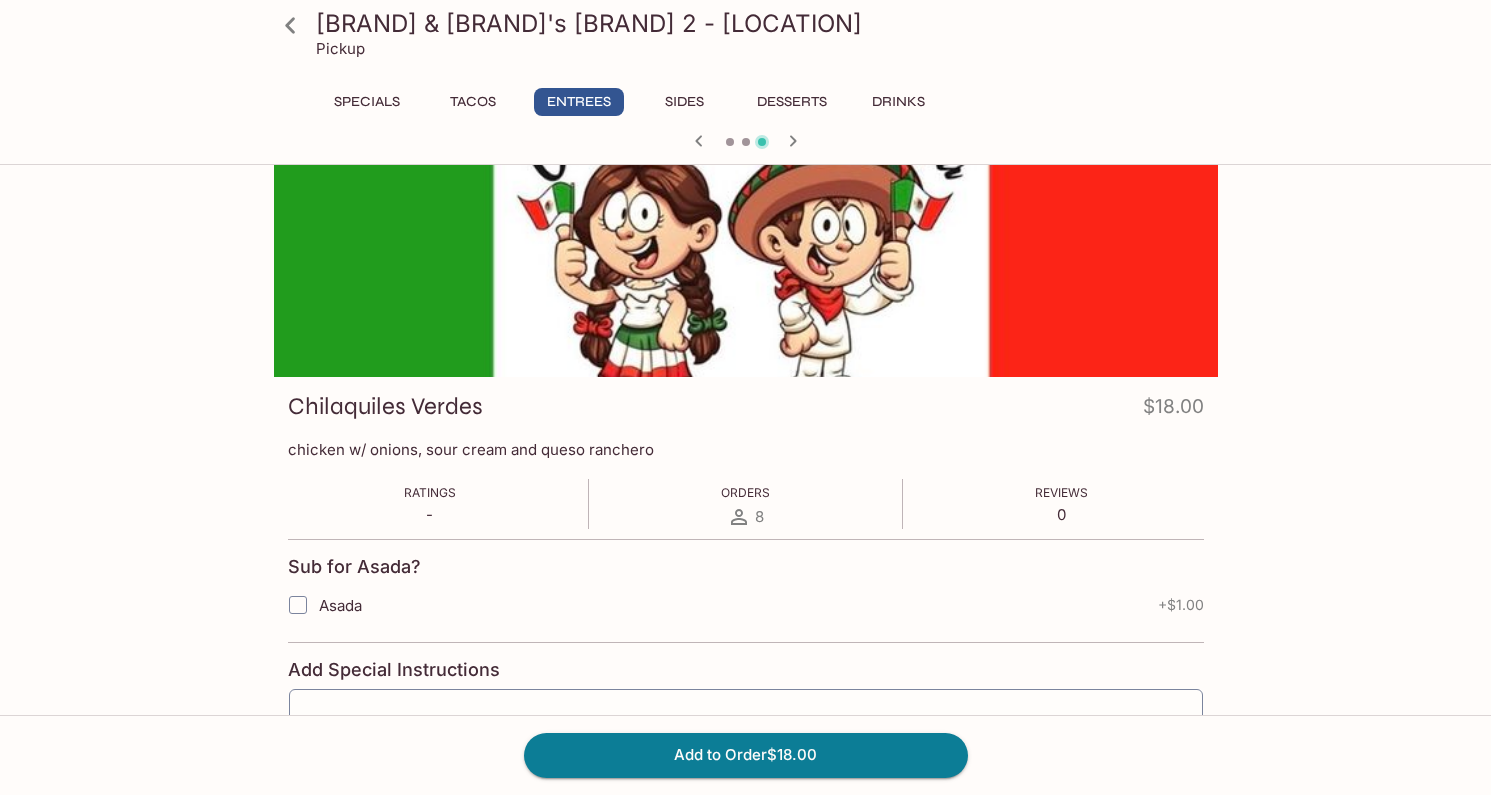 scroll, scrollTop: 0, scrollLeft: 0, axis: both 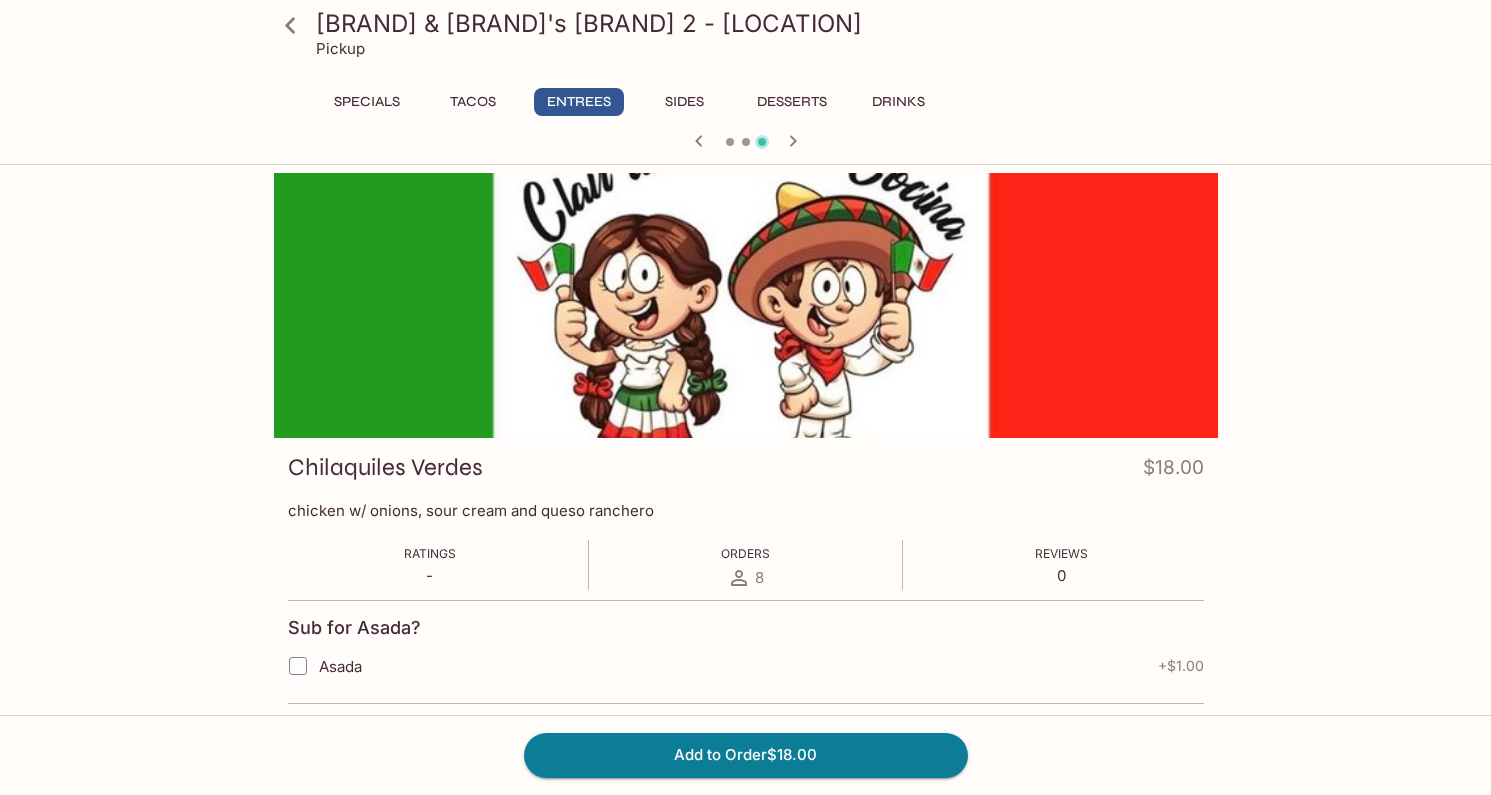 click 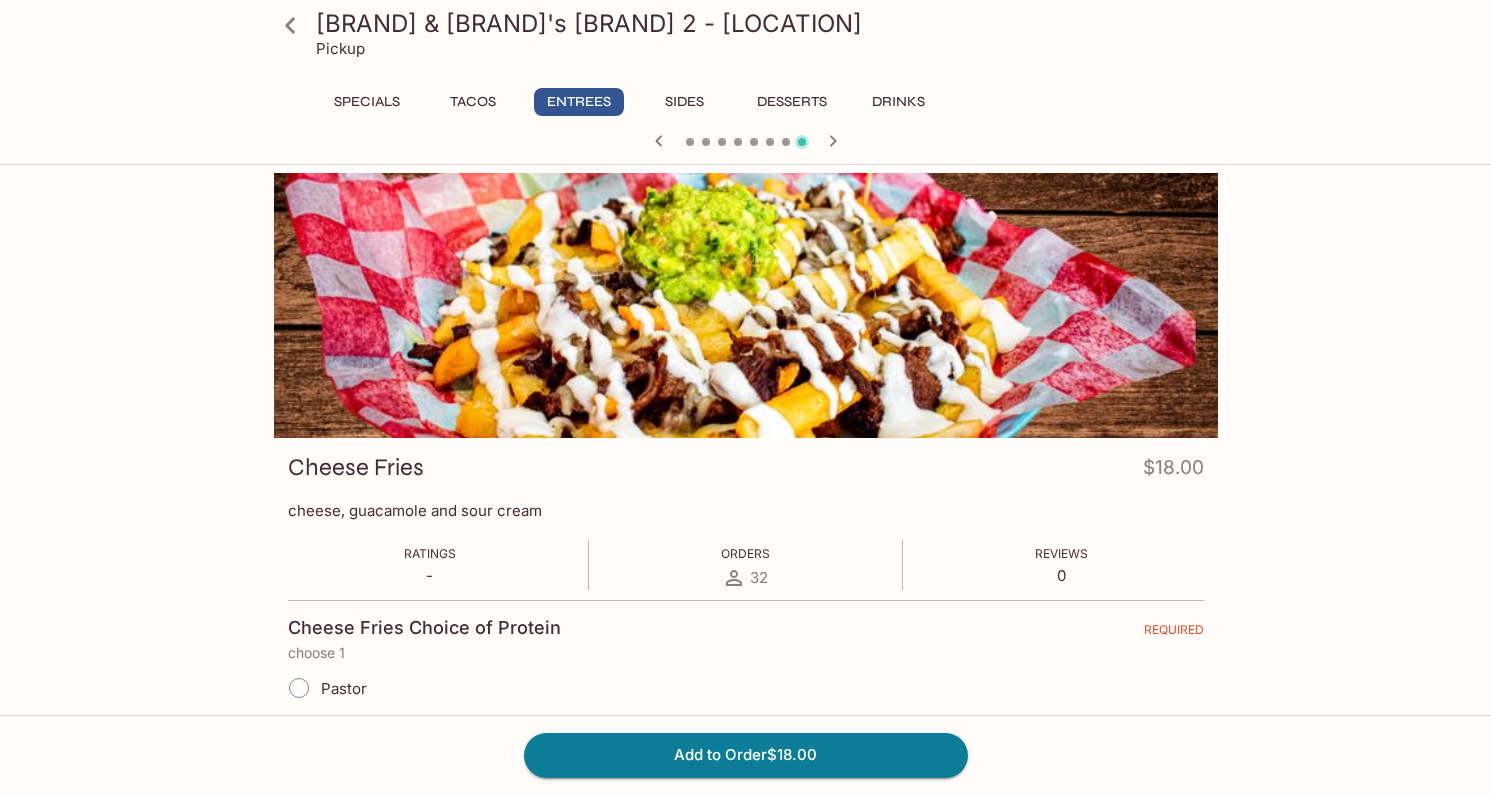 click 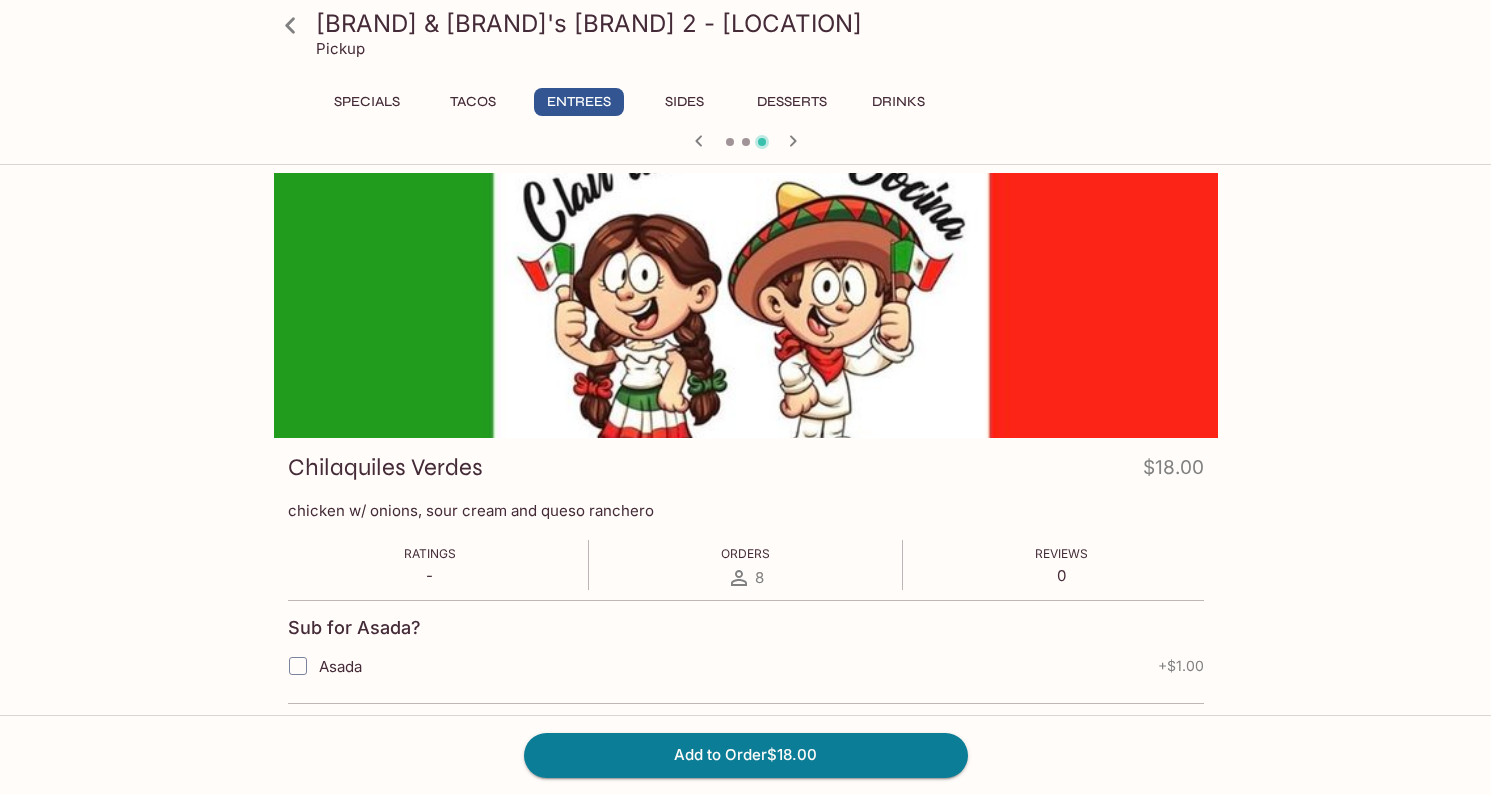 click 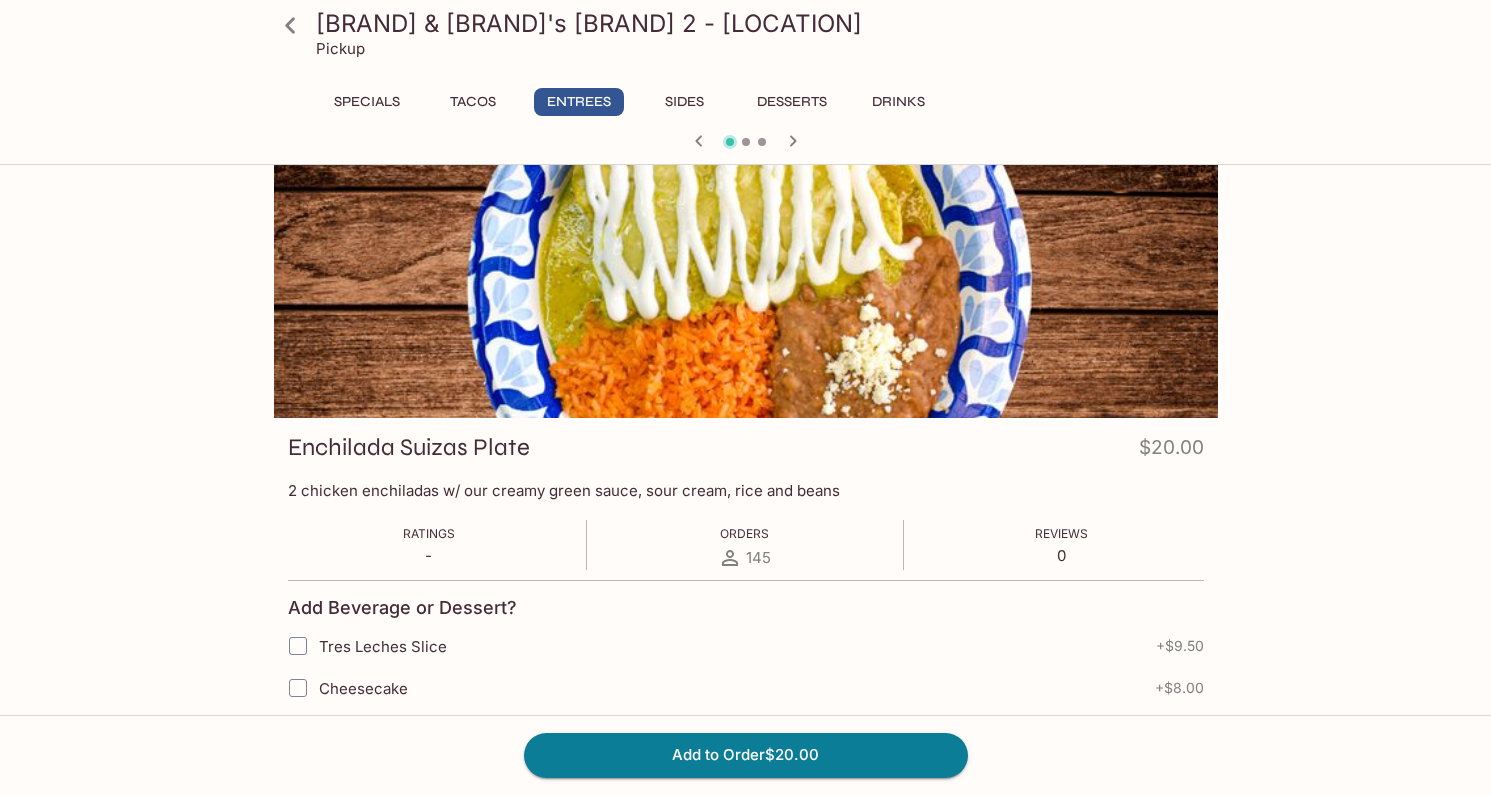 scroll, scrollTop: 0, scrollLeft: 0, axis: both 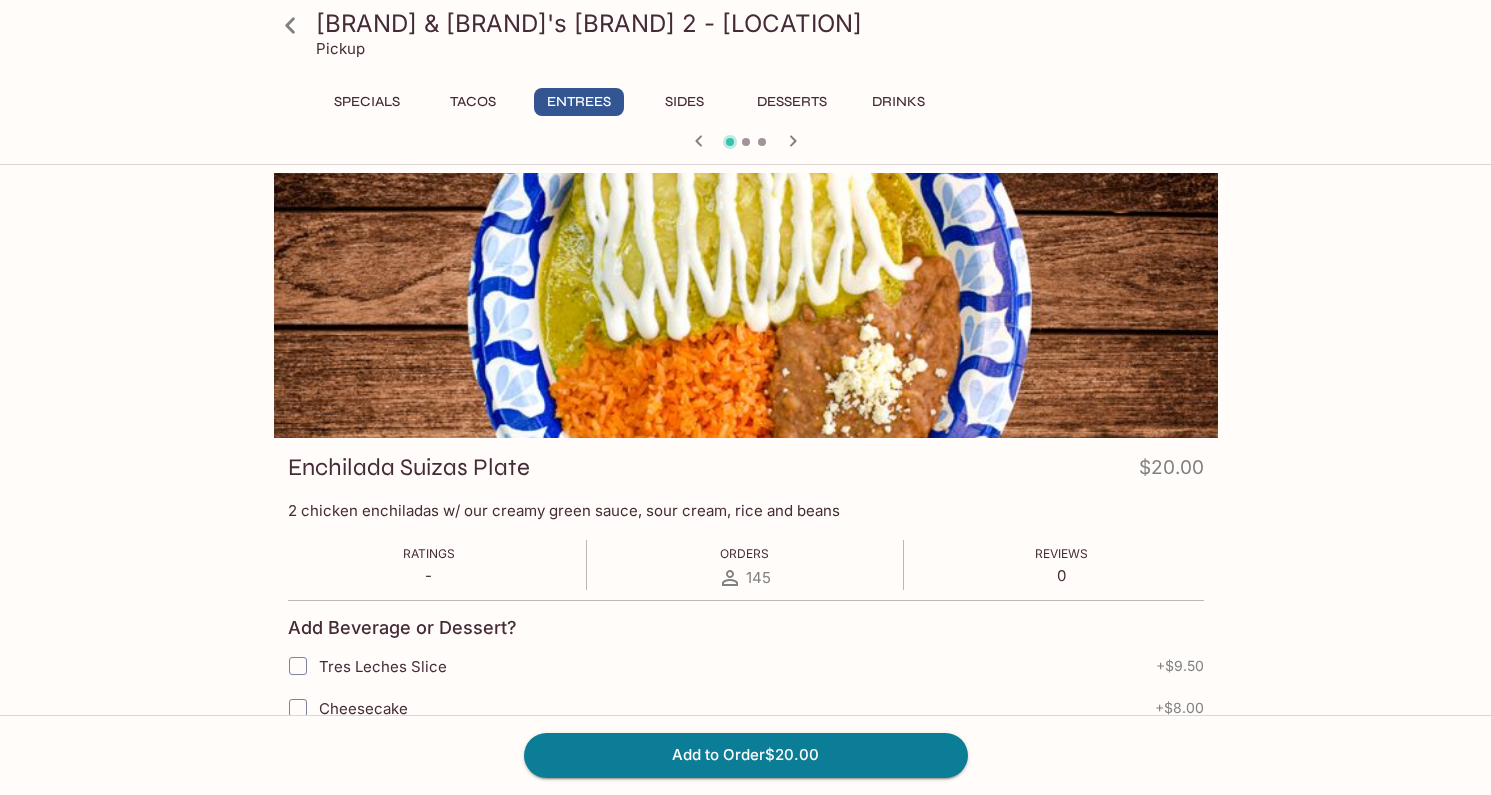 click 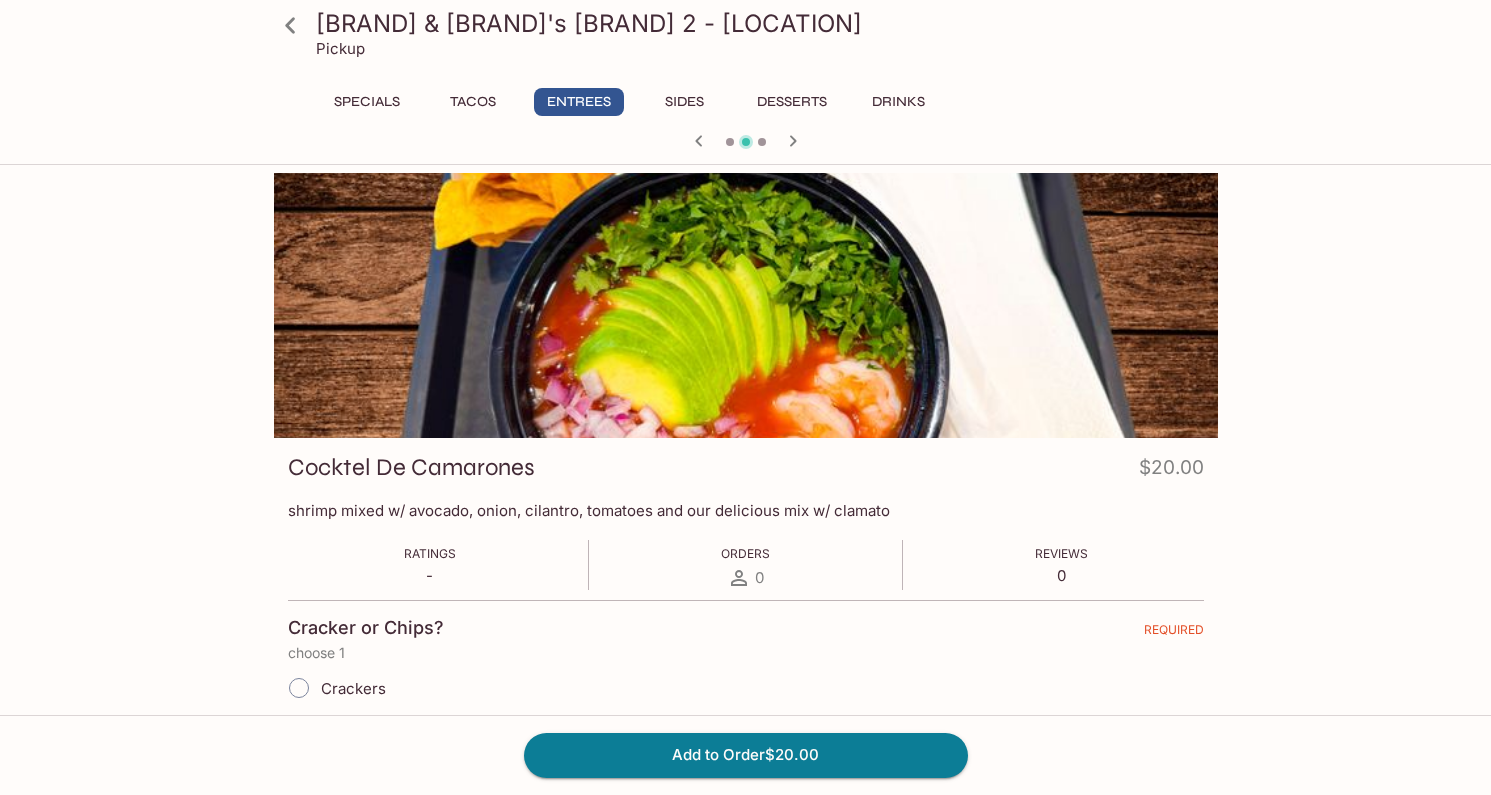click 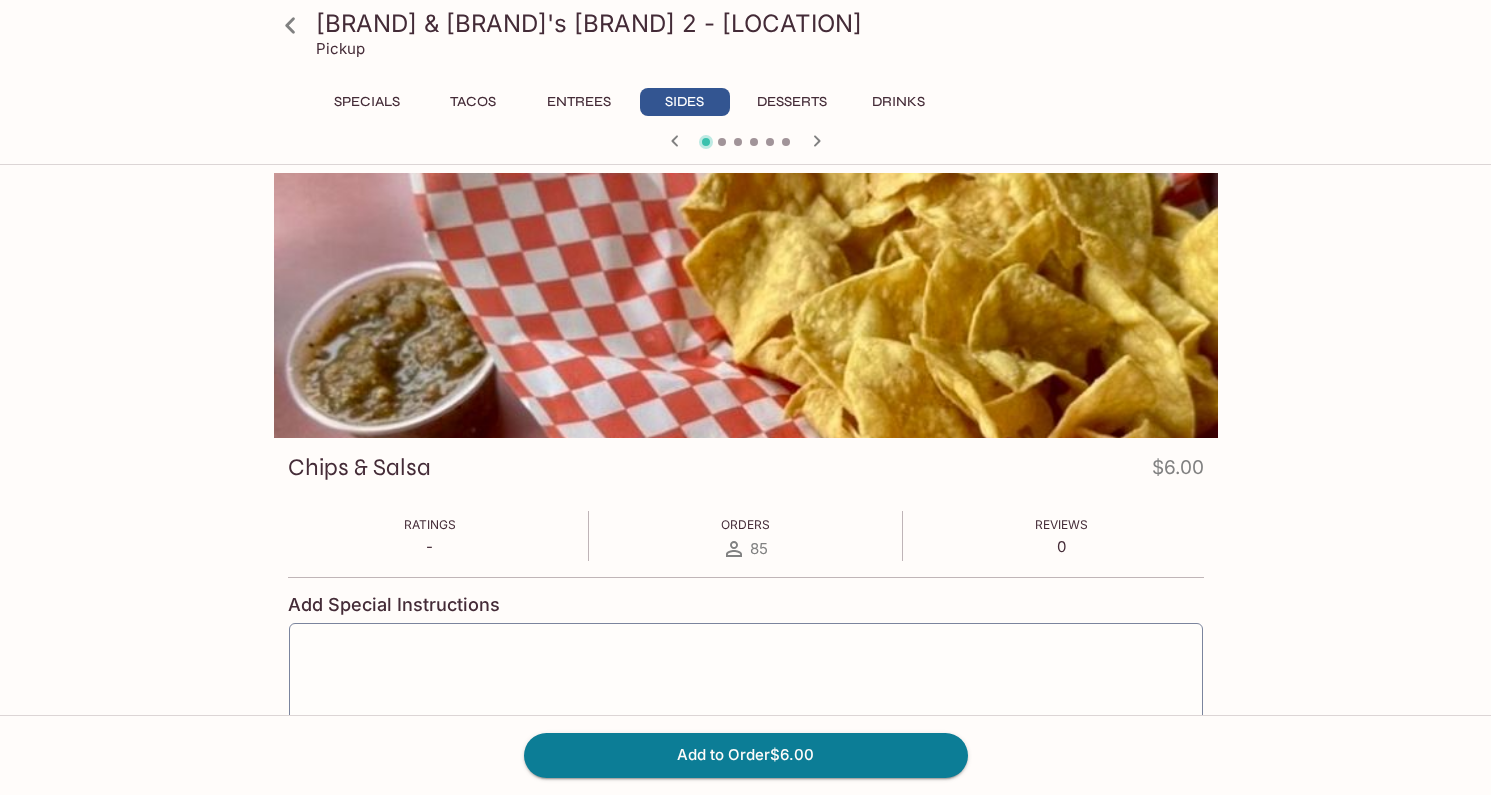 click 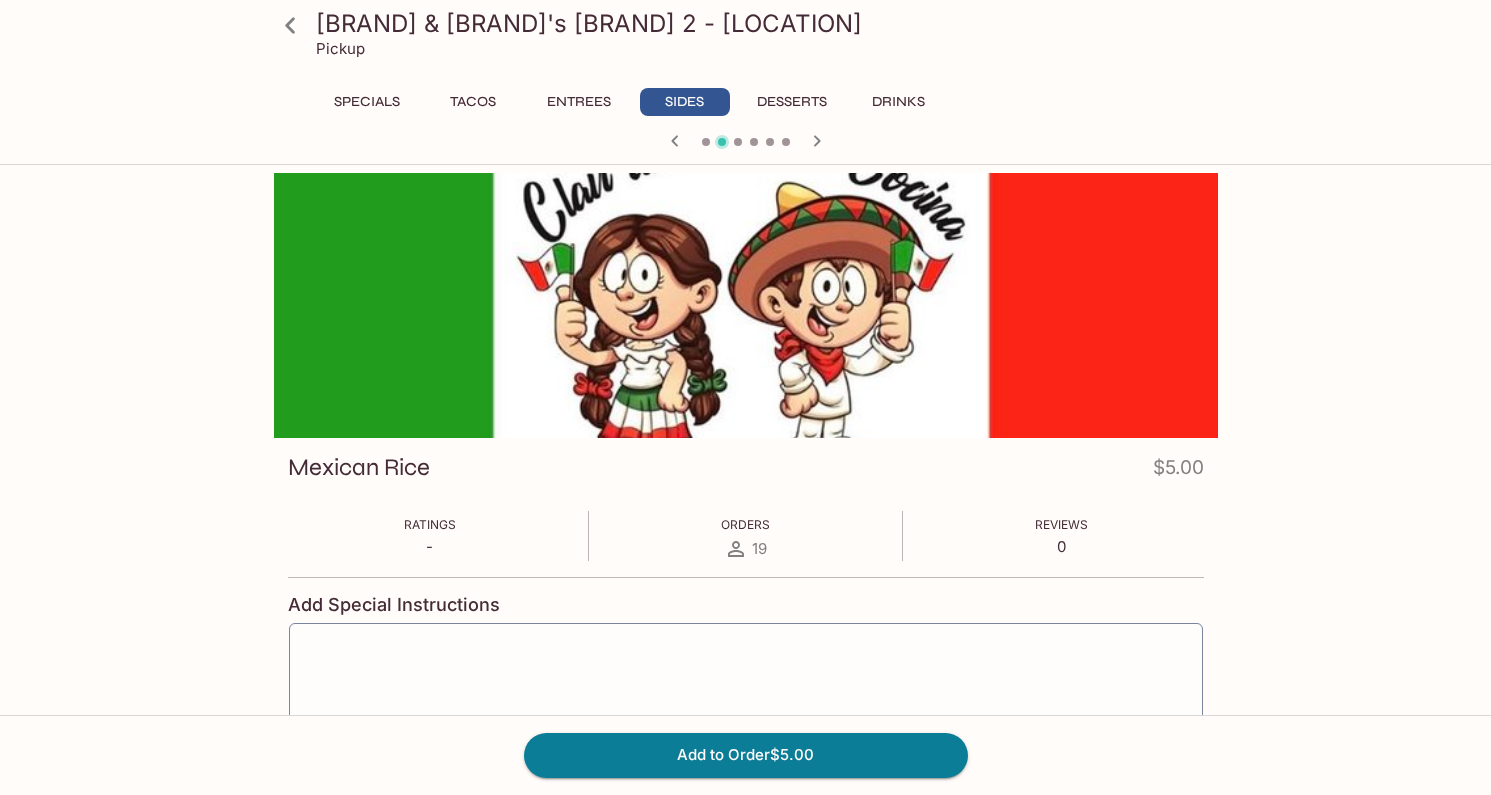 click 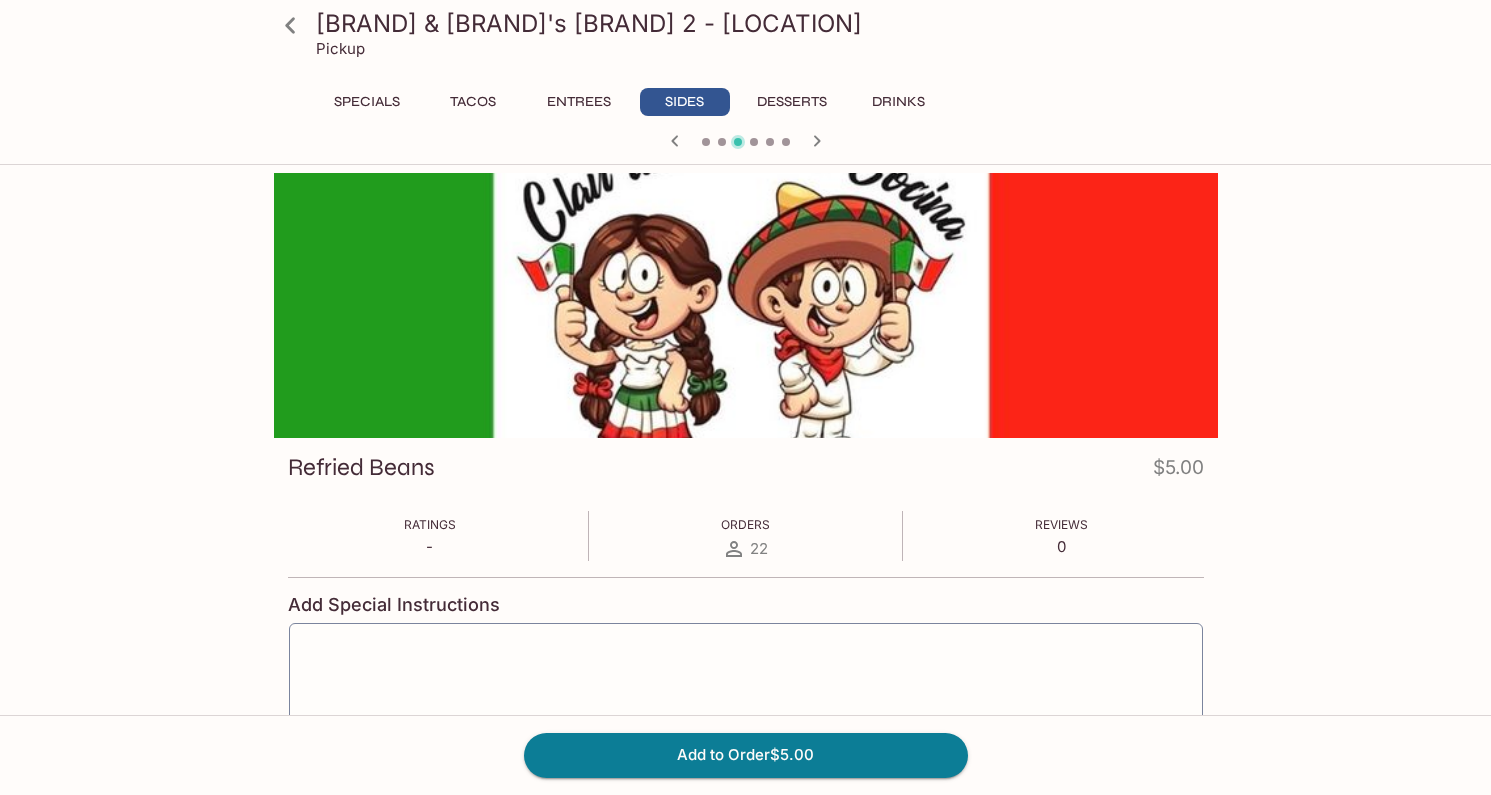 click 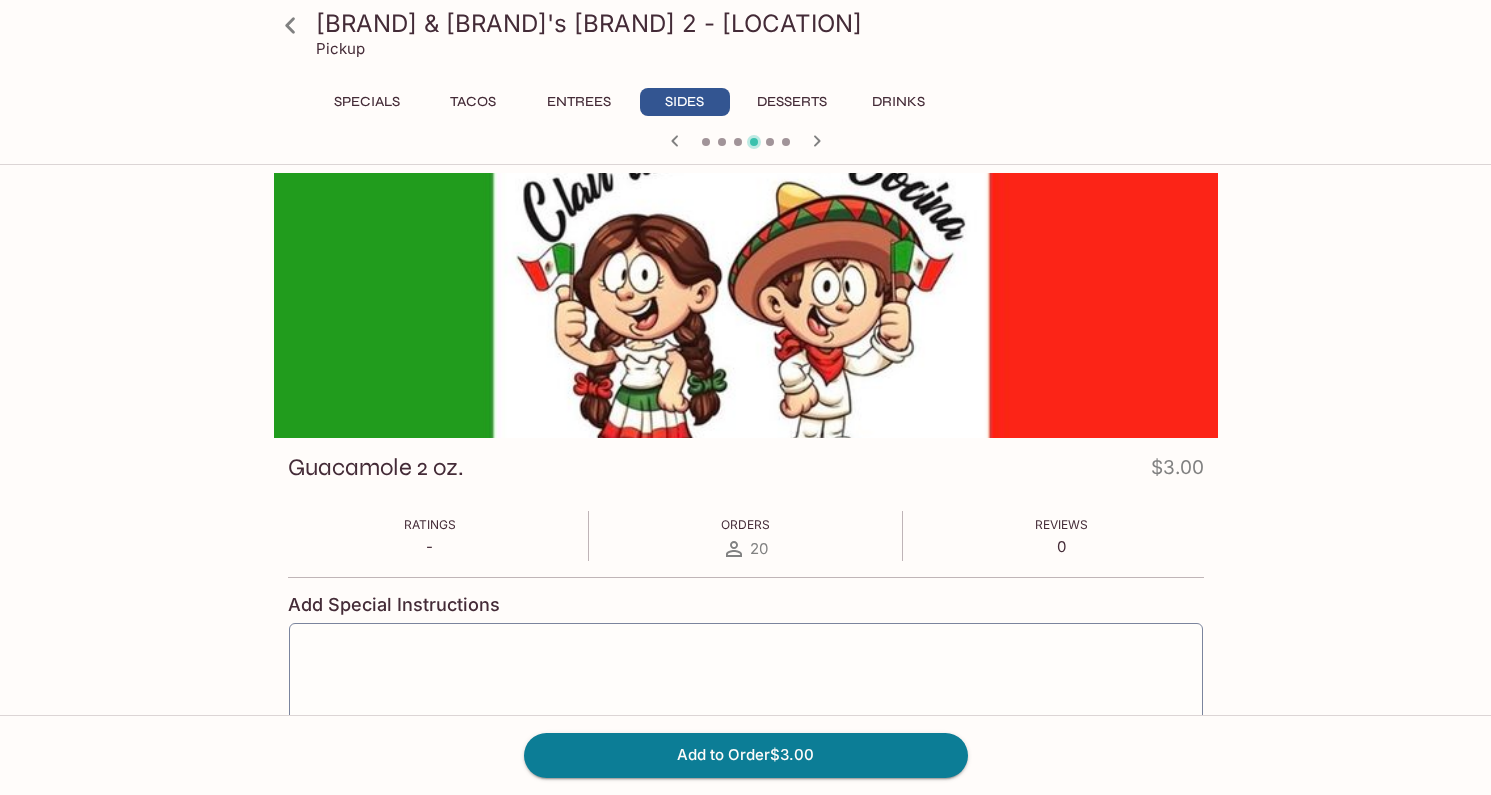 click 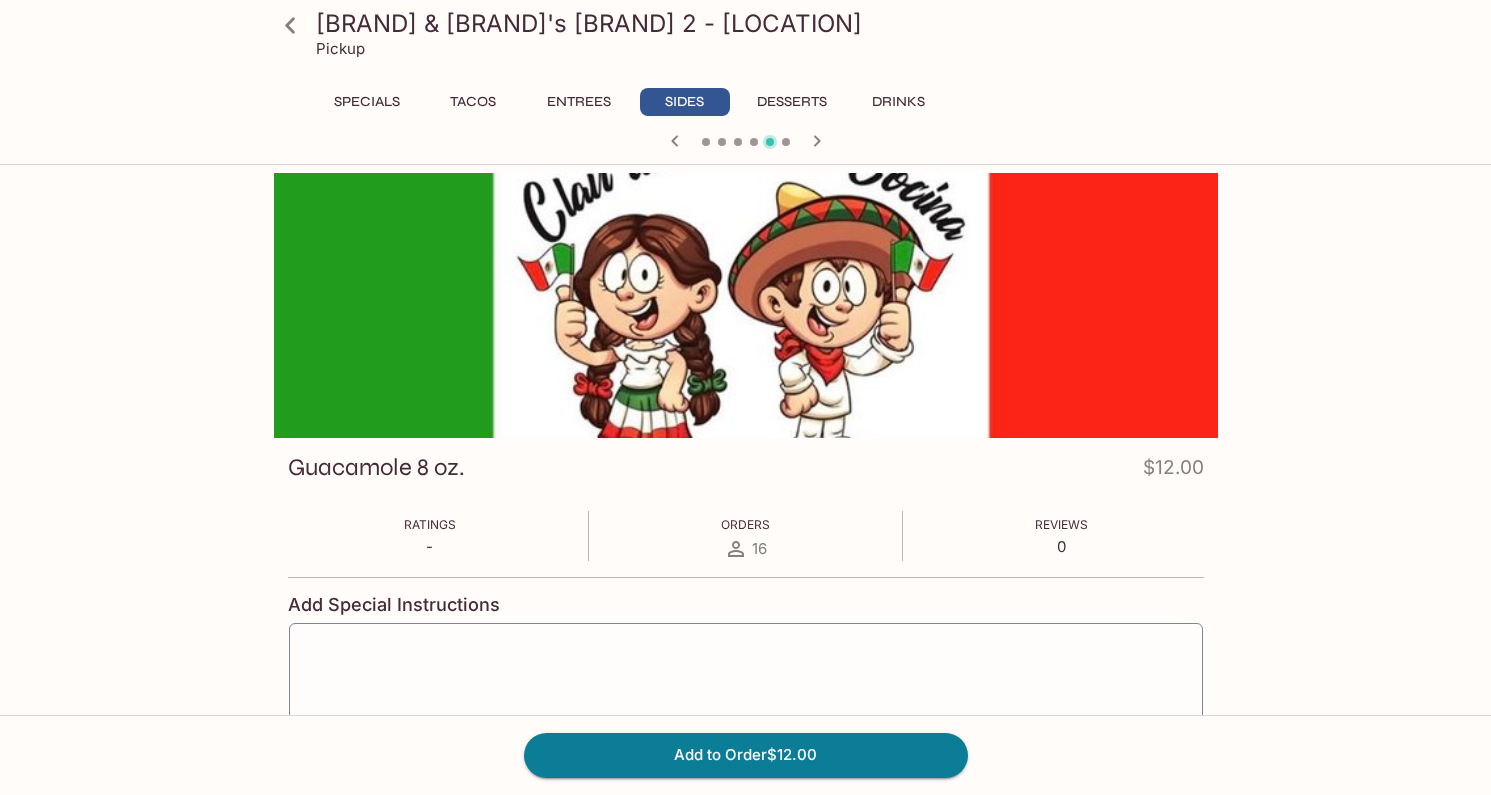 click 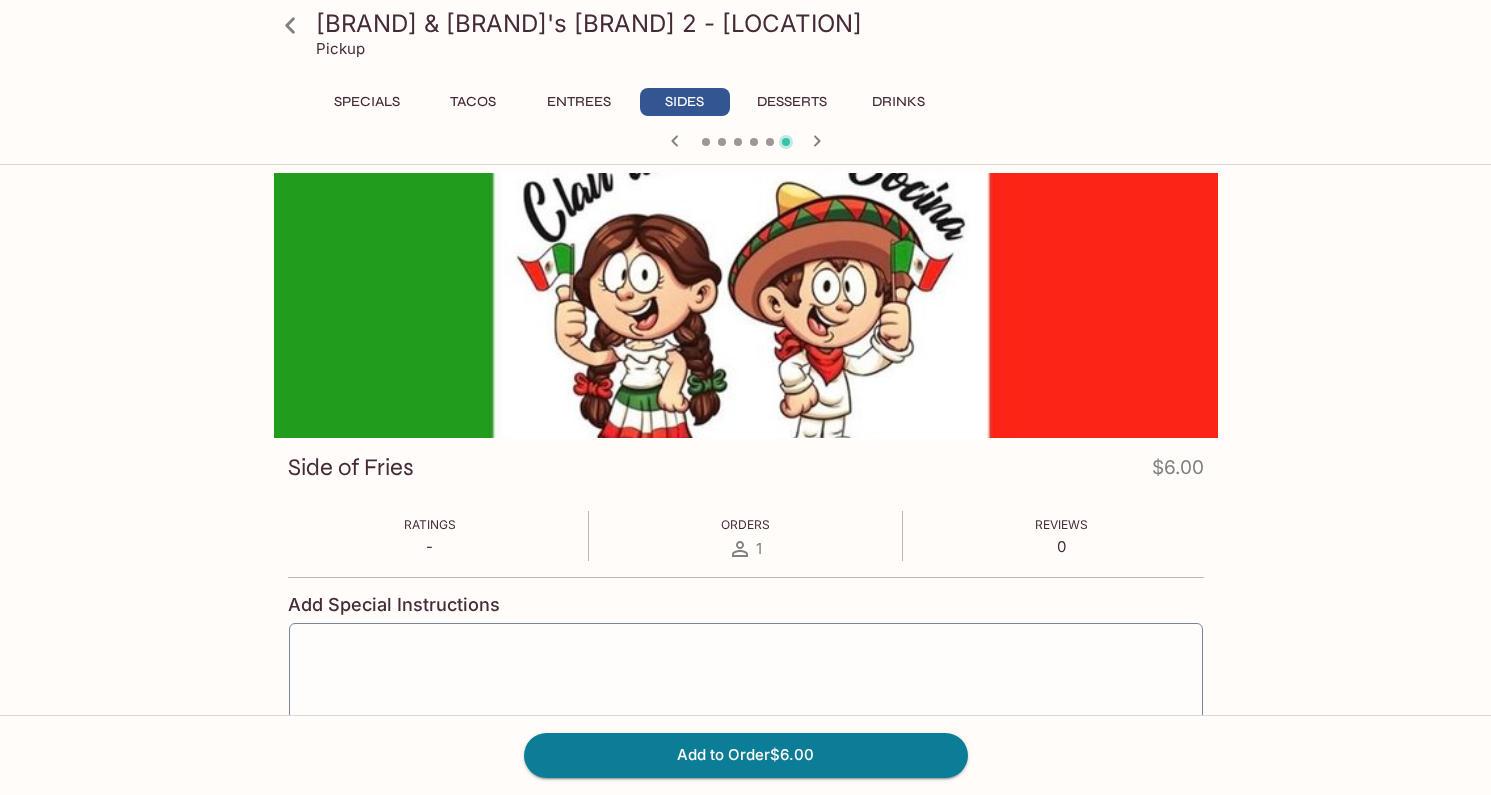click 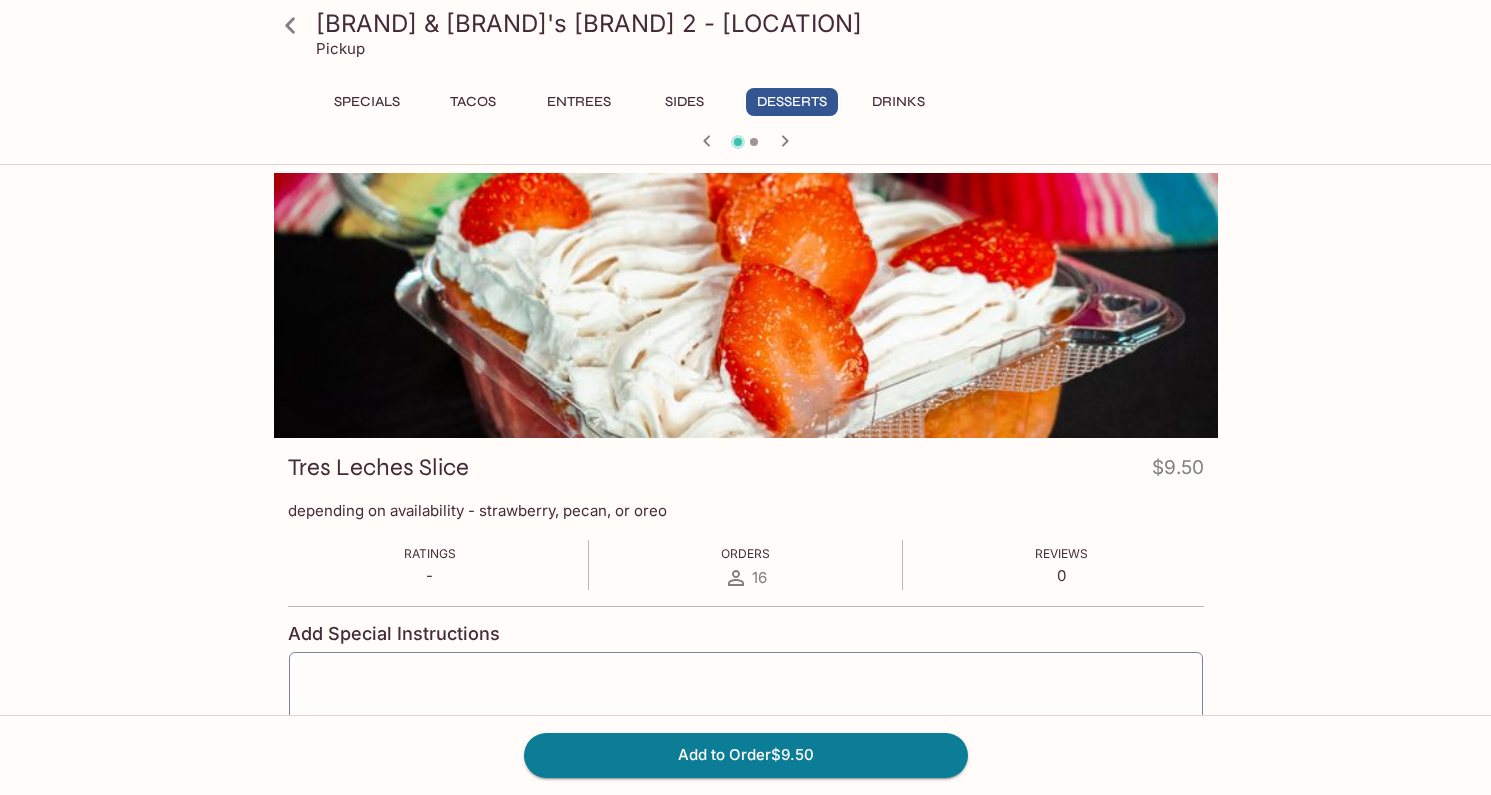 click at bounding box center (746, 143) 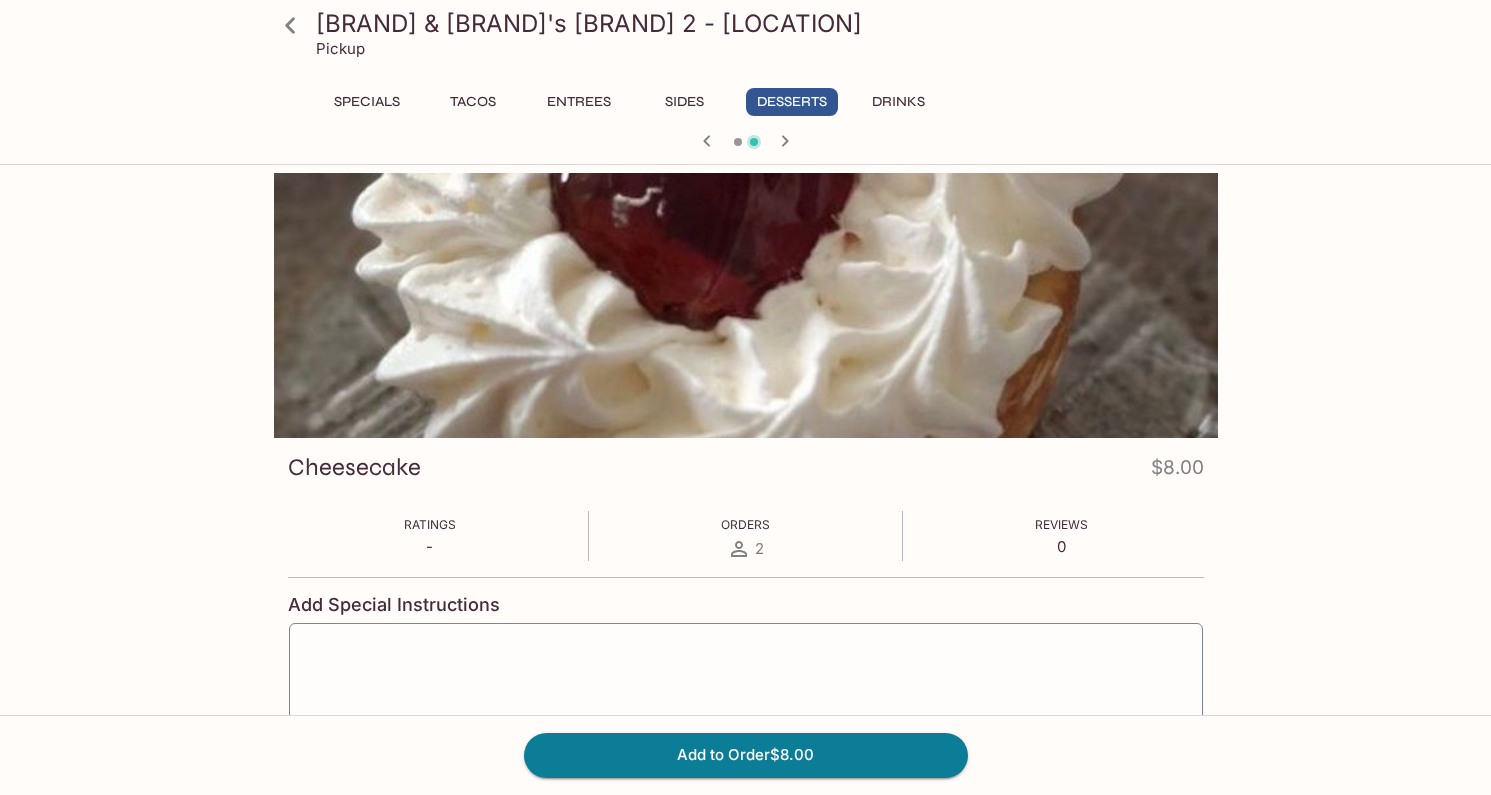 click 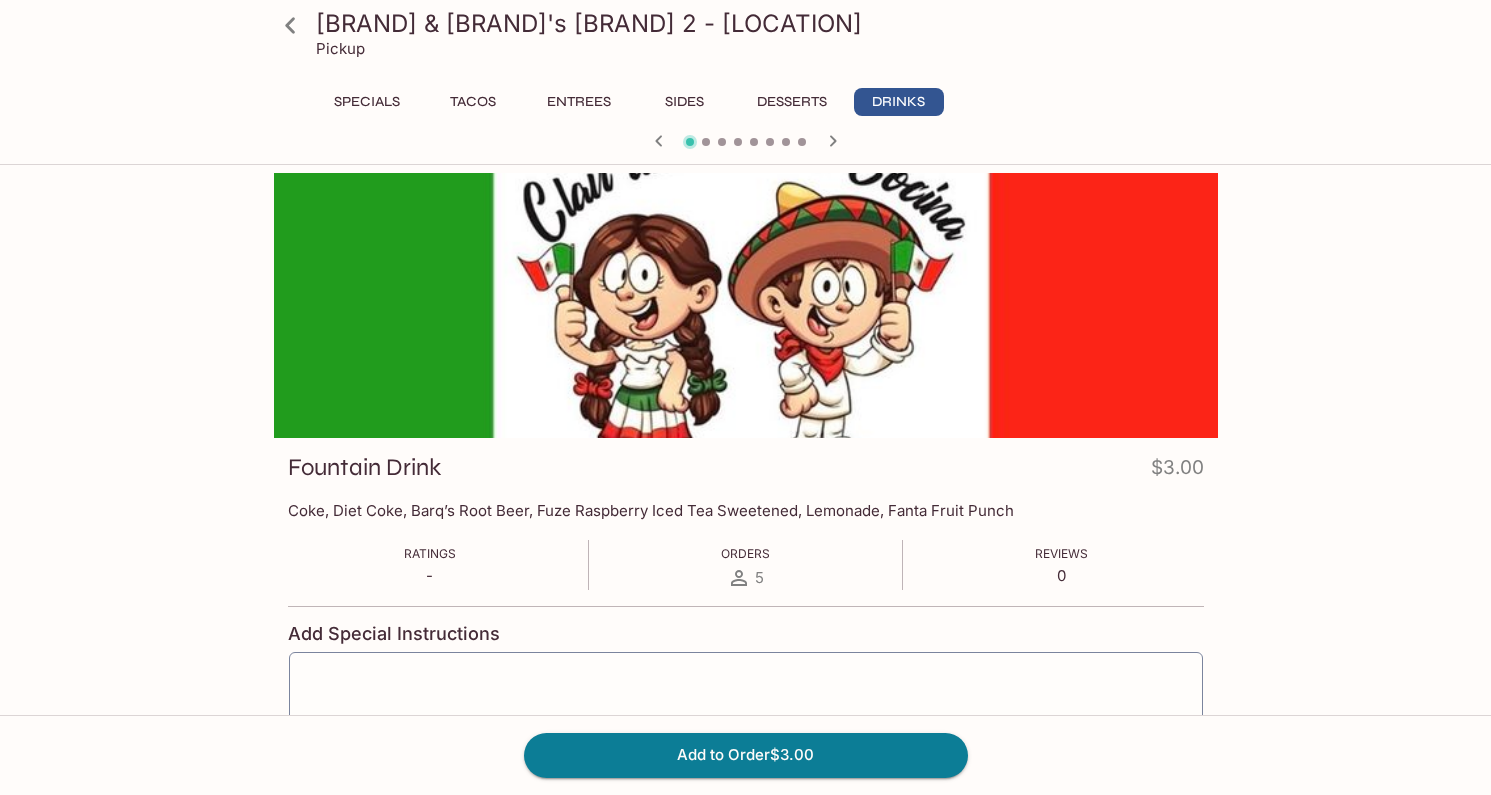 click on "Specials" at bounding box center (367, 102) 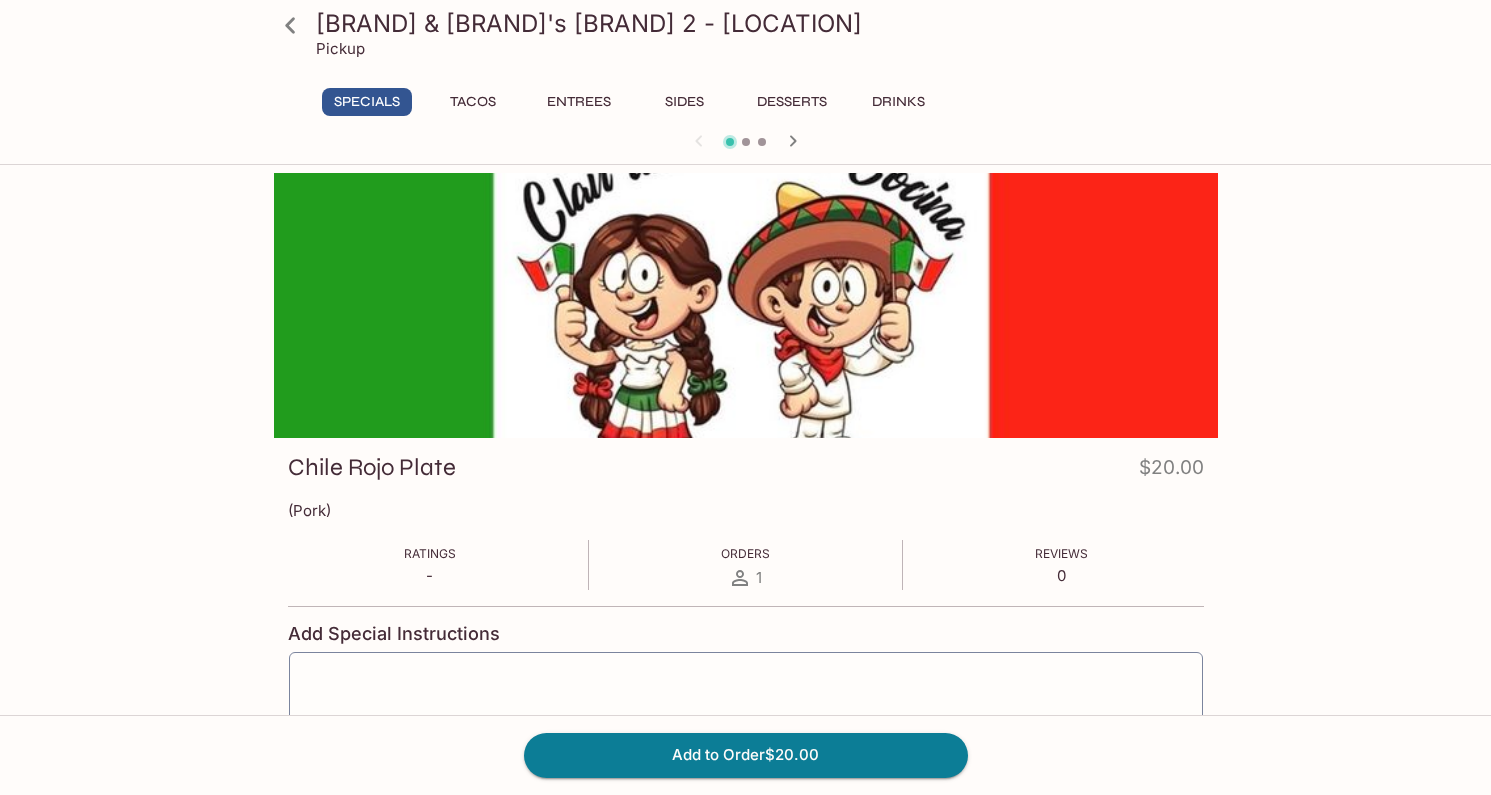 click on "Tacos" at bounding box center [473, 102] 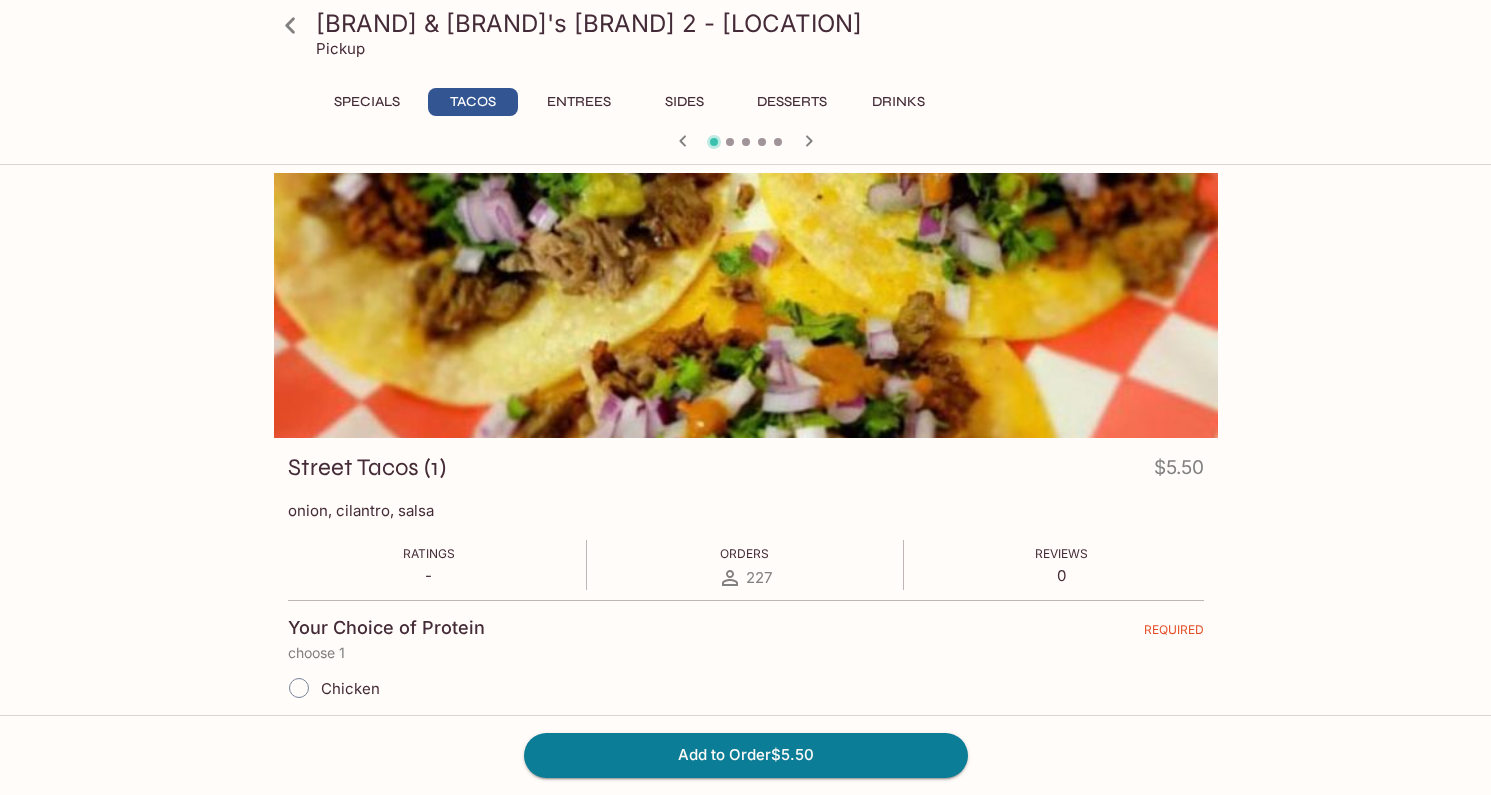 click on "Specials" at bounding box center (367, 102) 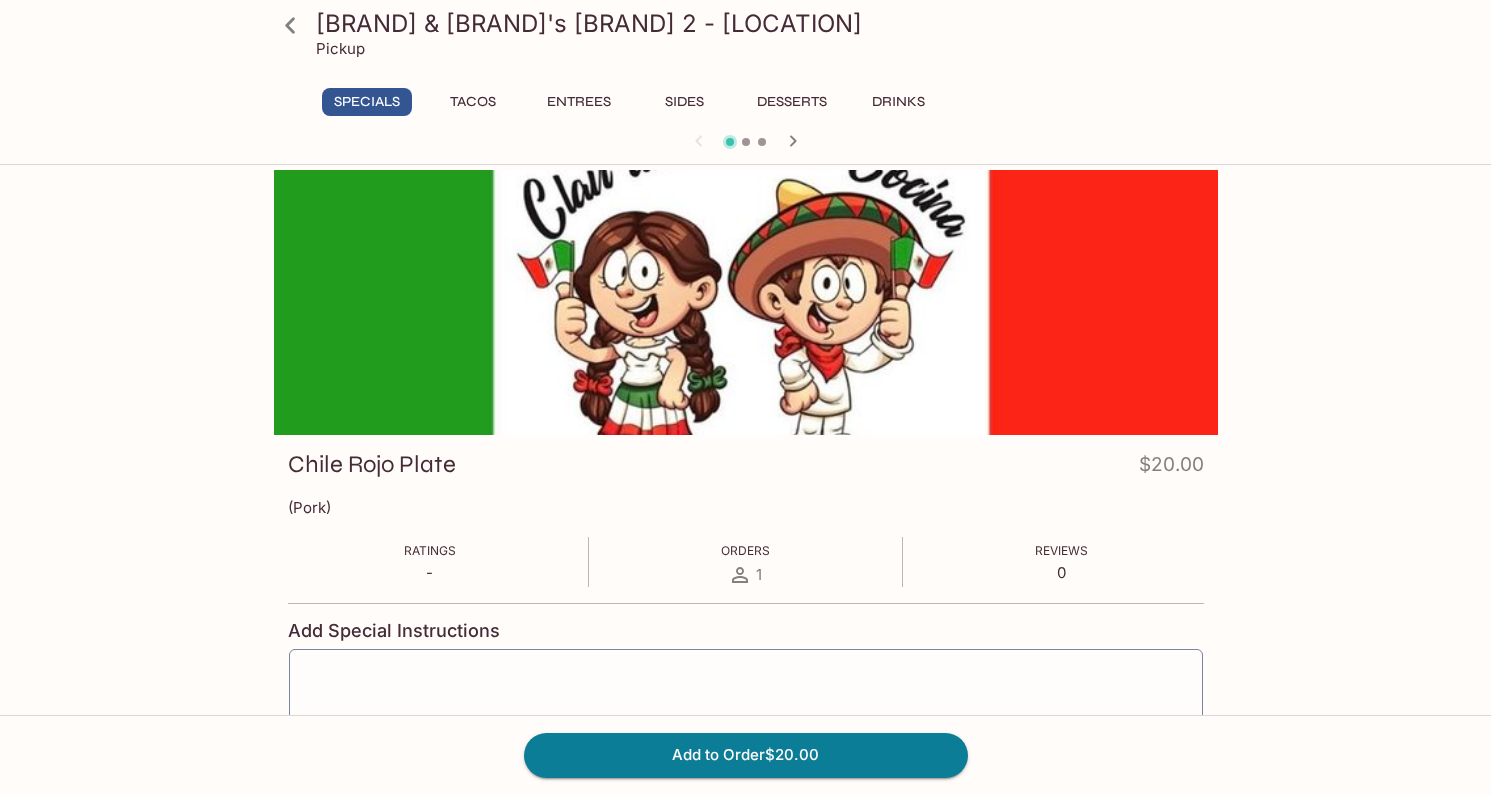 scroll, scrollTop: 0, scrollLeft: 0, axis: both 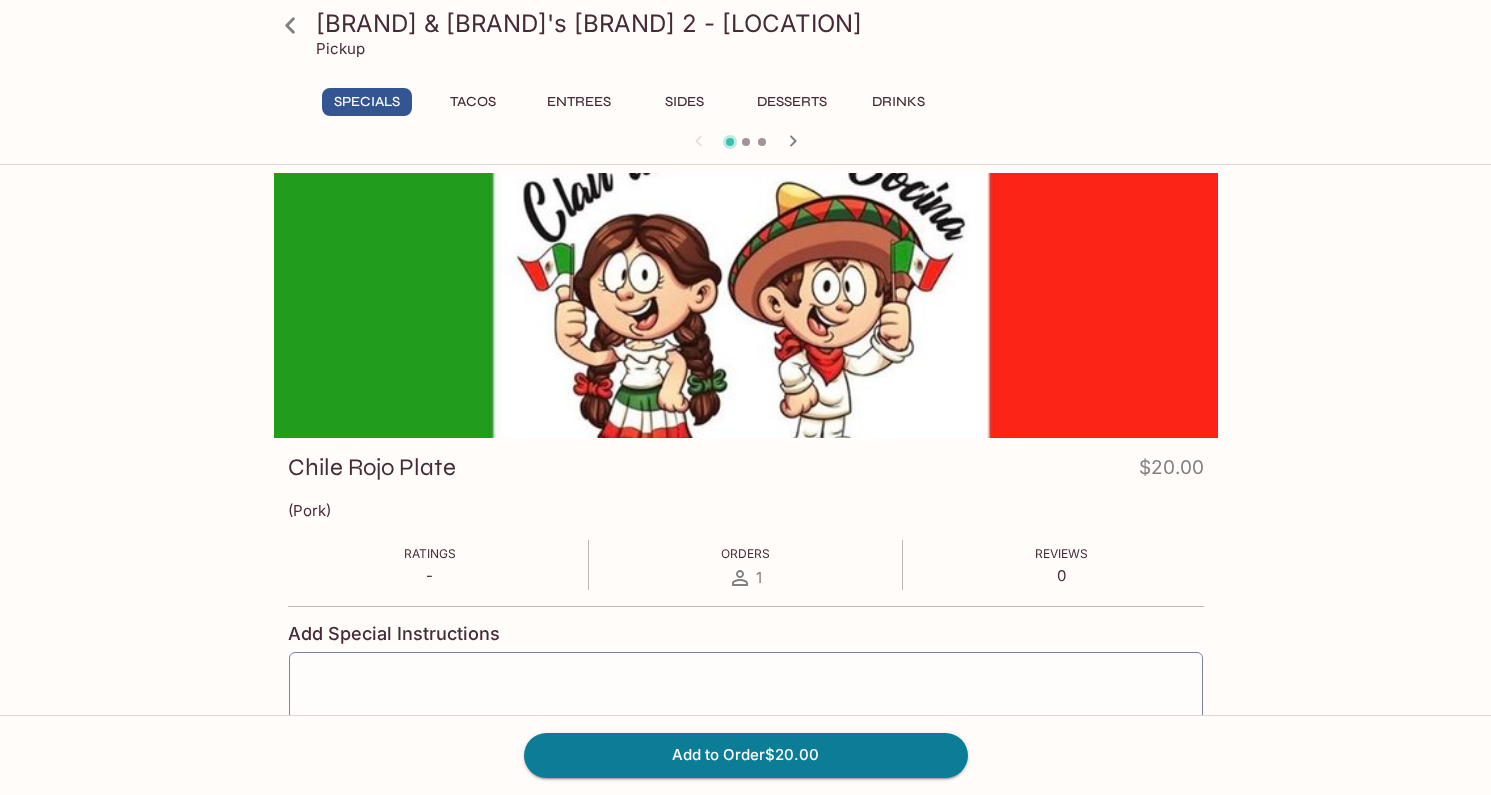 click on "Tacos" at bounding box center [473, 102] 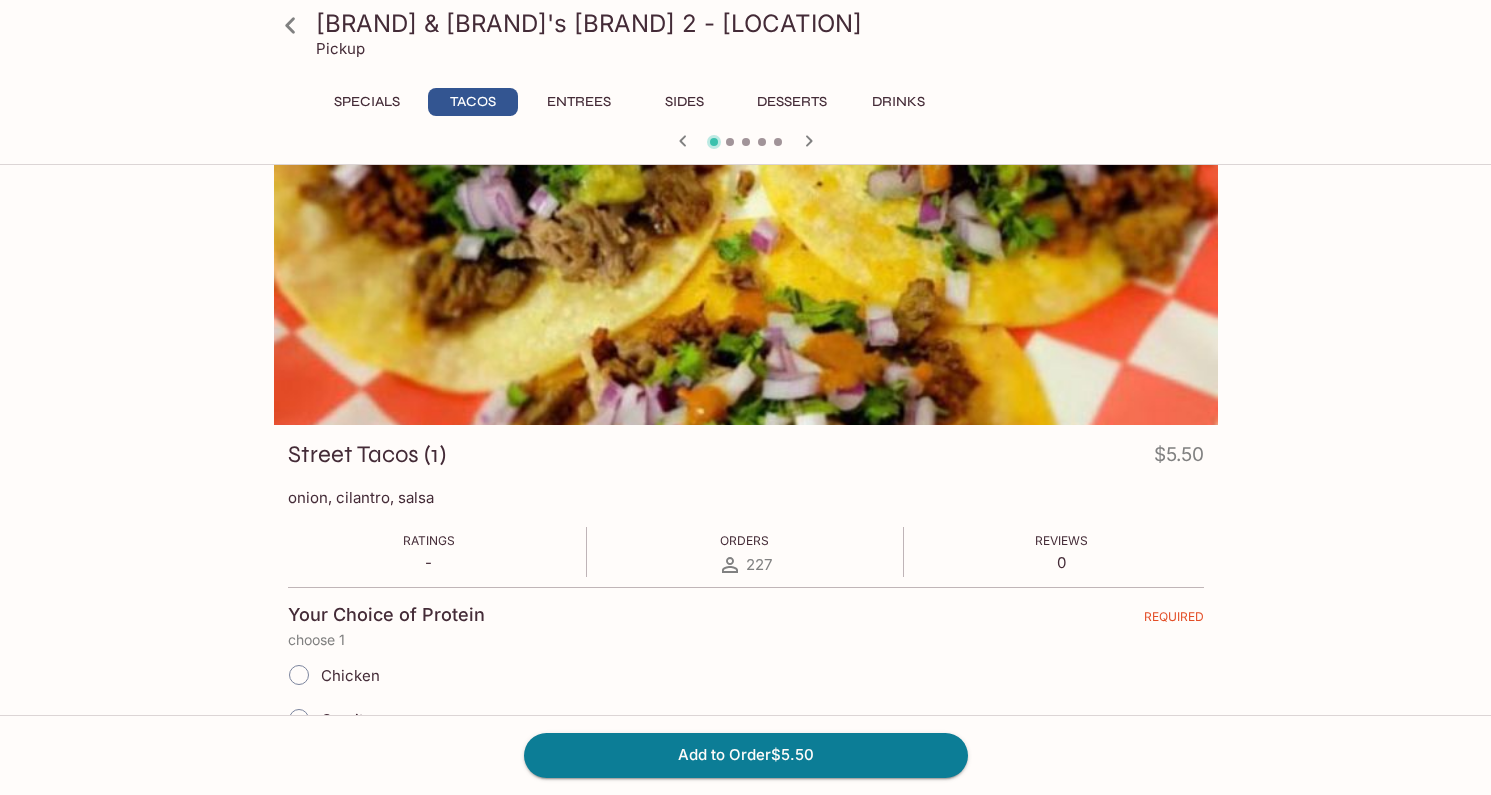 scroll, scrollTop: 0, scrollLeft: 0, axis: both 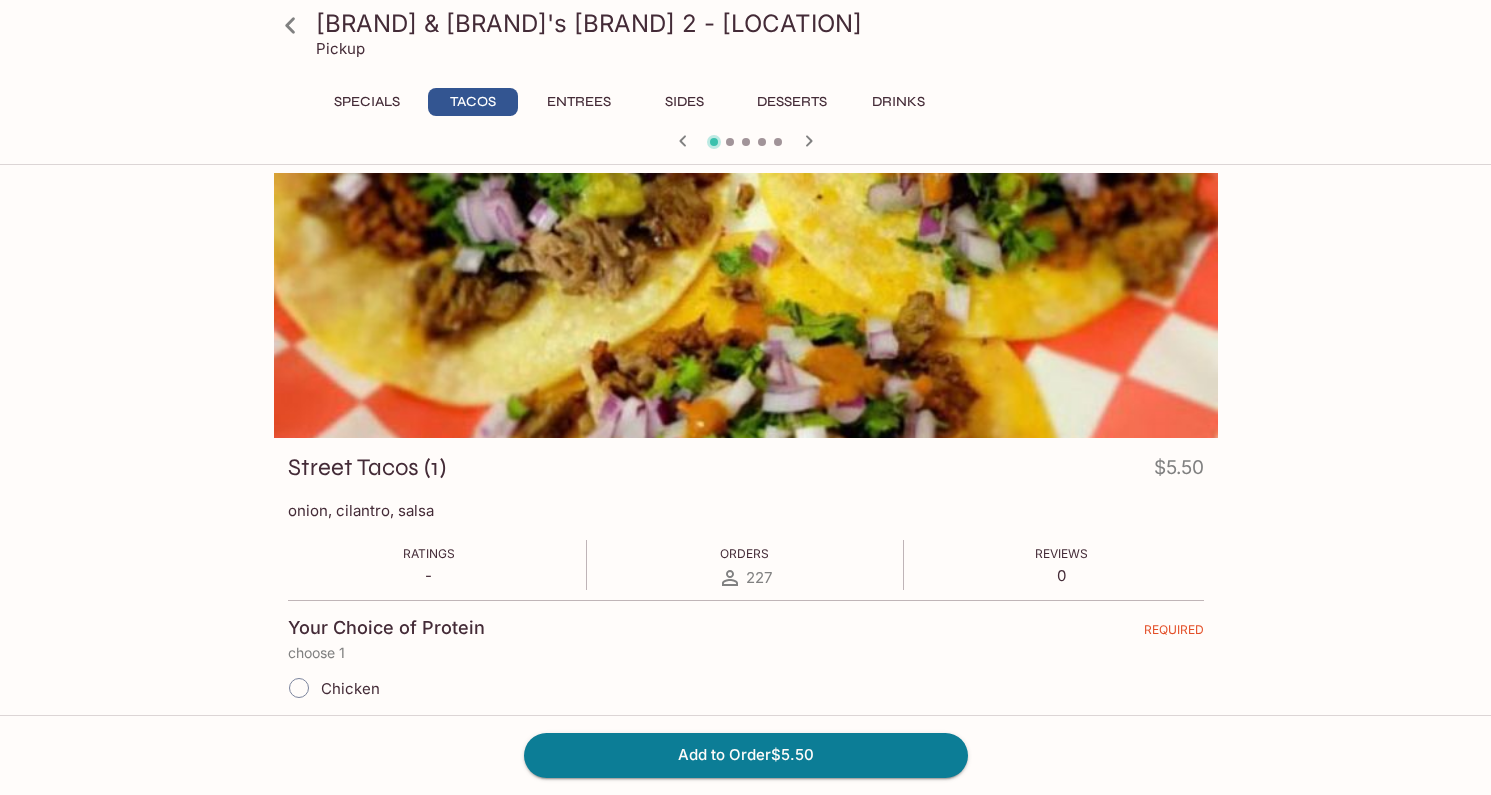 click 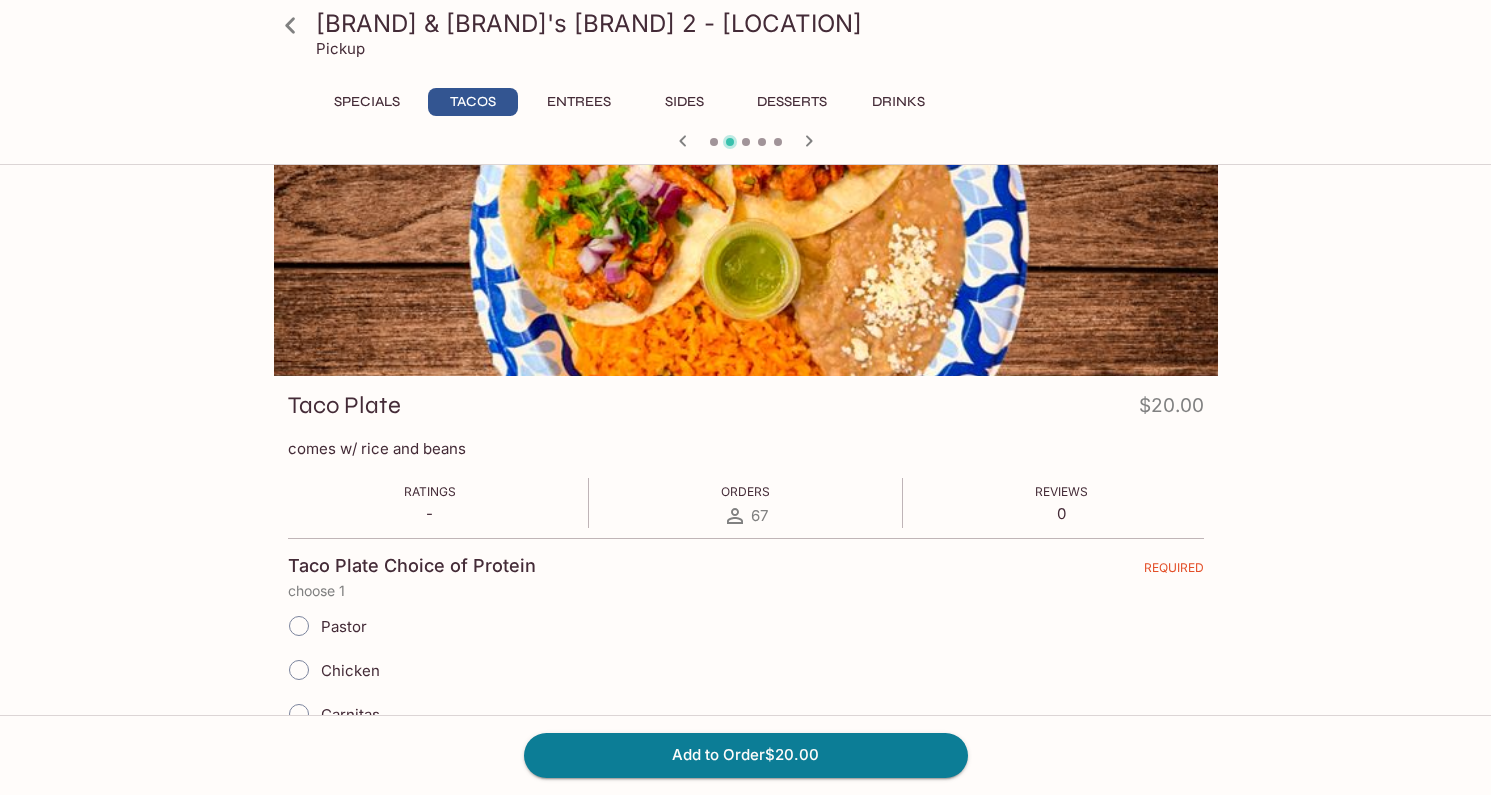 scroll, scrollTop: 0, scrollLeft: 0, axis: both 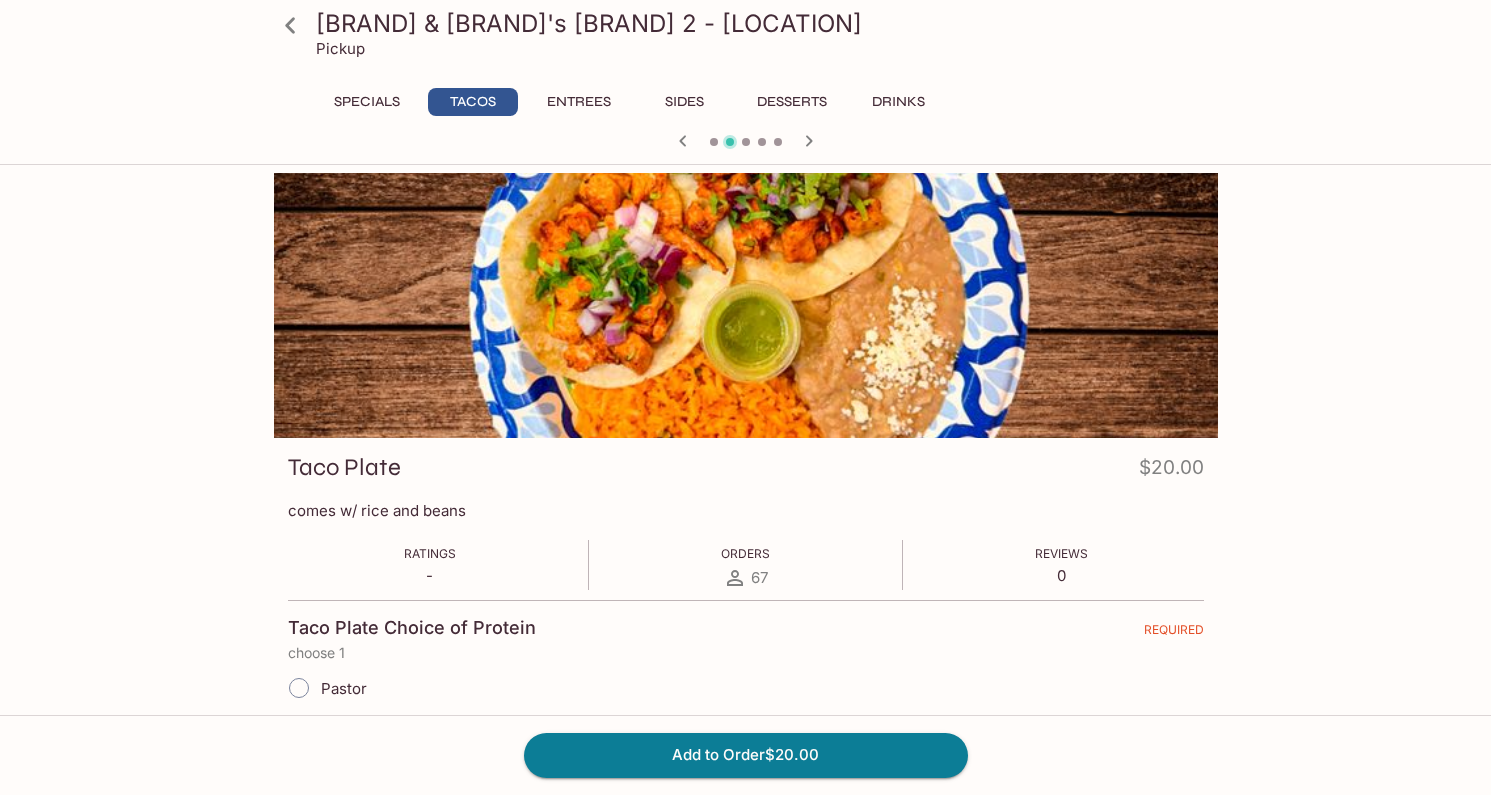 click 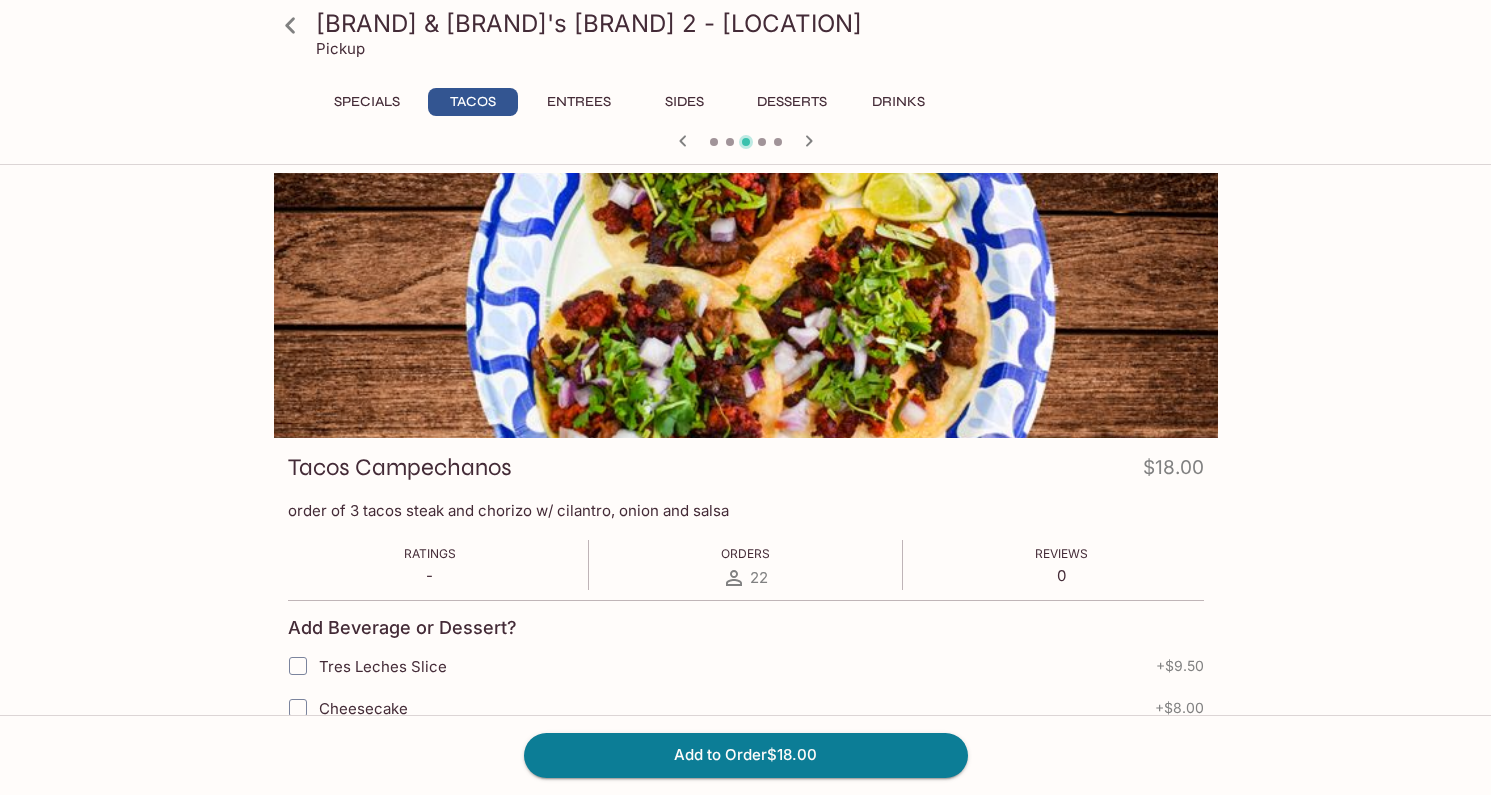 click 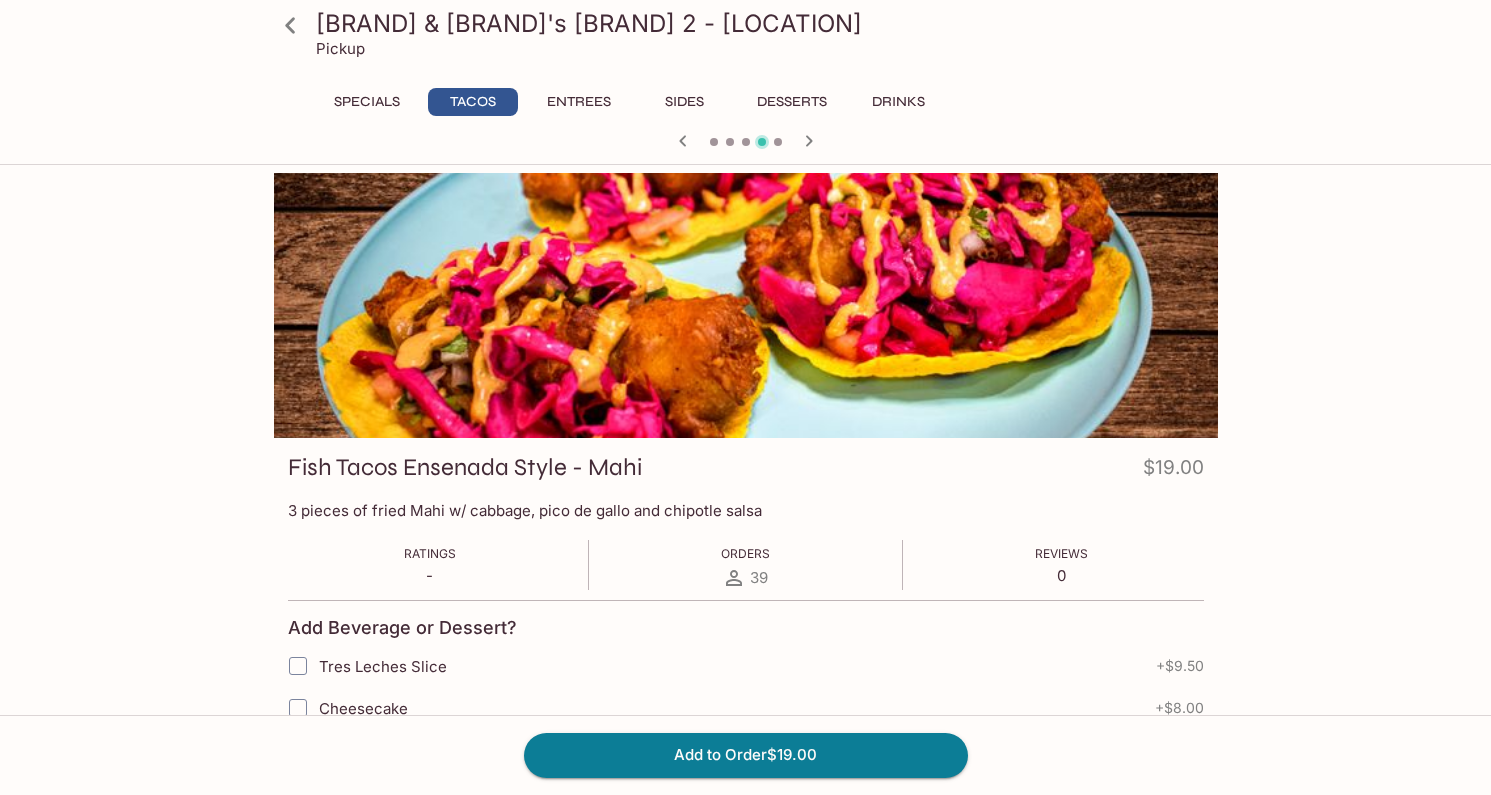 click 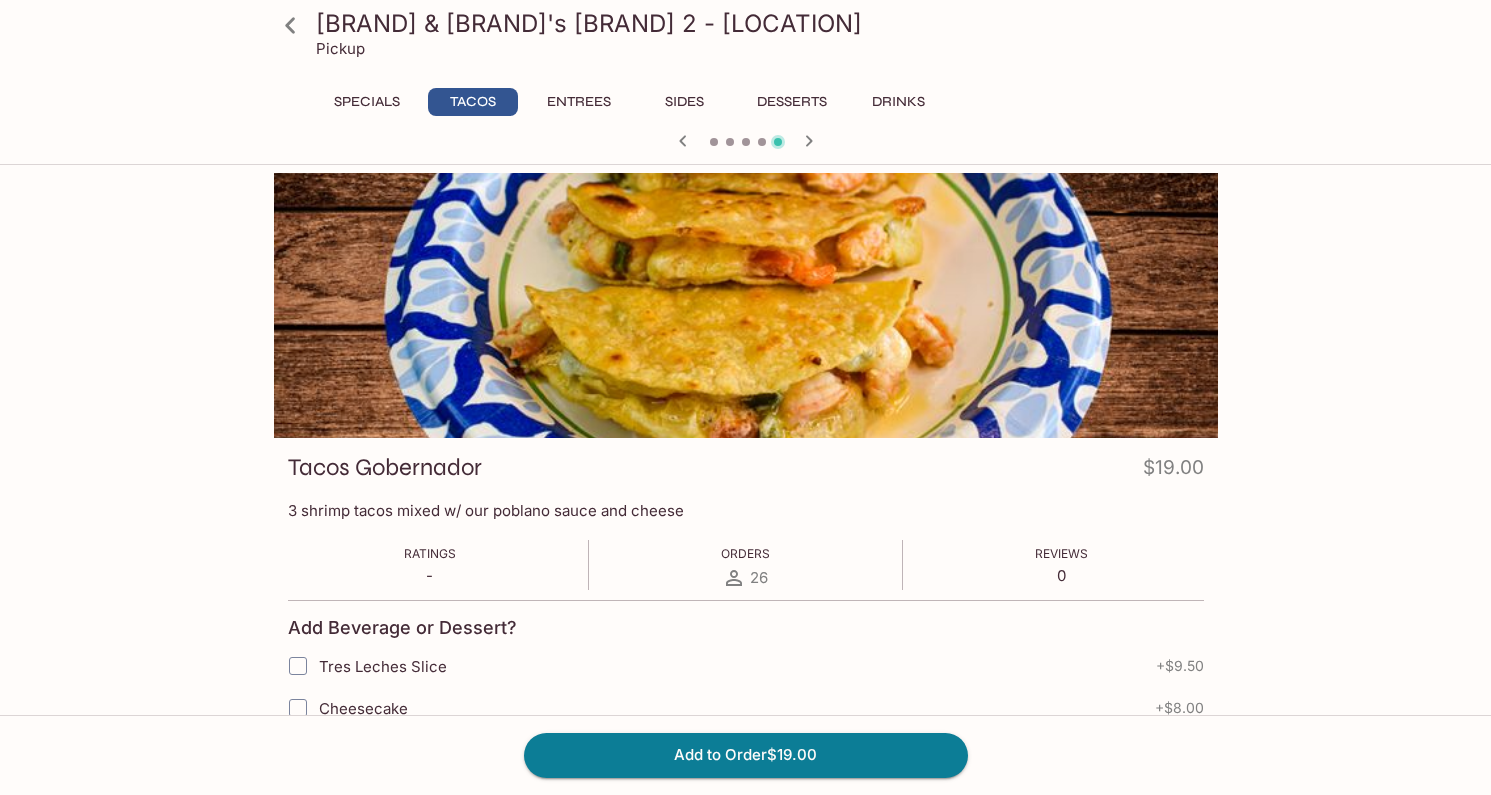 click 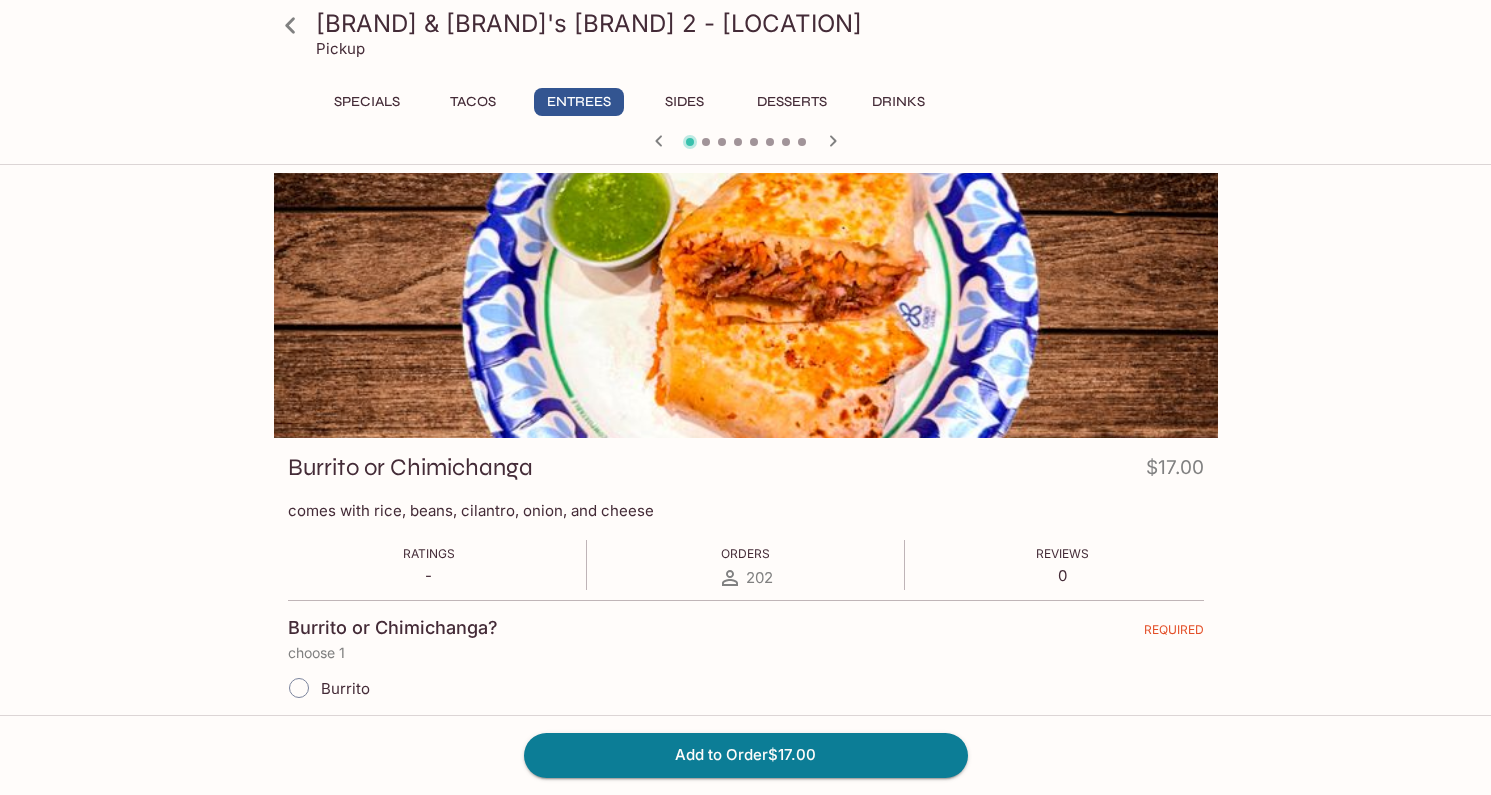 click at bounding box center [746, 143] 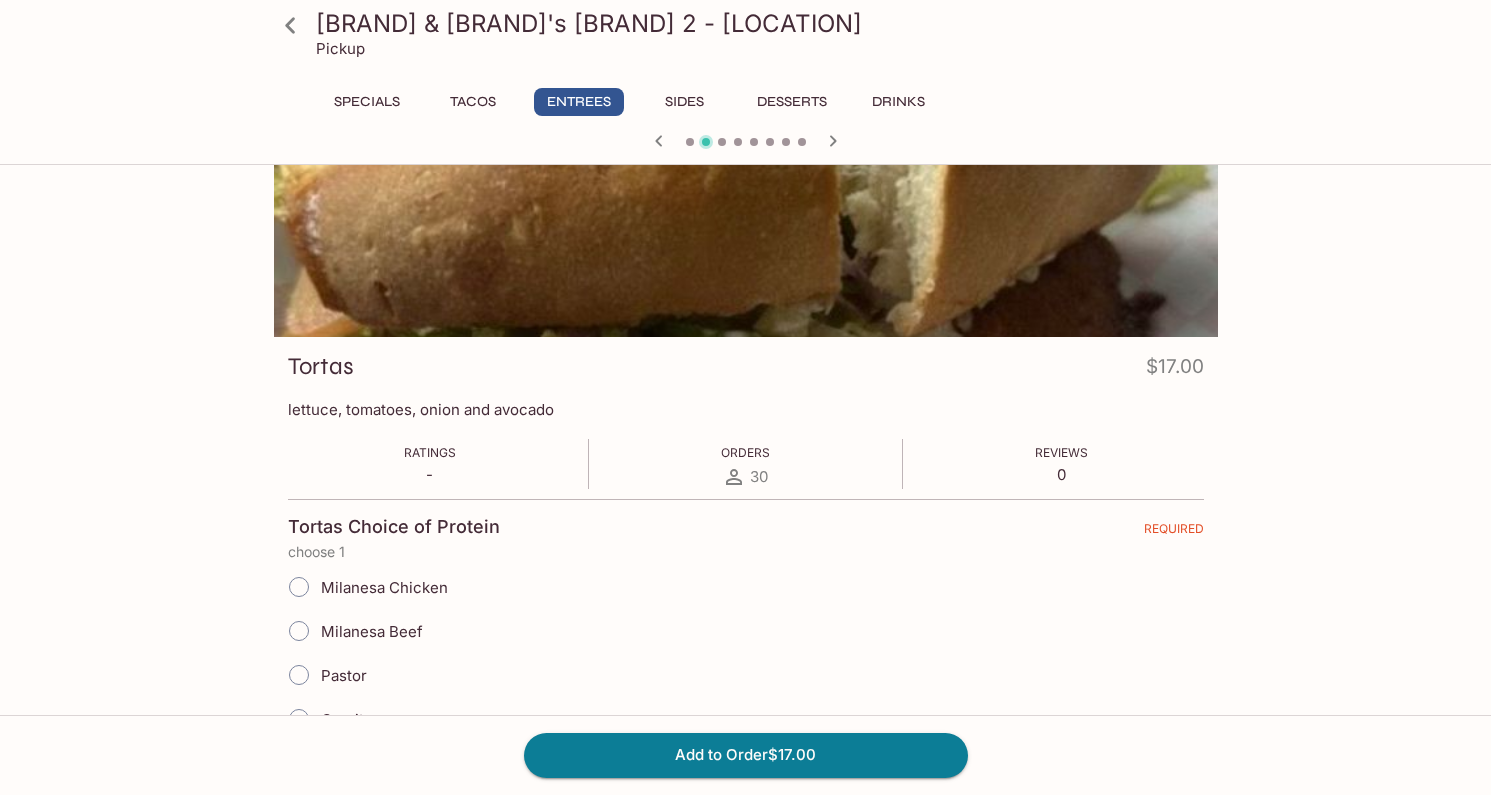 scroll, scrollTop: 0, scrollLeft: 0, axis: both 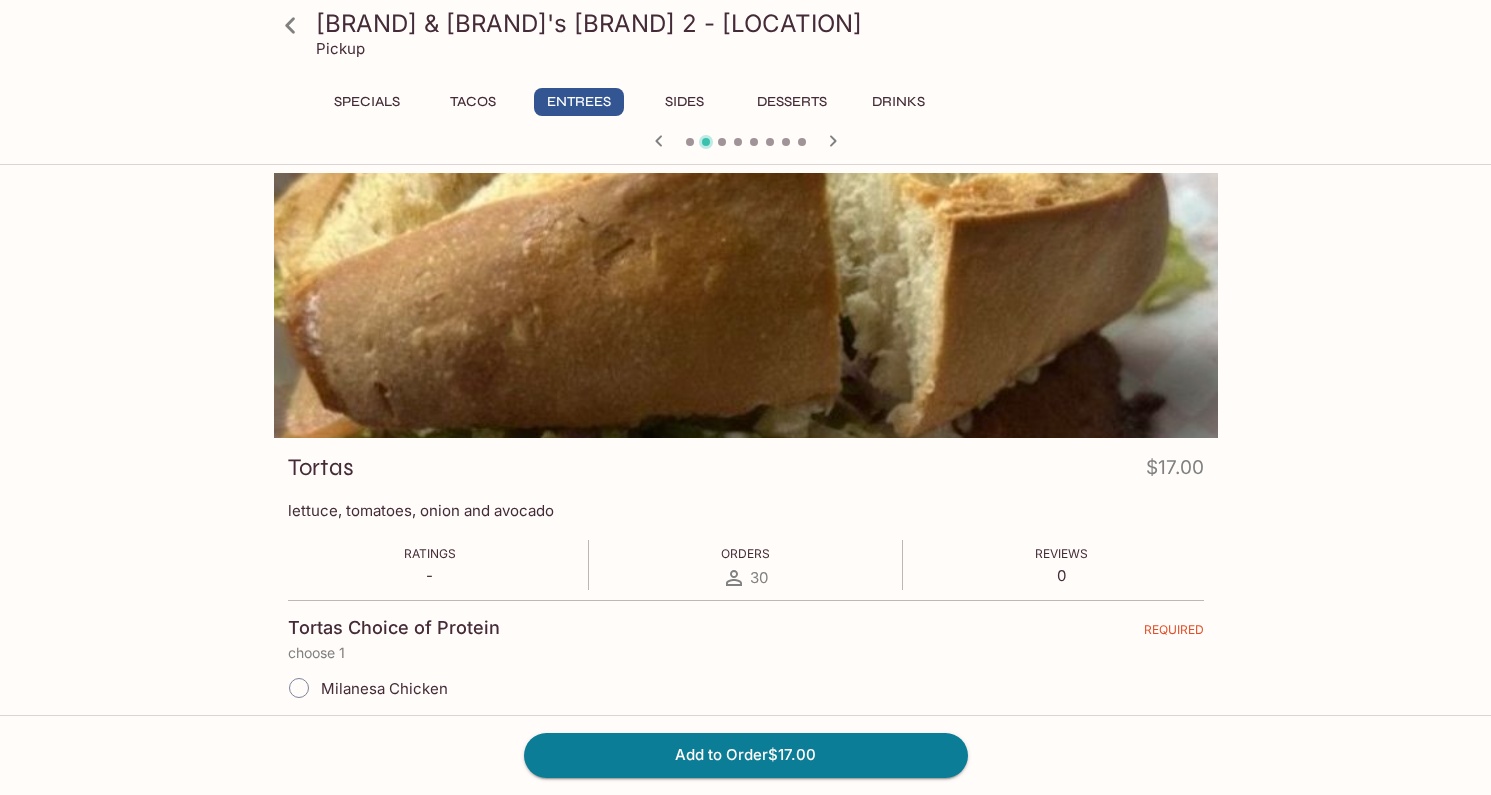 click 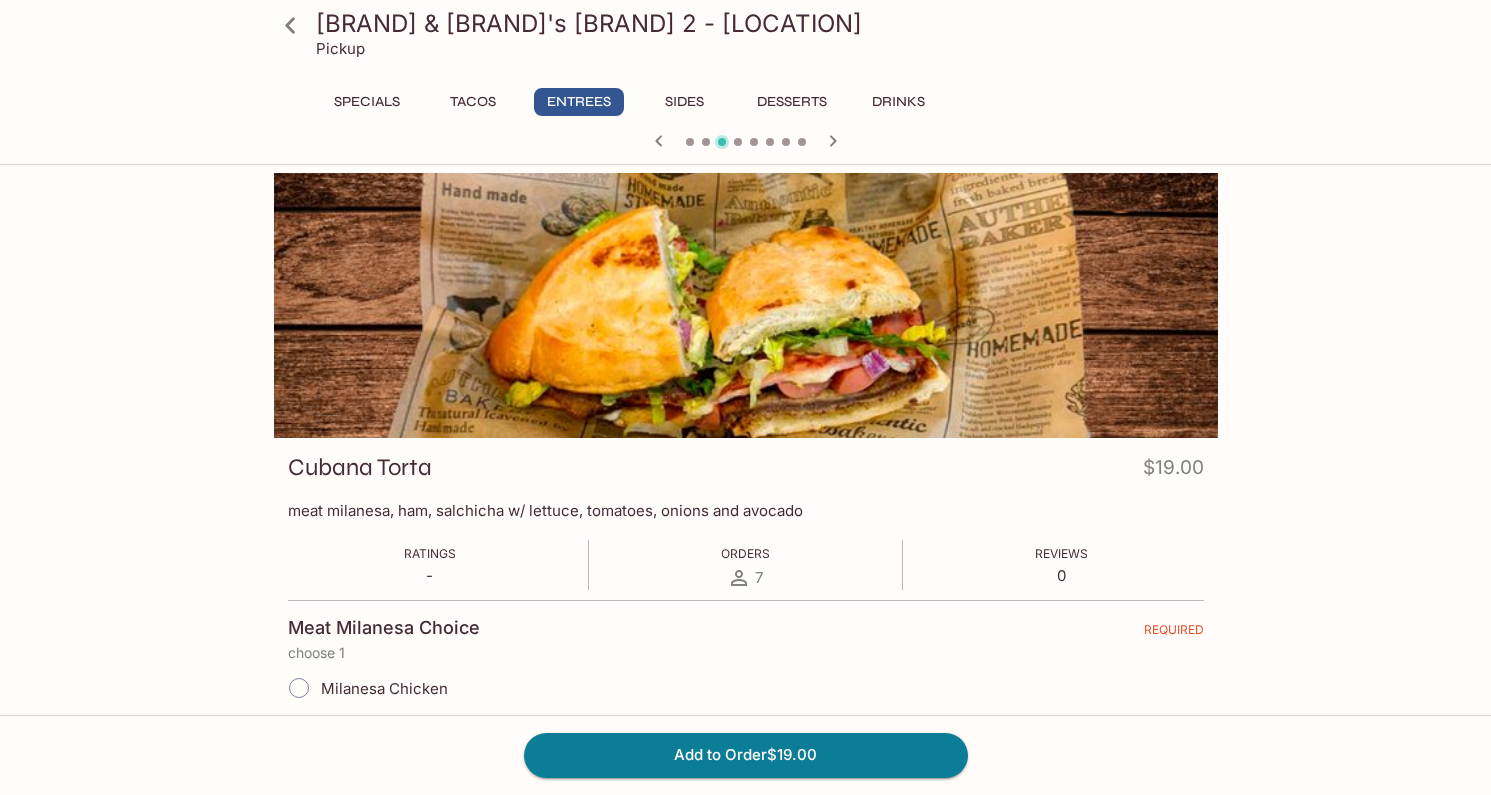 click 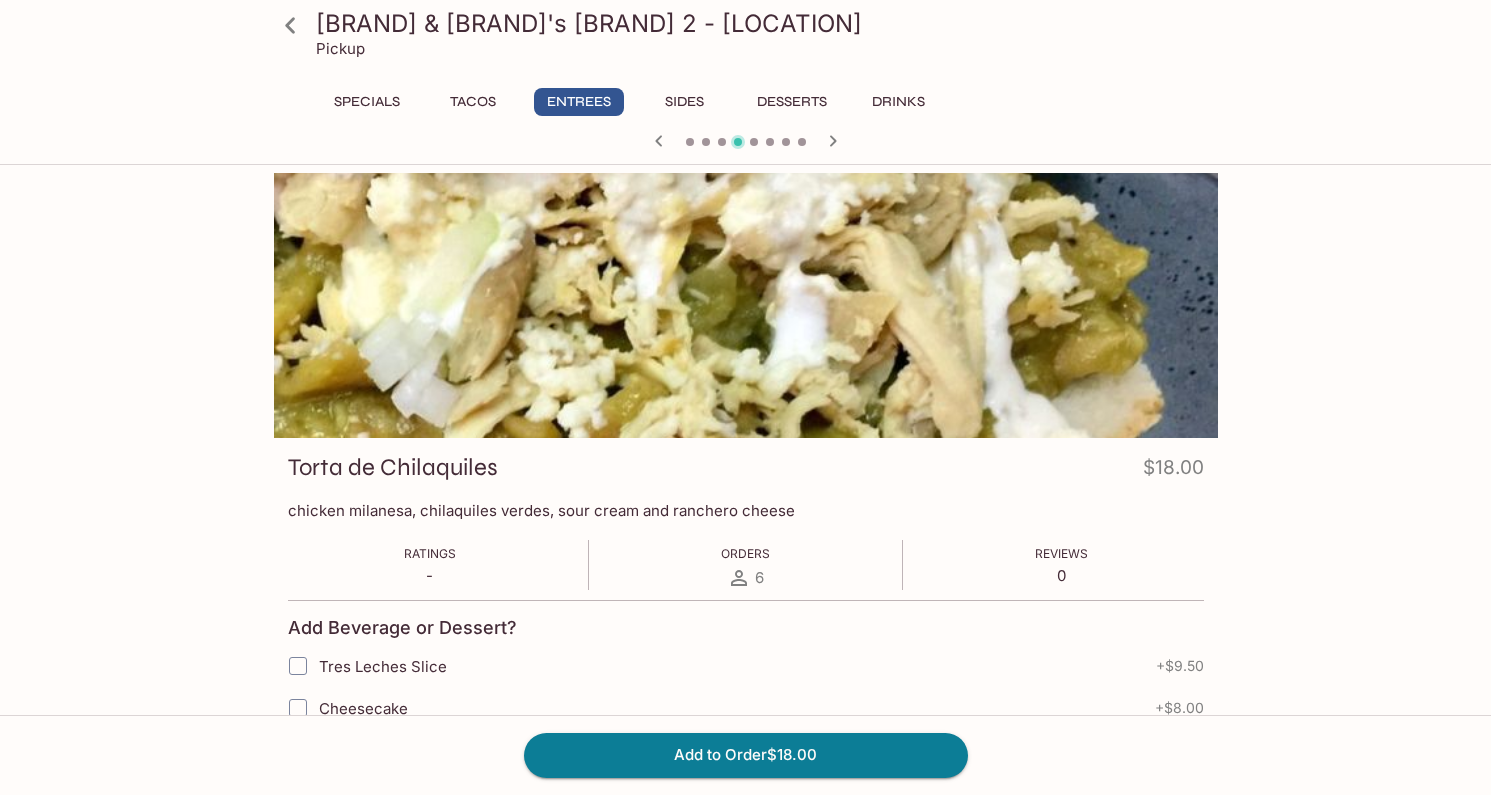 click 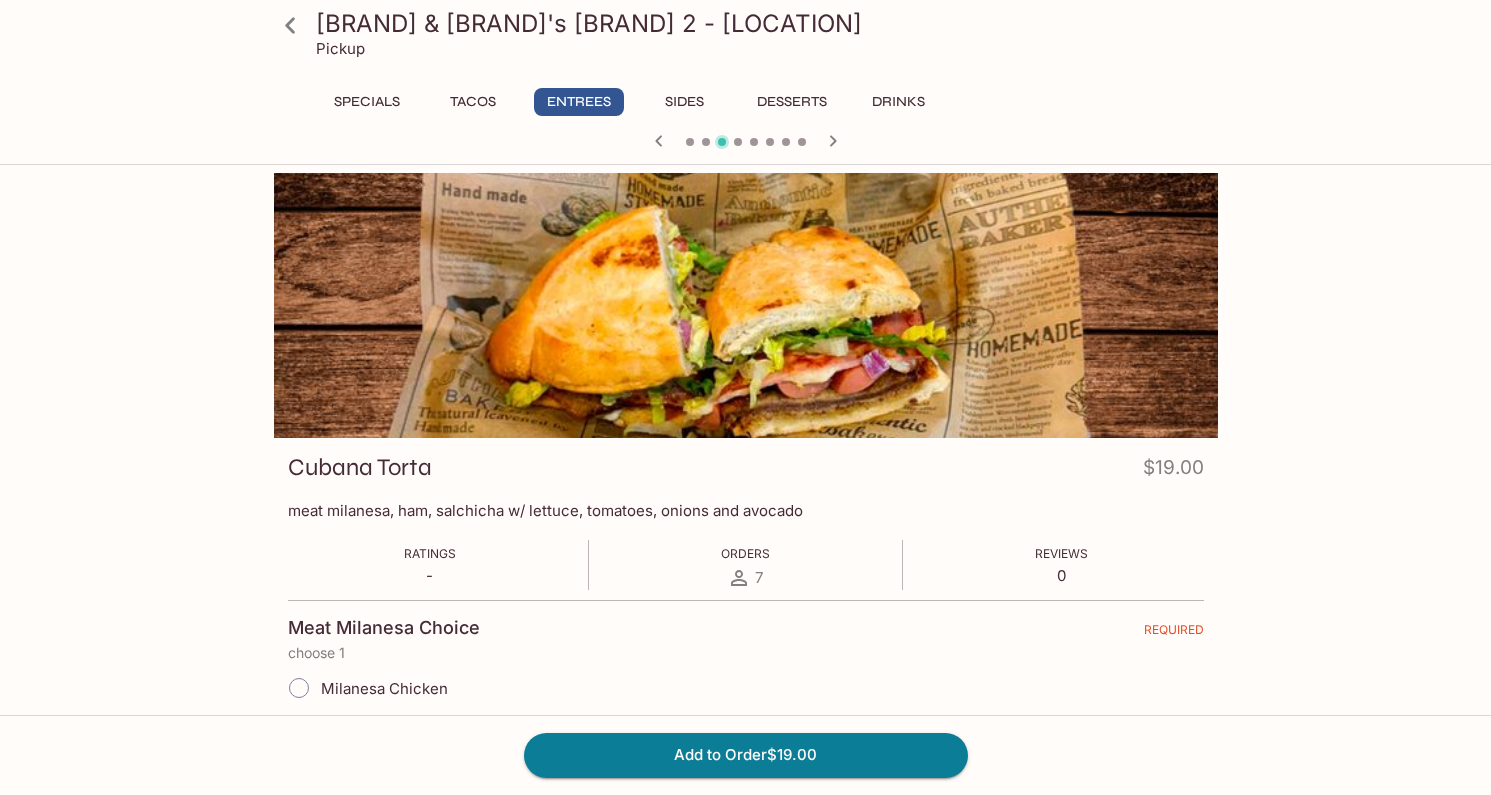 click 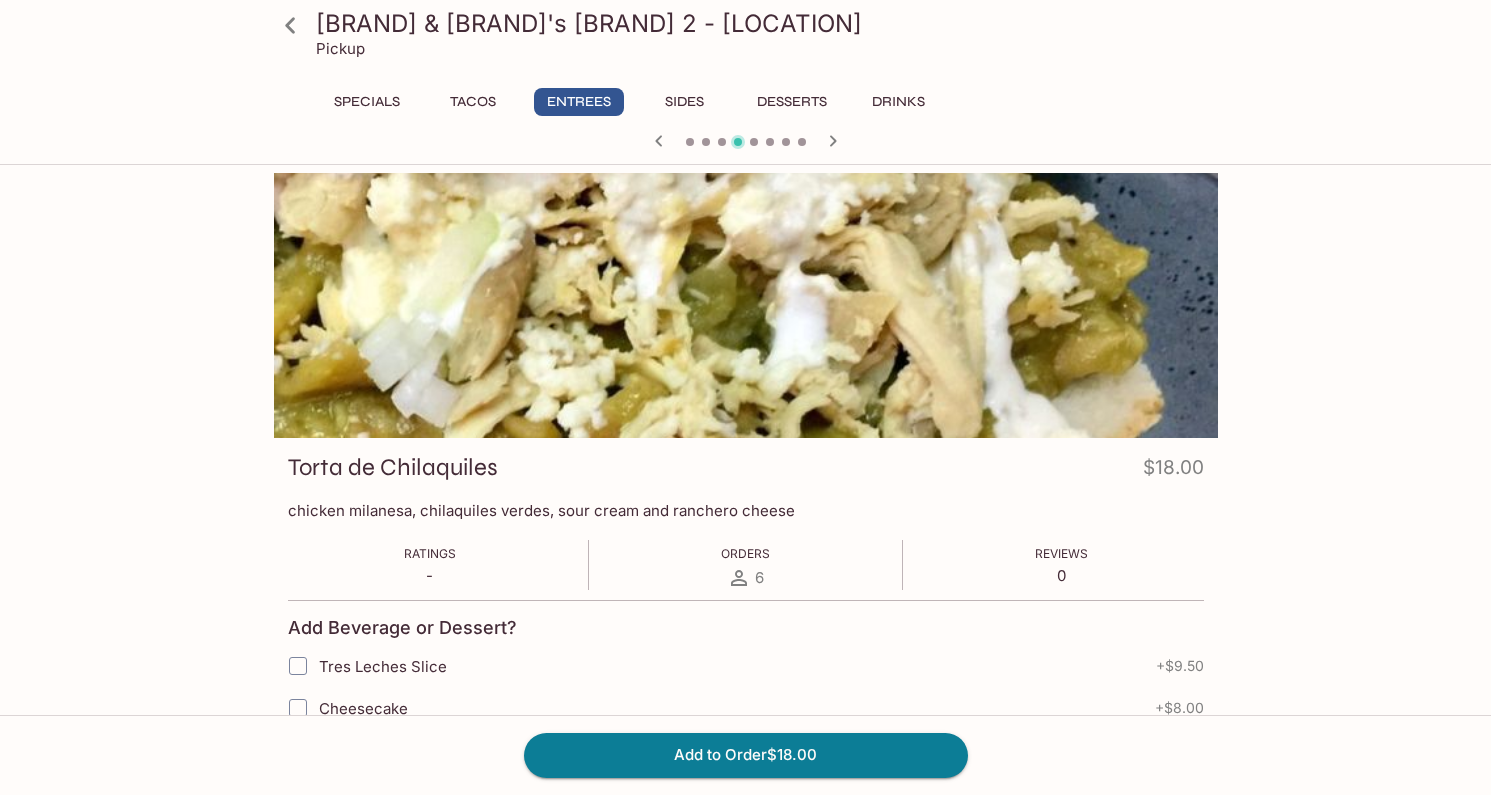 click 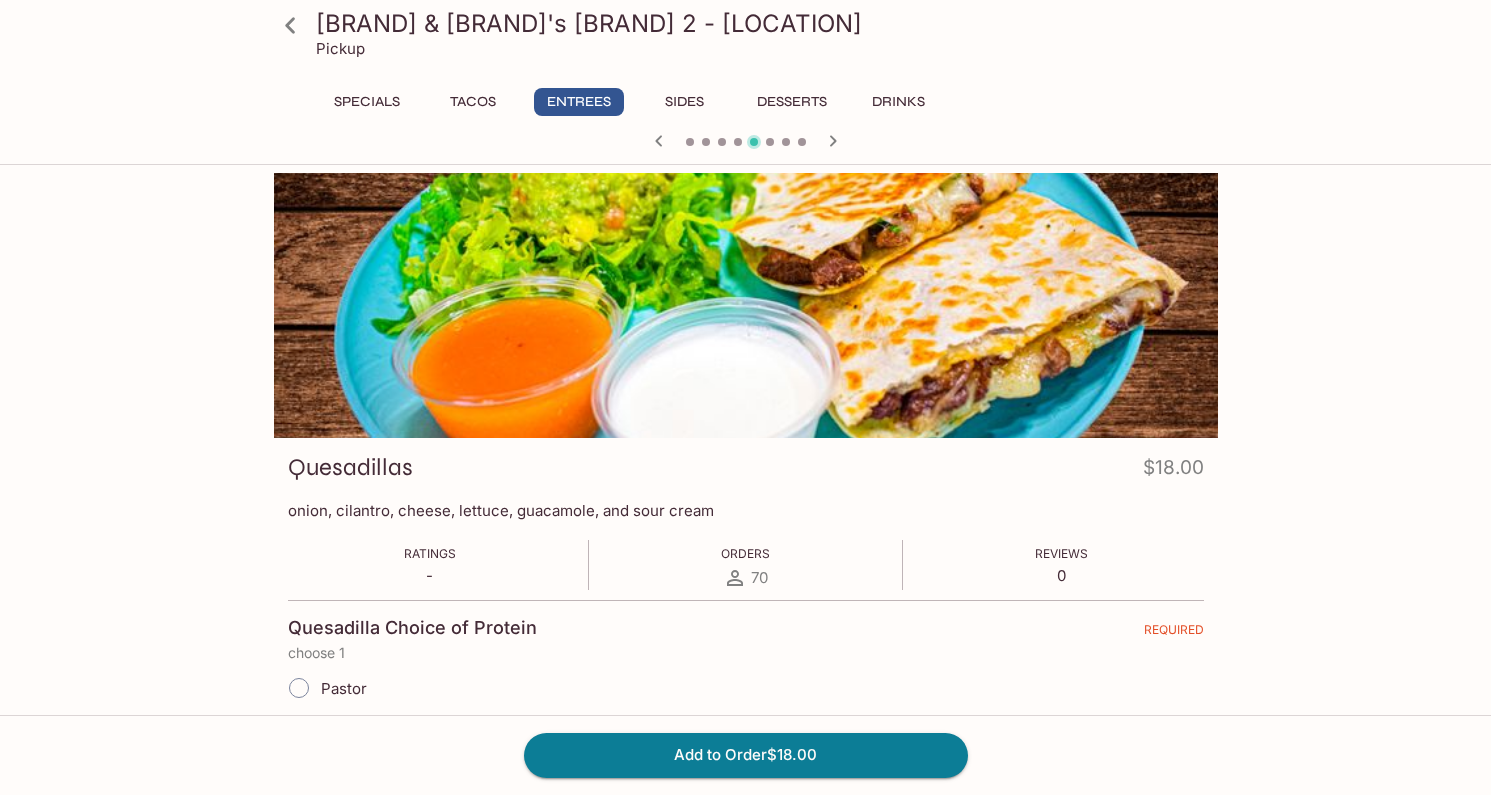 click 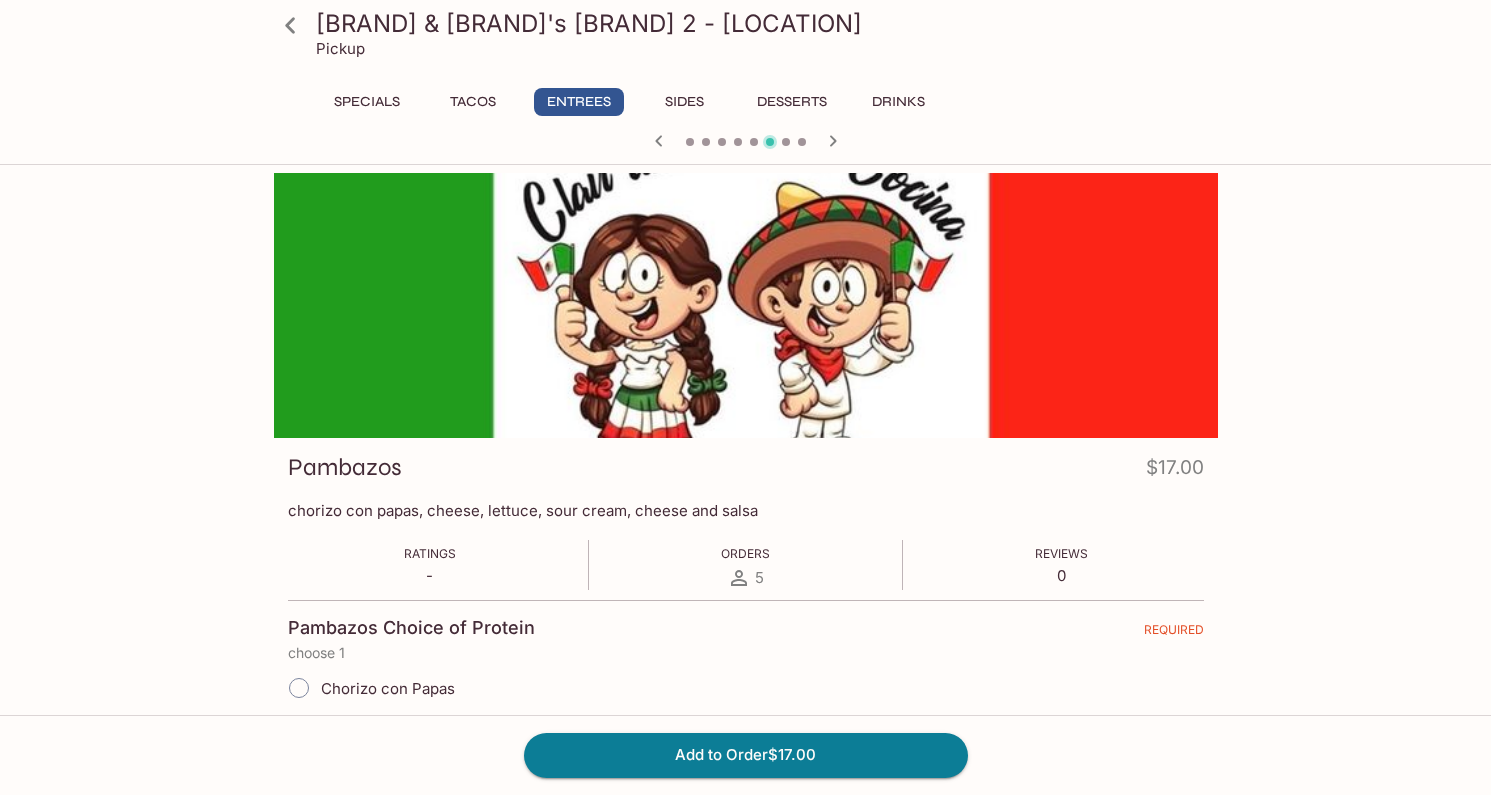 click 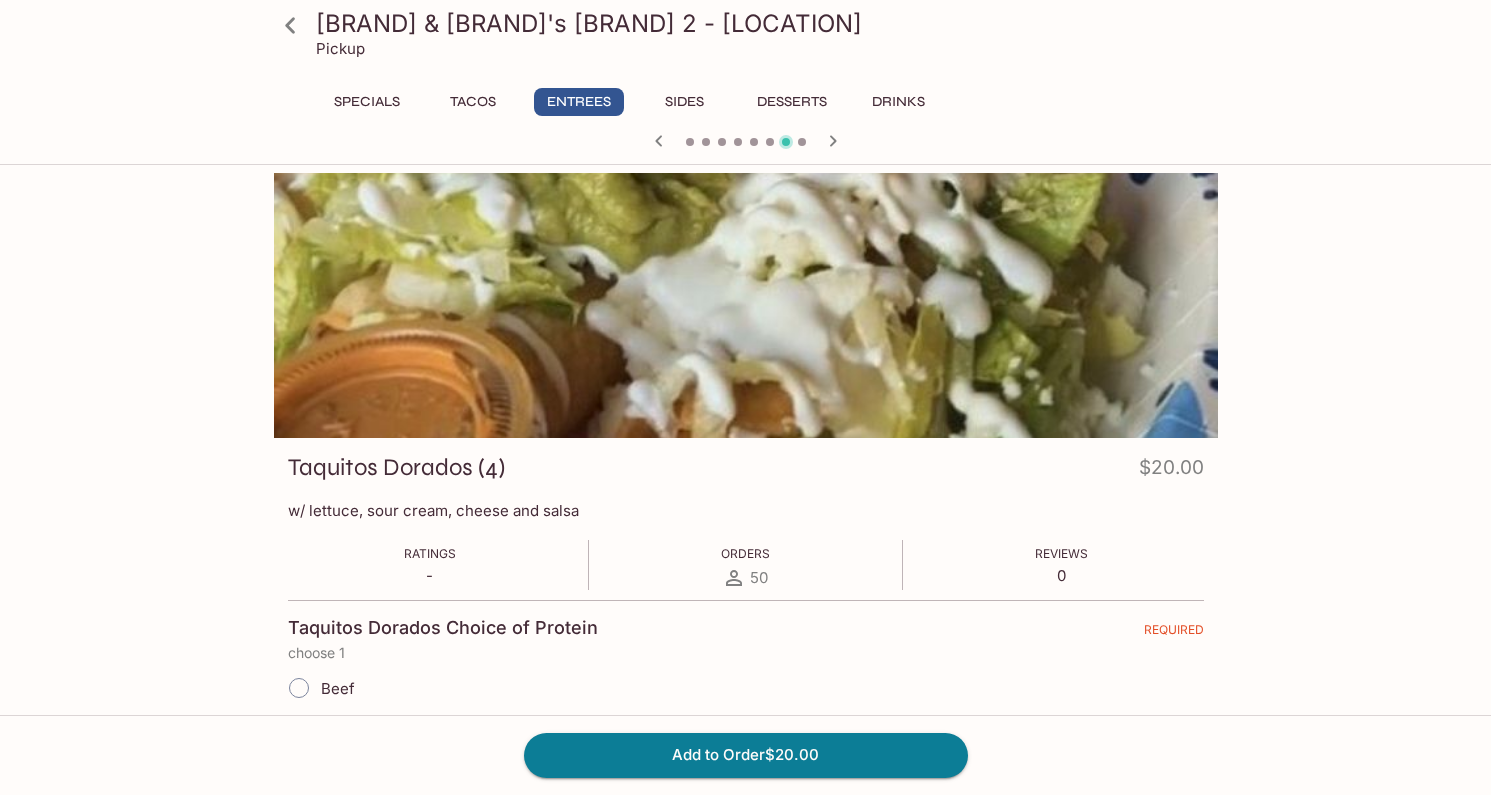 click 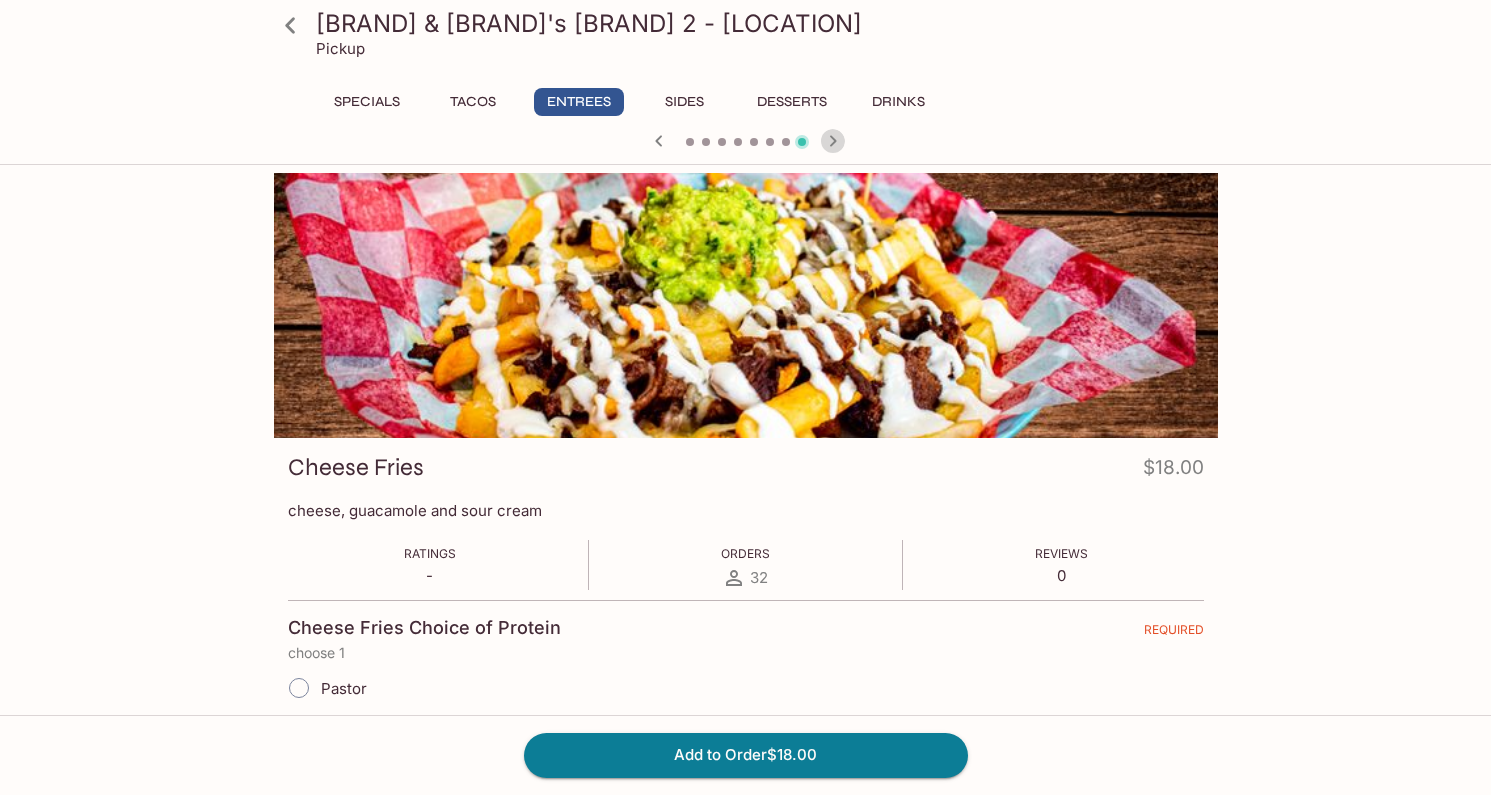 click 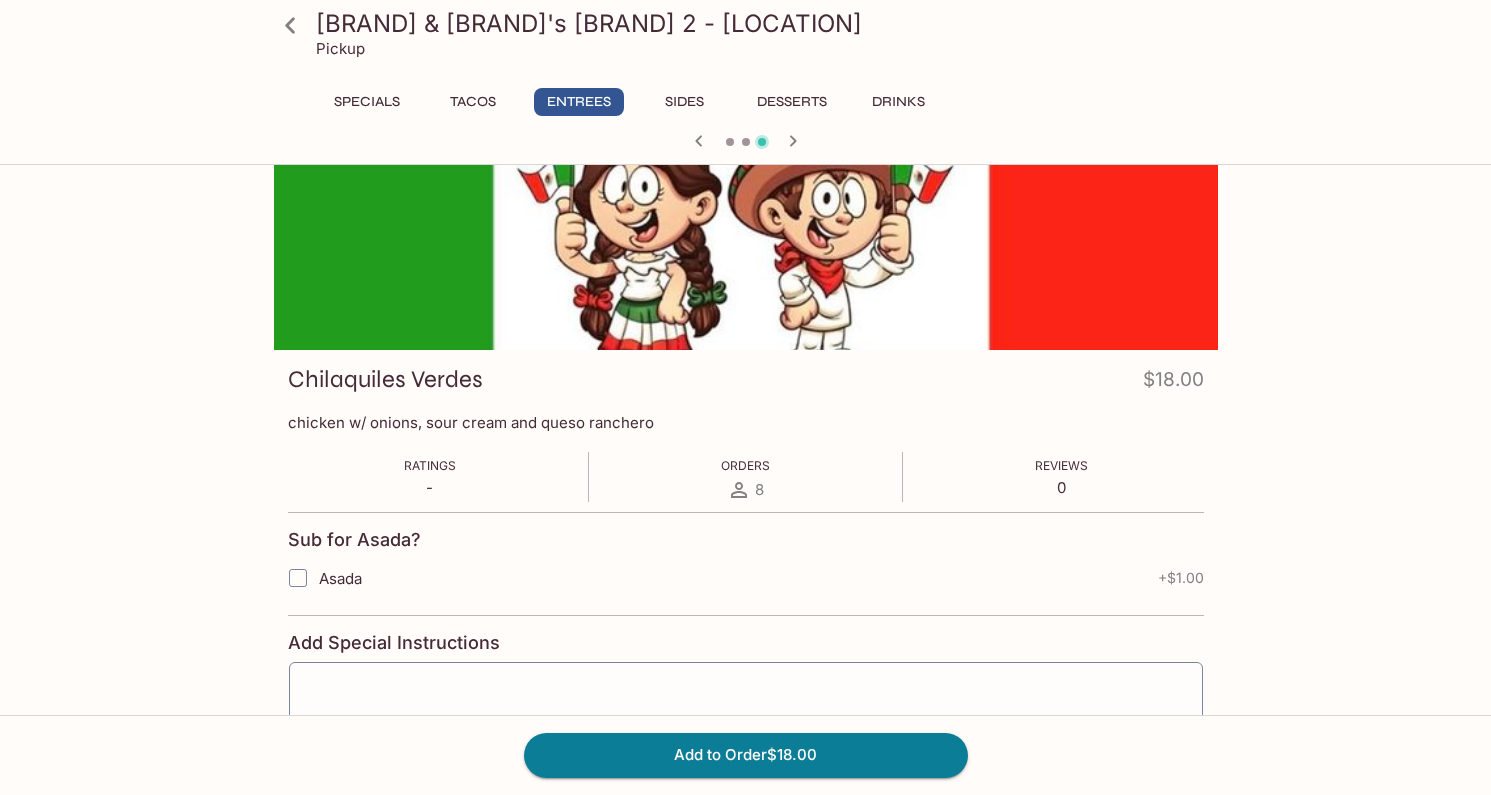 scroll, scrollTop: 0, scrollLeft: 0, axis: both 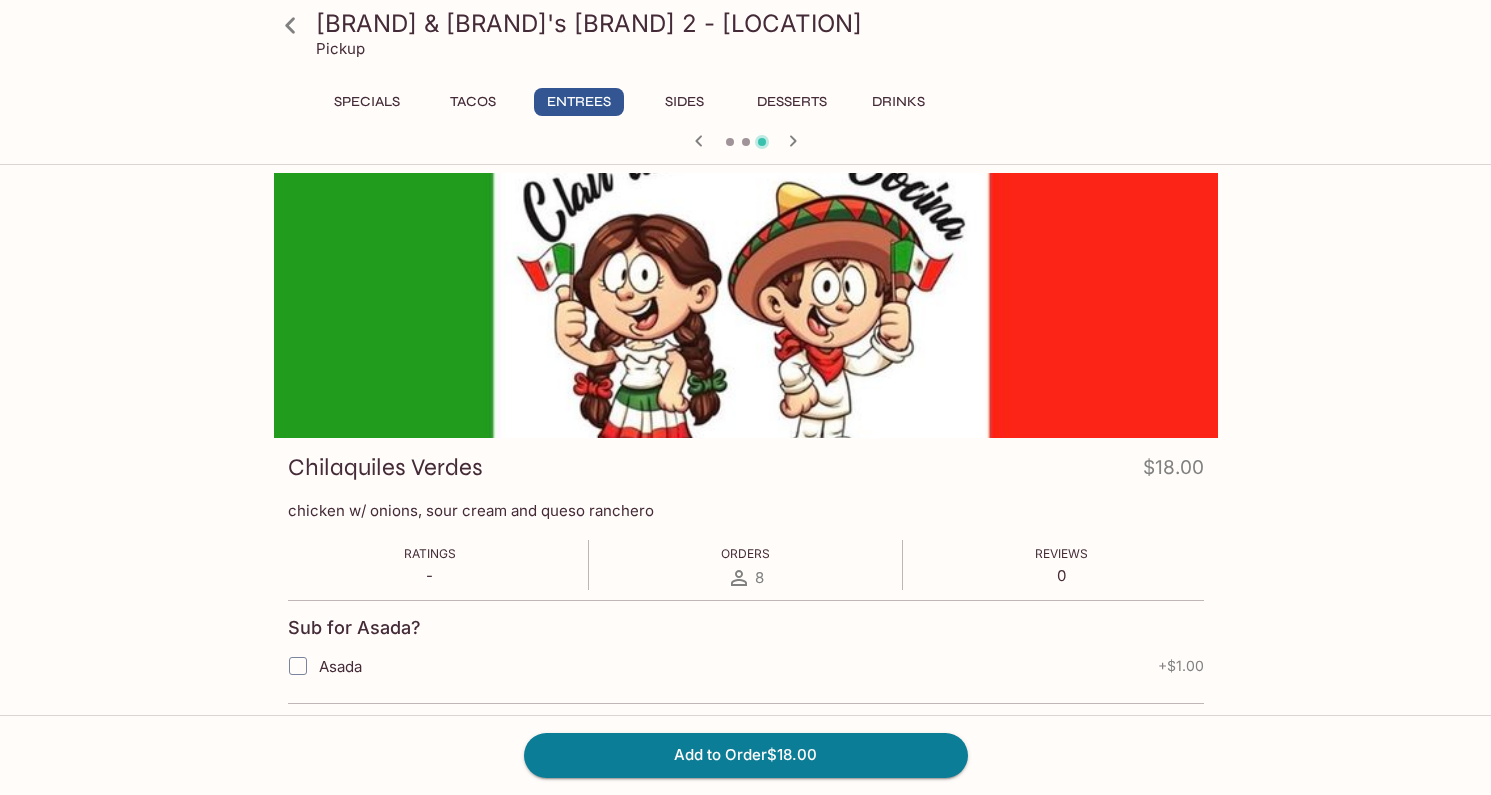click 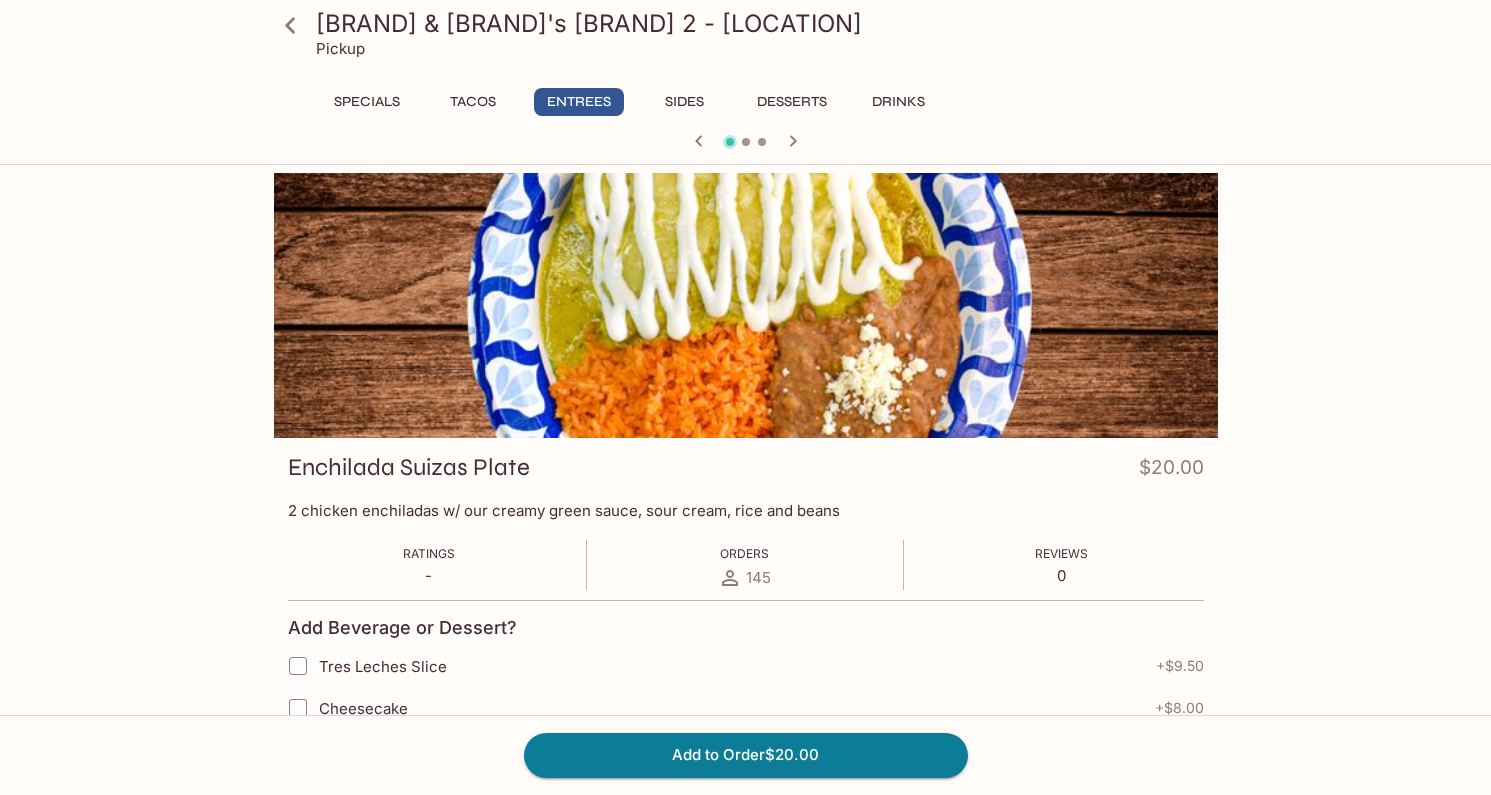 click 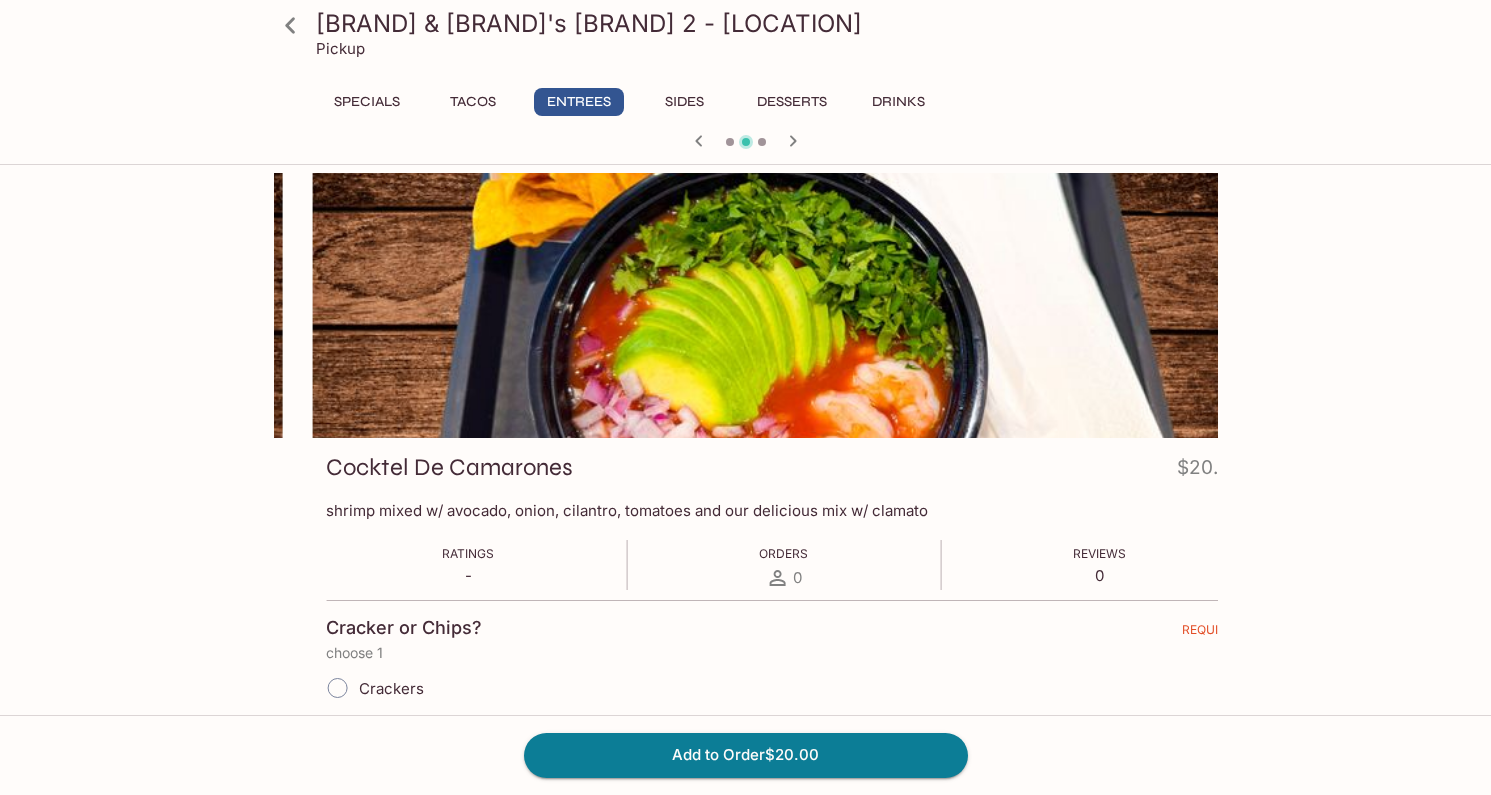 click on "Cocktel De Camarones" at bounding box center (449, 467) 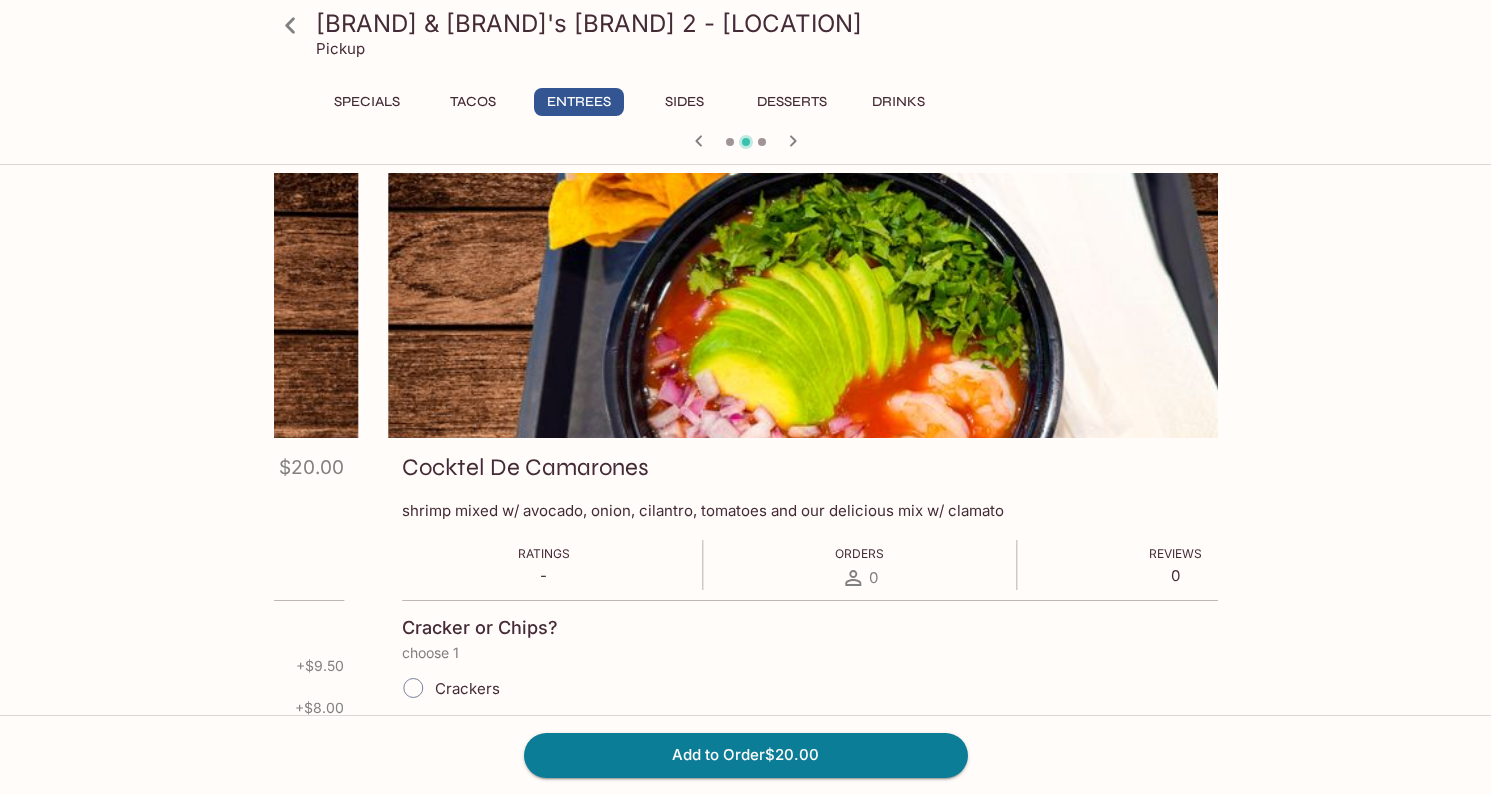 click on "Cocktel De Camarones" at bounding box center (525, 467) 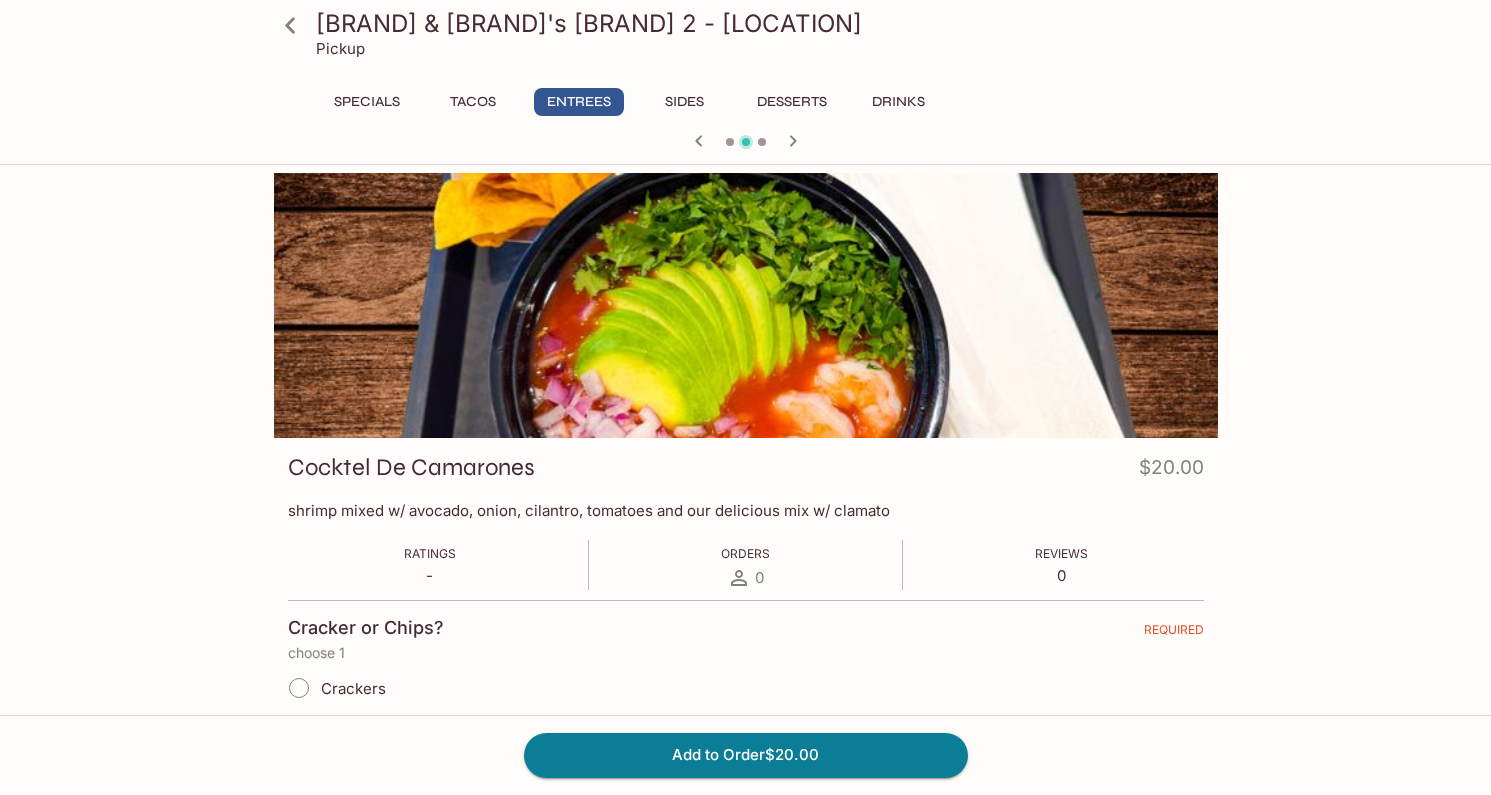 click on "Cocktel De Camarones" at bounding box center (411, 467) 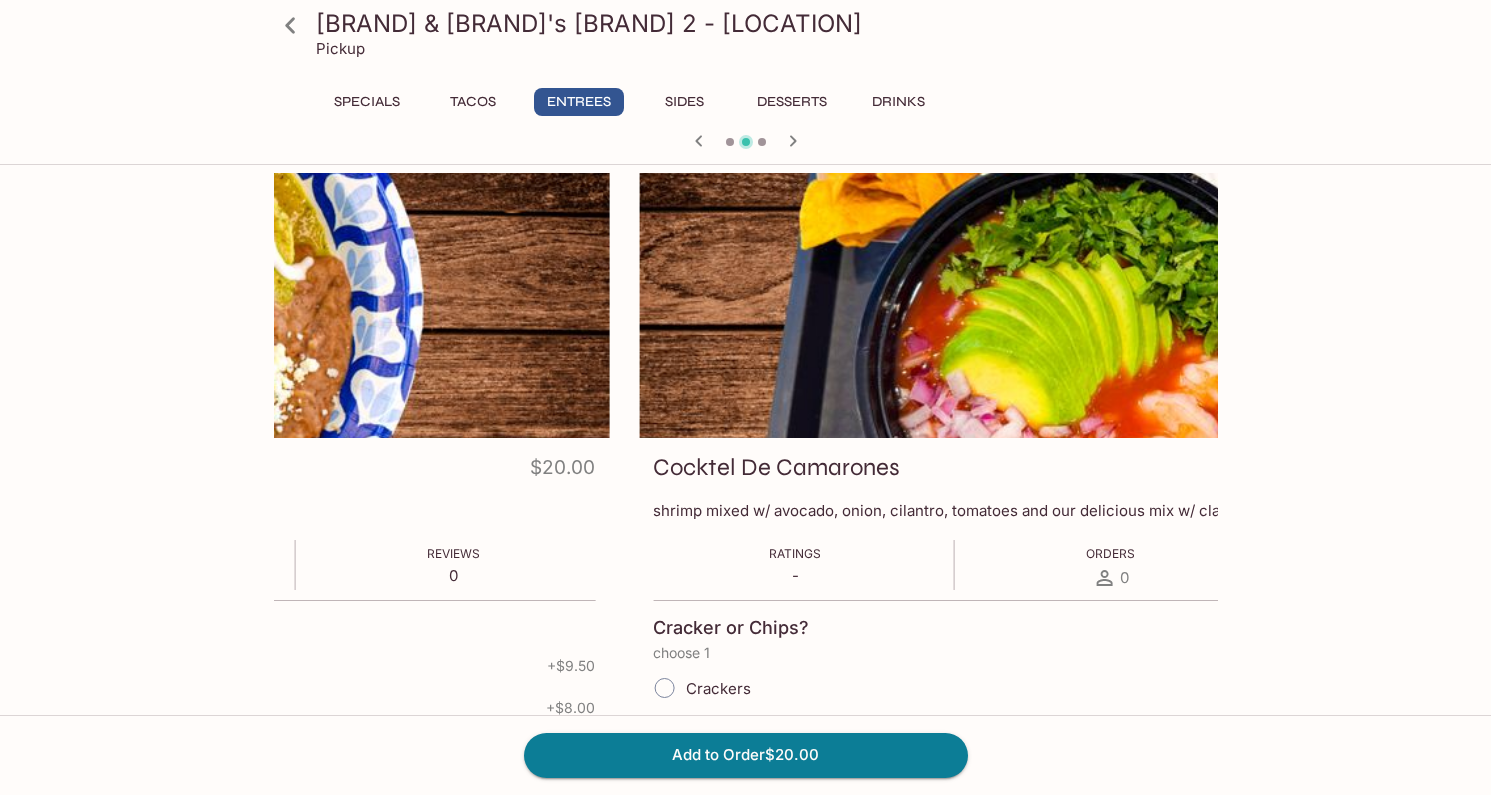 click at bounding box center [1111, 305] 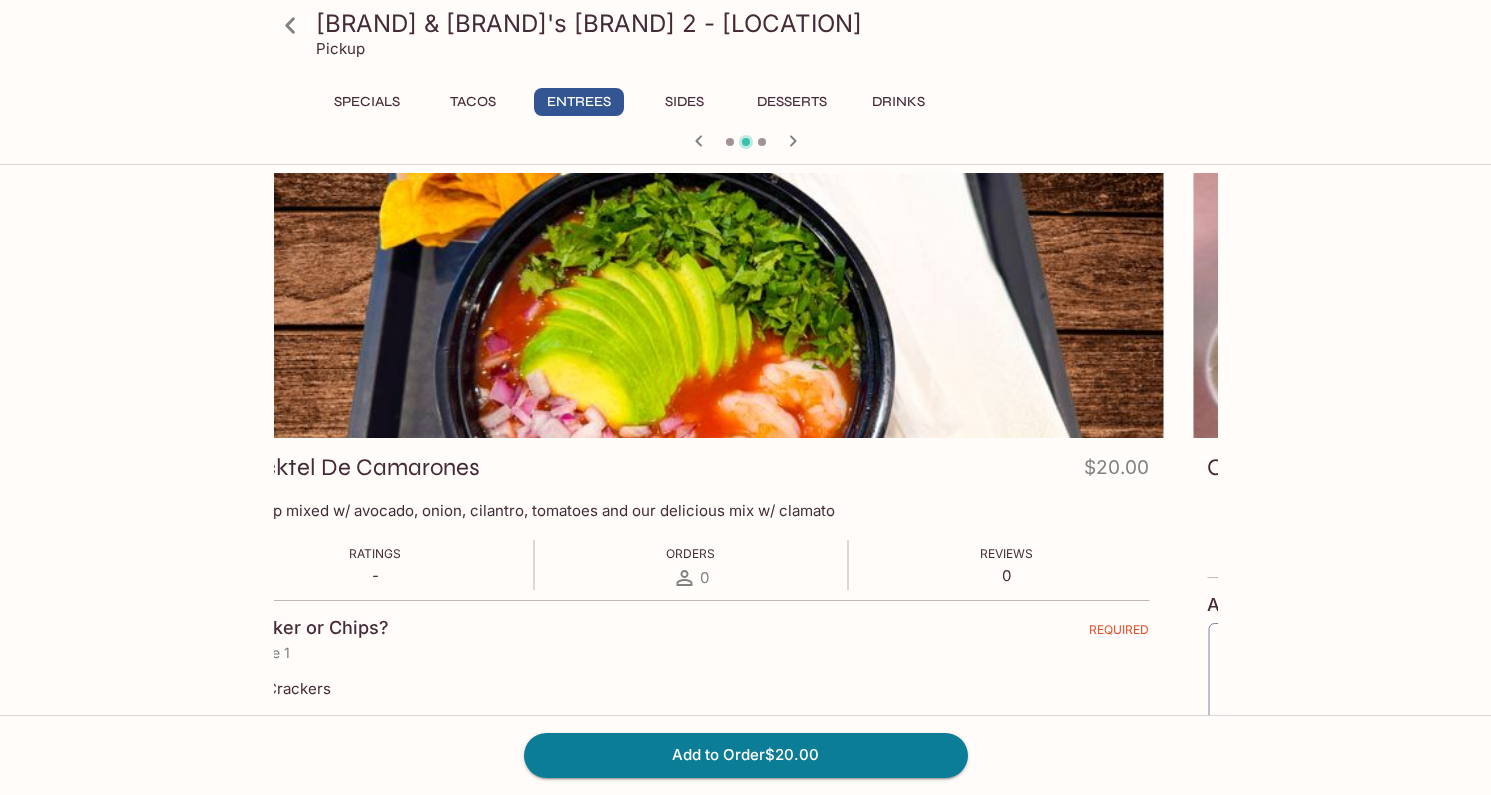 click on "shrimp mixed w/ avocado, onion, cilantro, tomatoes and our delicious mix w/ clamato" at bounding box center (691, 510) 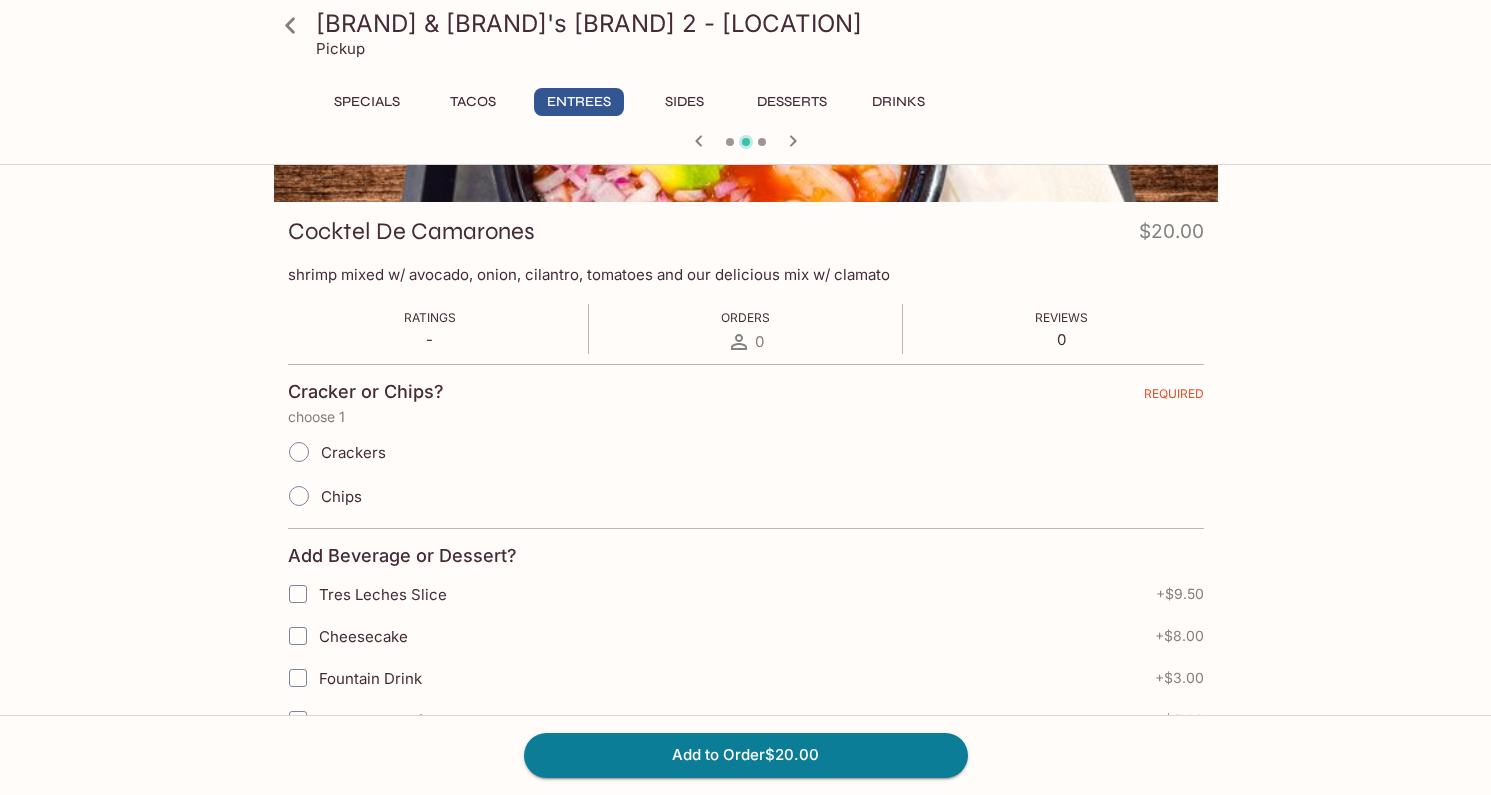 scroll, scrollTop: 202, scrollLeft: 0, axis: vertical 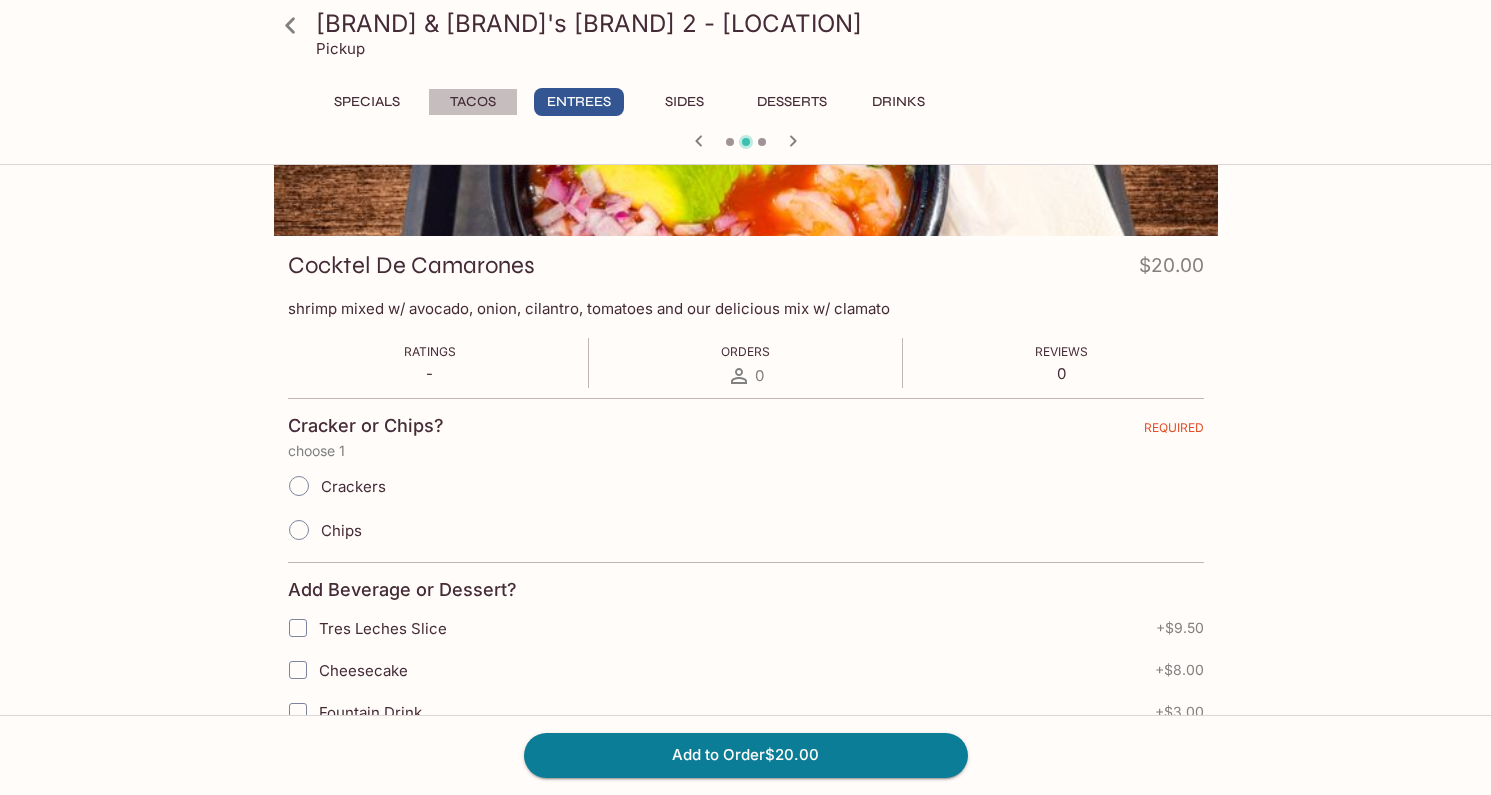 click on "Tacos" at bounding box center [473, 102] 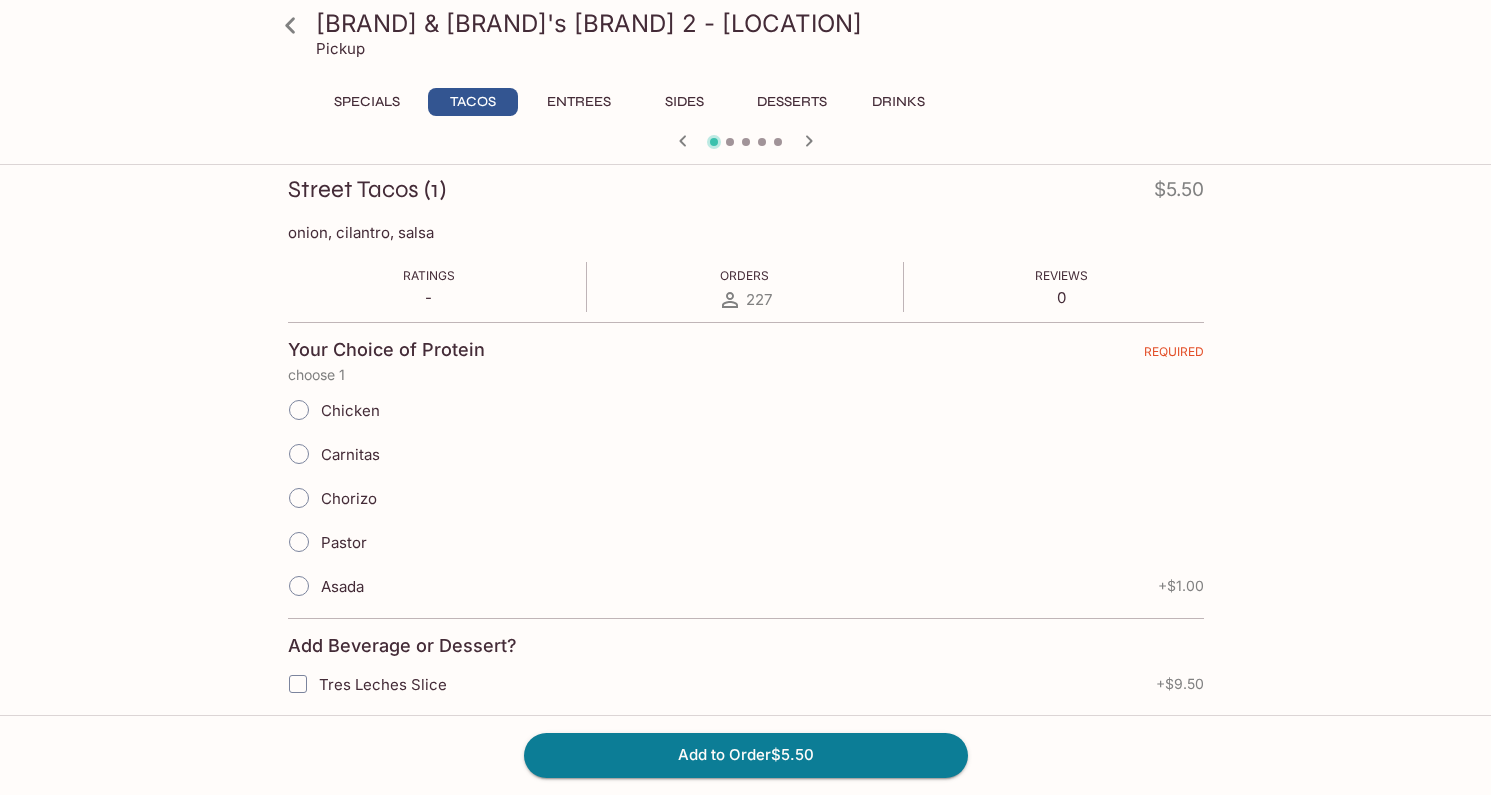 scroll, scrollTop: 293, scrollLeft: 0, axis: vertical 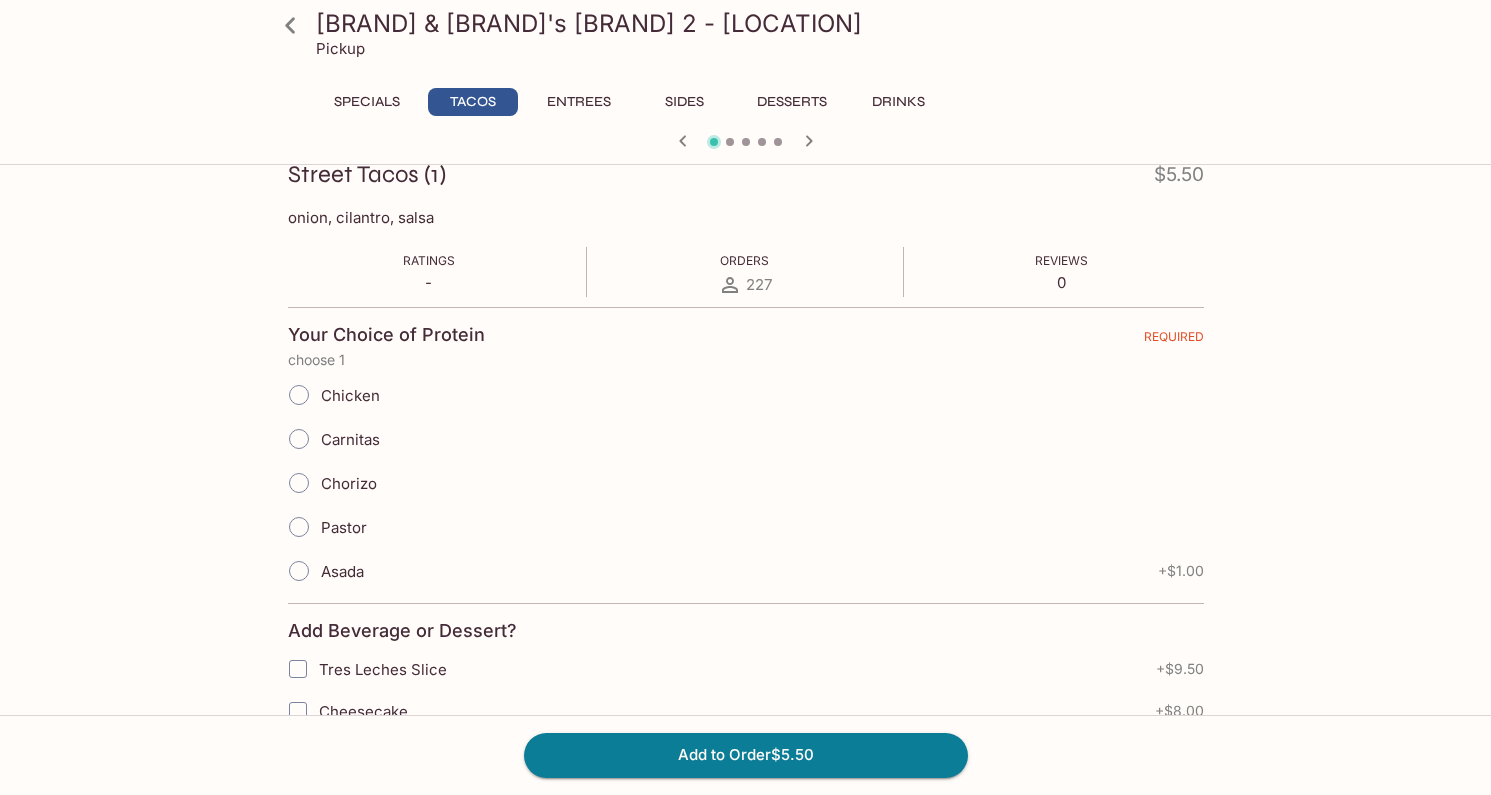 click on "Chicken" at bounding box center [299, 395] 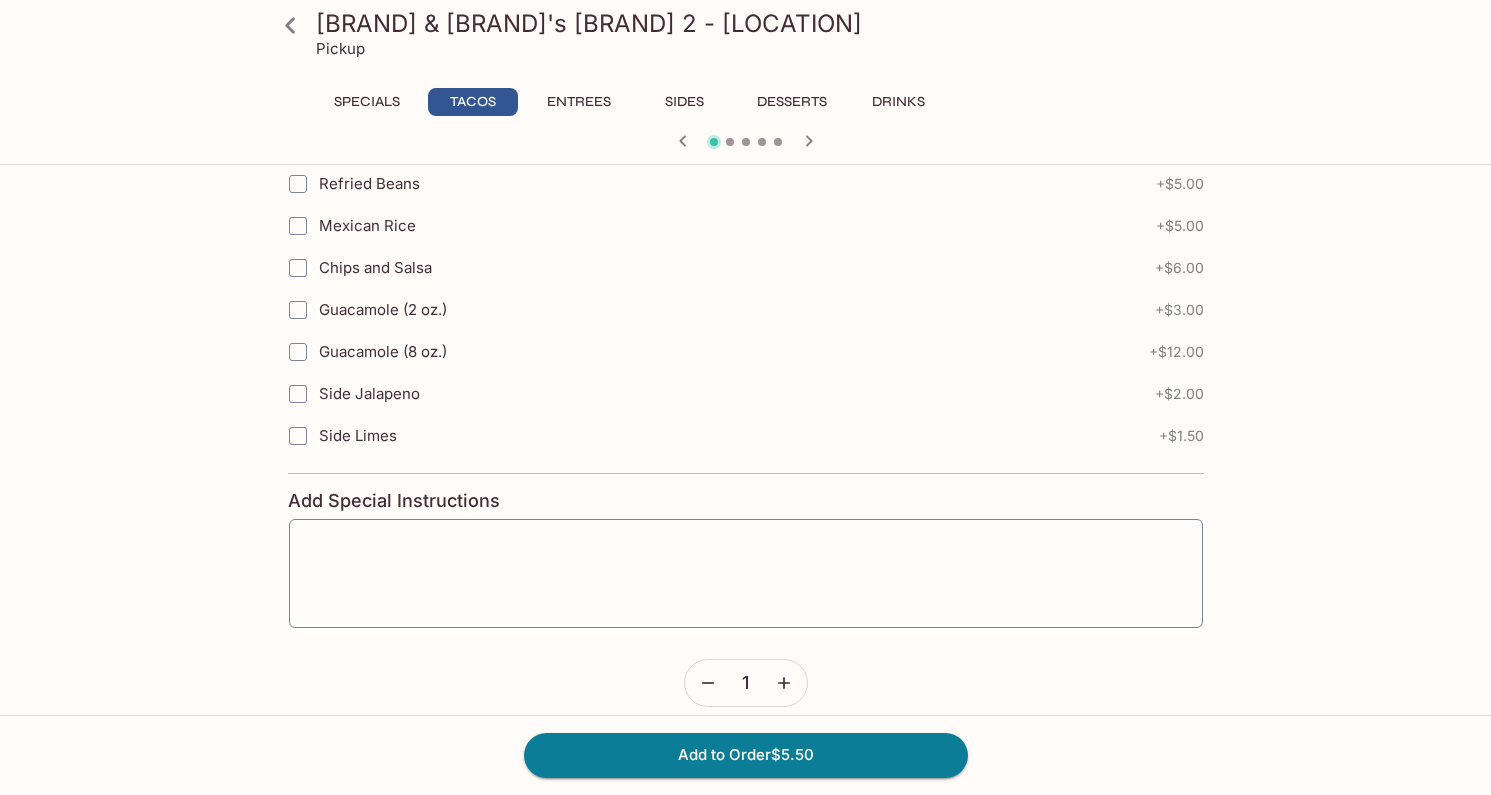 scroll, scrollTop: 1191, scrollLeft: 0, axis: vertical 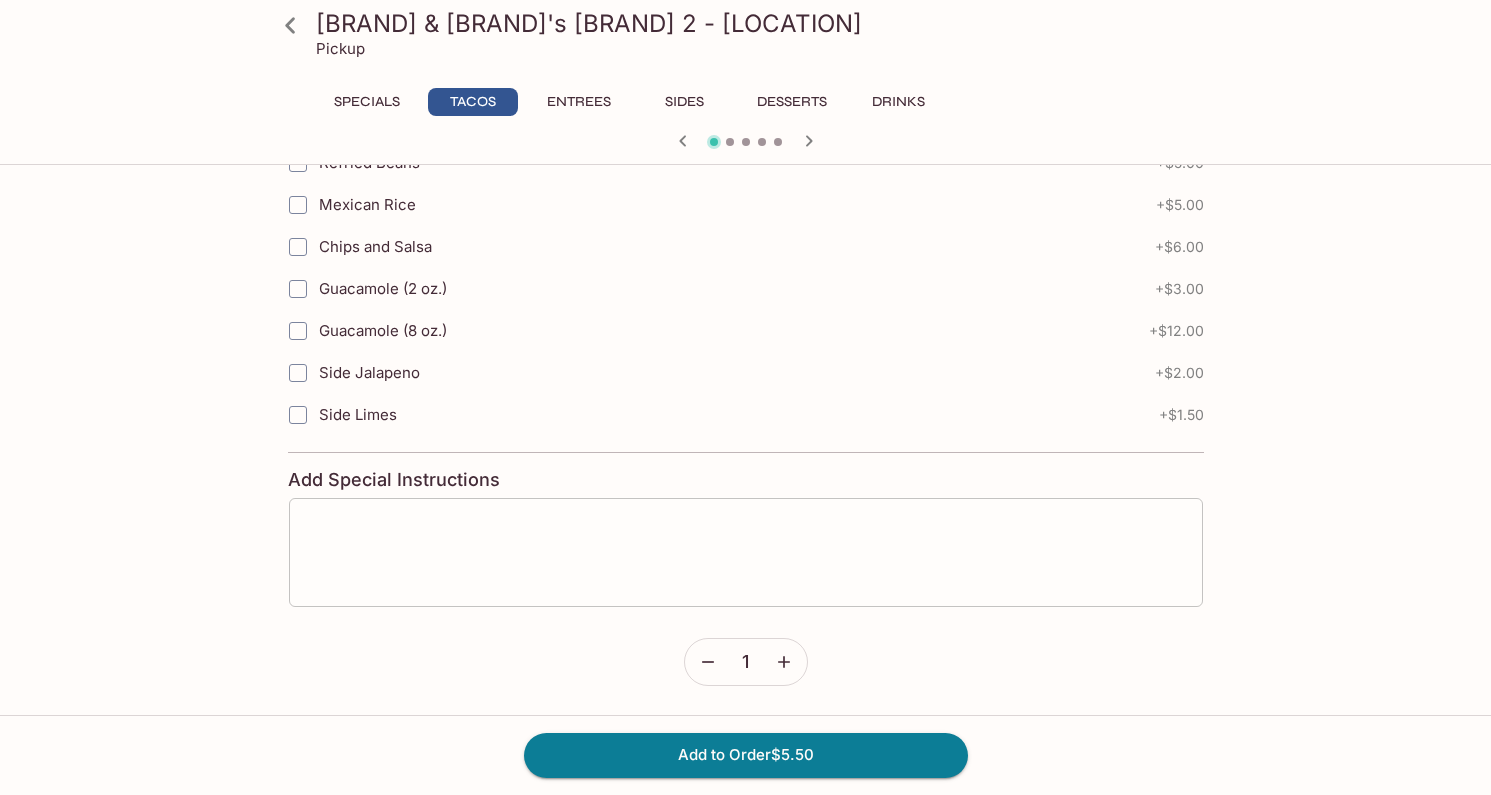 click on "x ​" at bounding box center [746, 552] 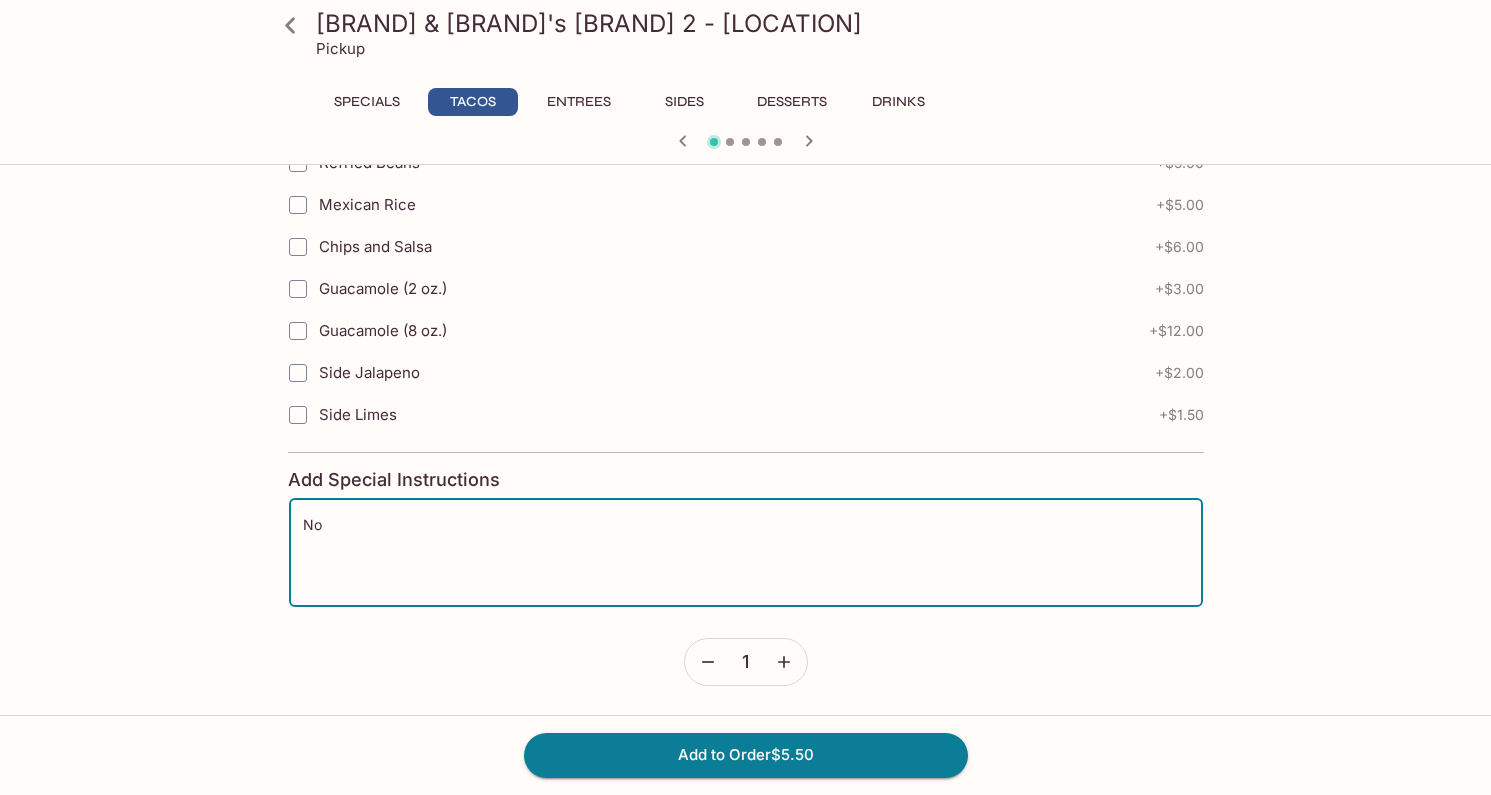 type on "N" 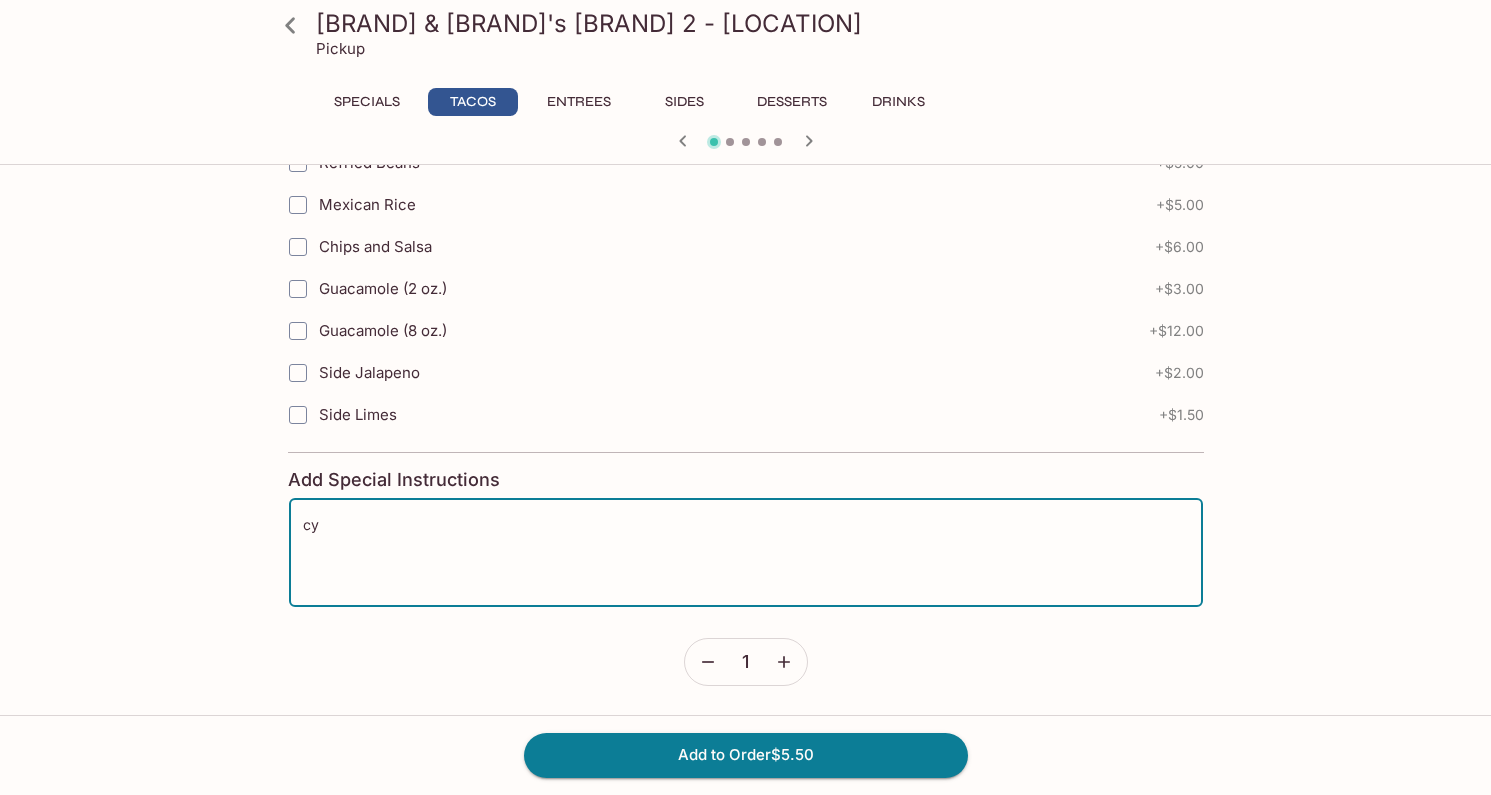 type on "c" 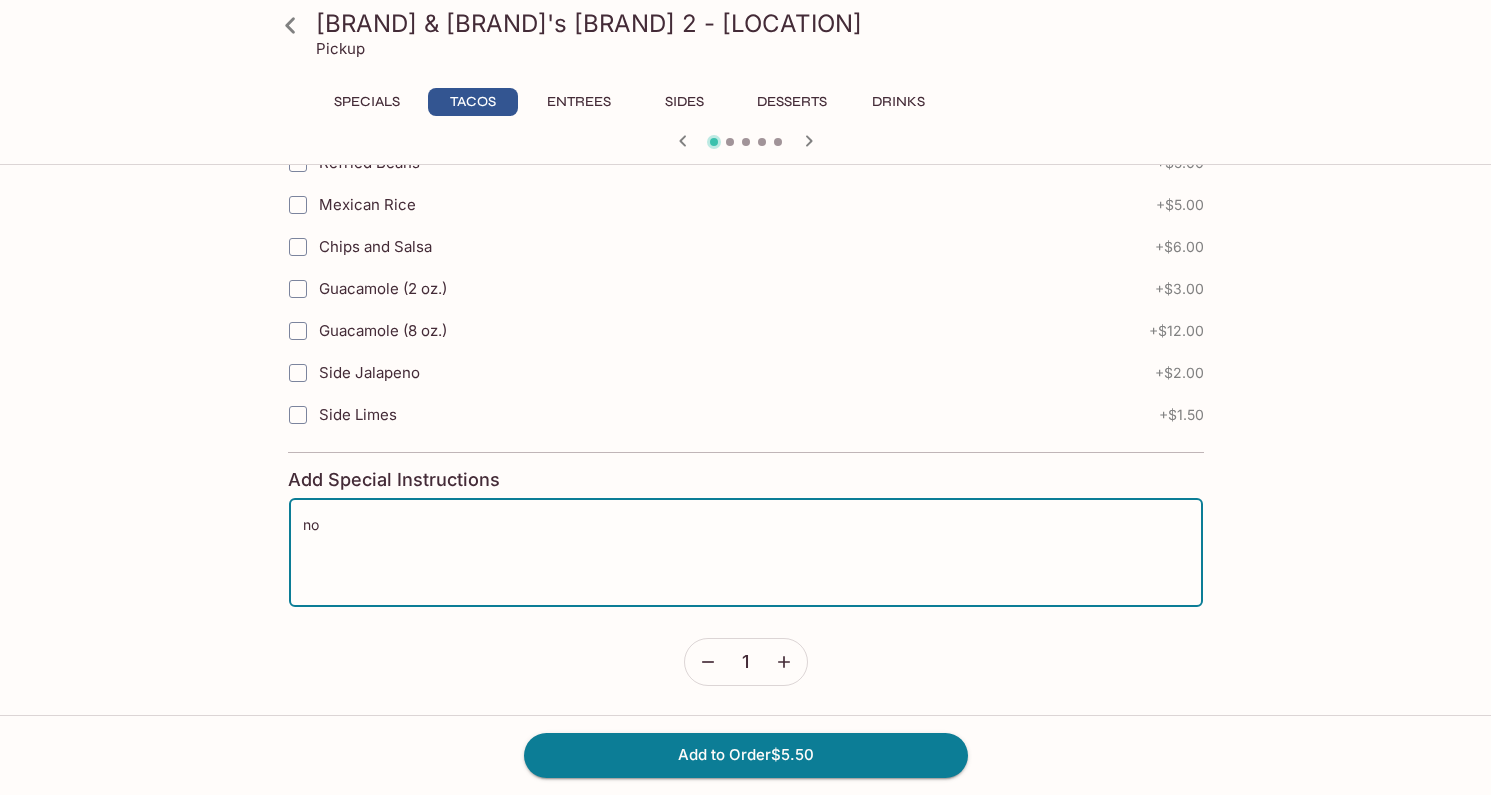 type on "n" 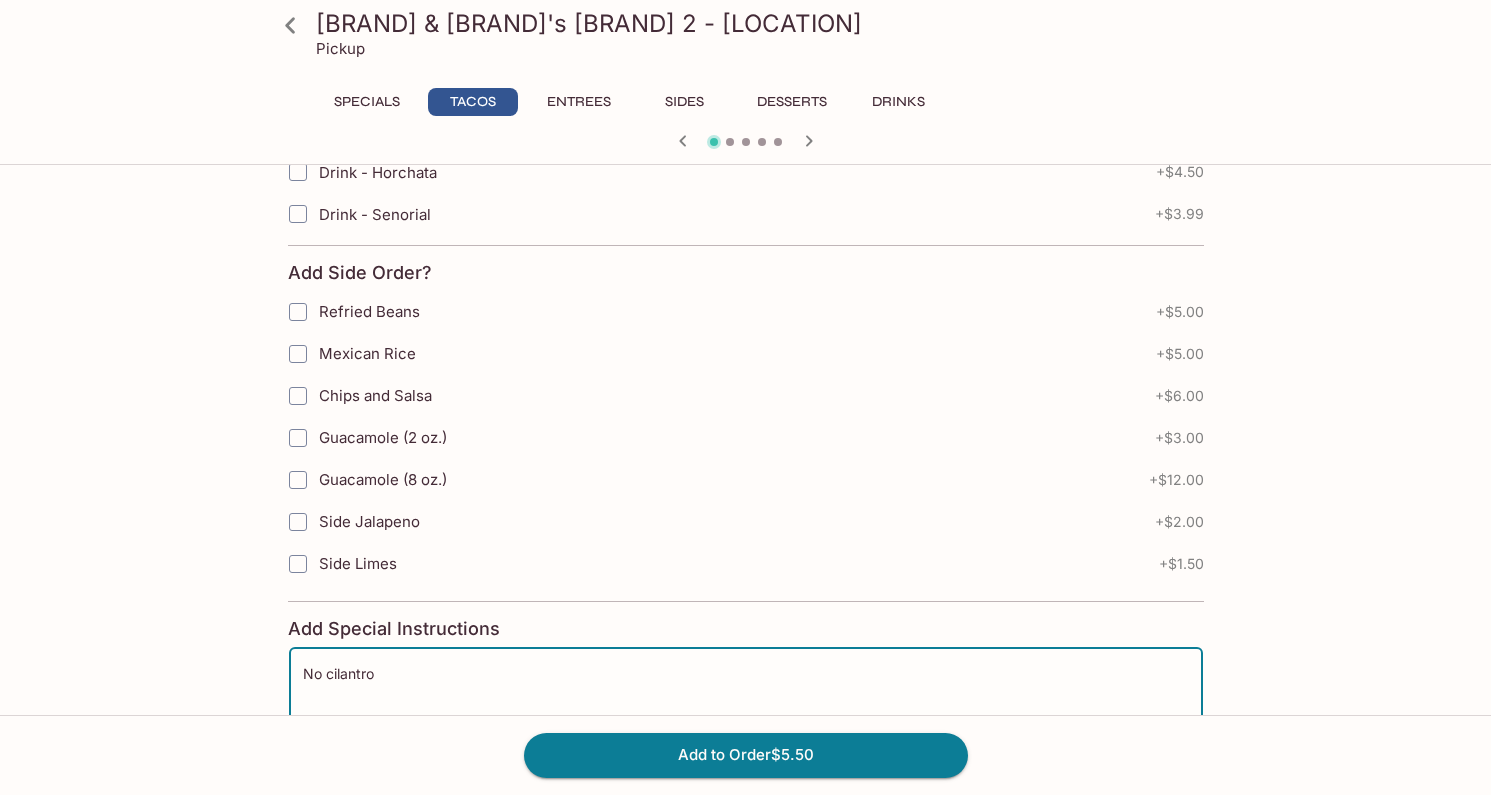 scroll, scrollTop: 1191, scrollLeft: 0, axis: vertical 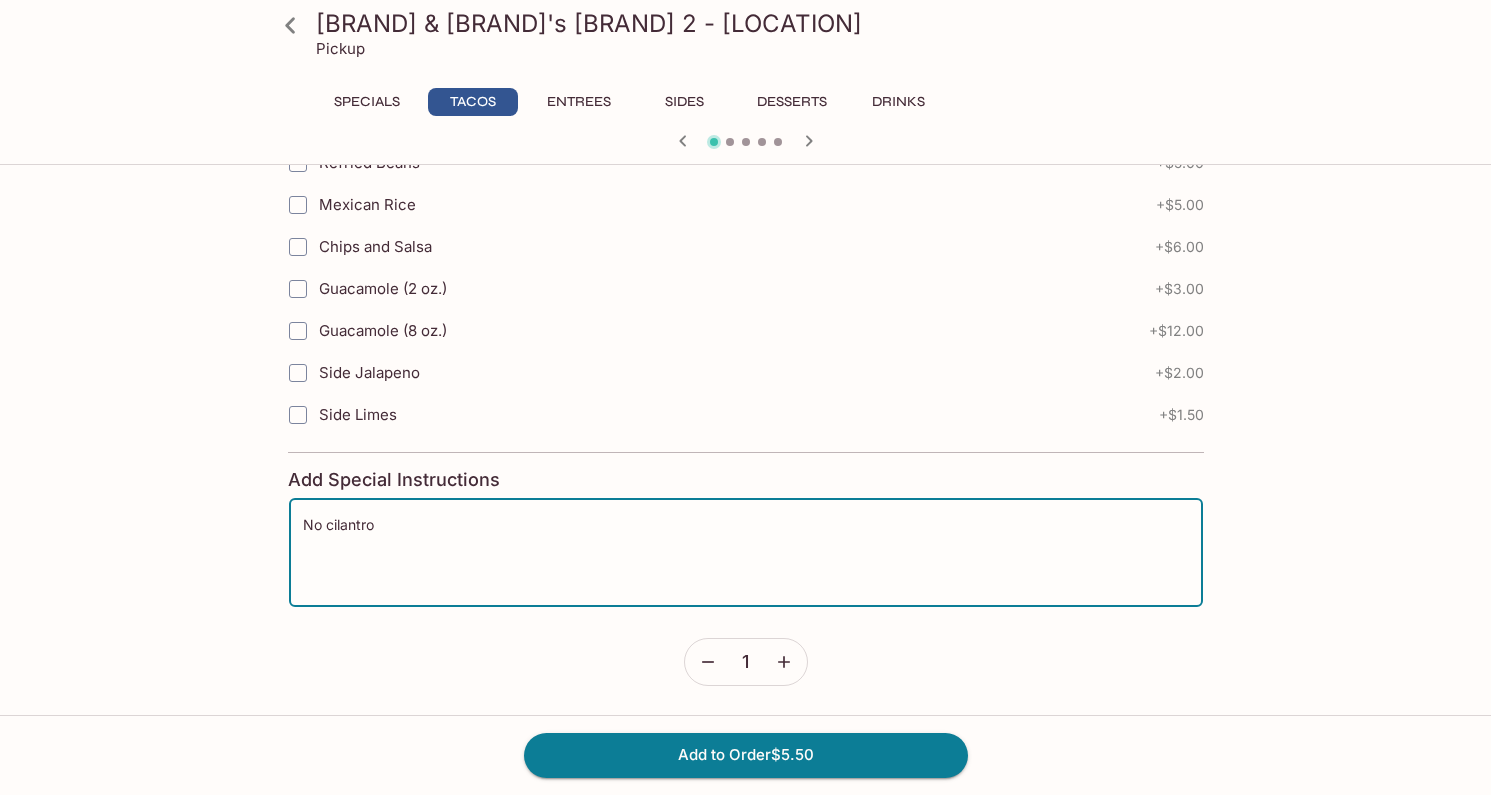 type on "No cilantro" 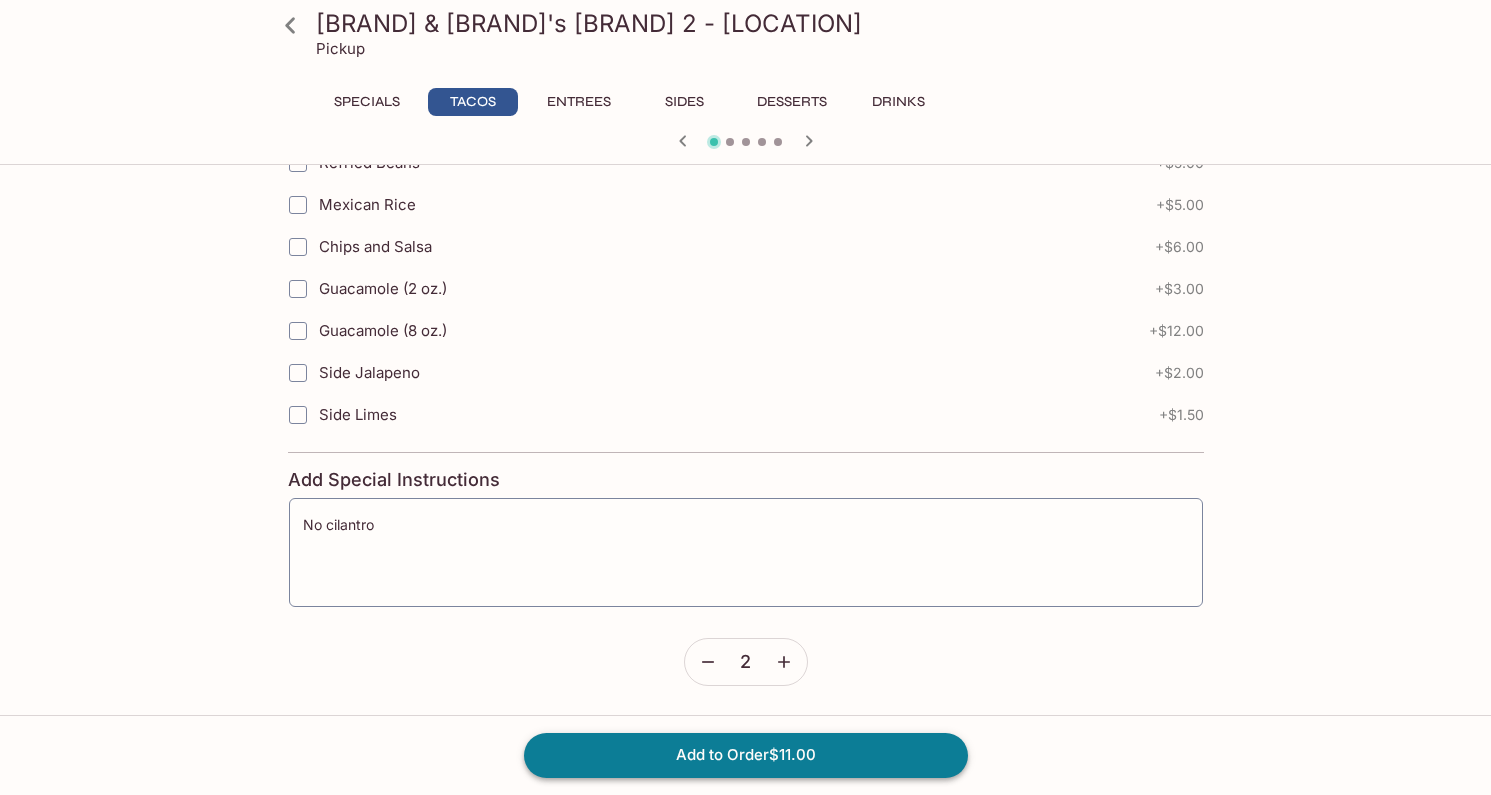 click on "Add to Order  $11.00" at bounding box center (746, 755) 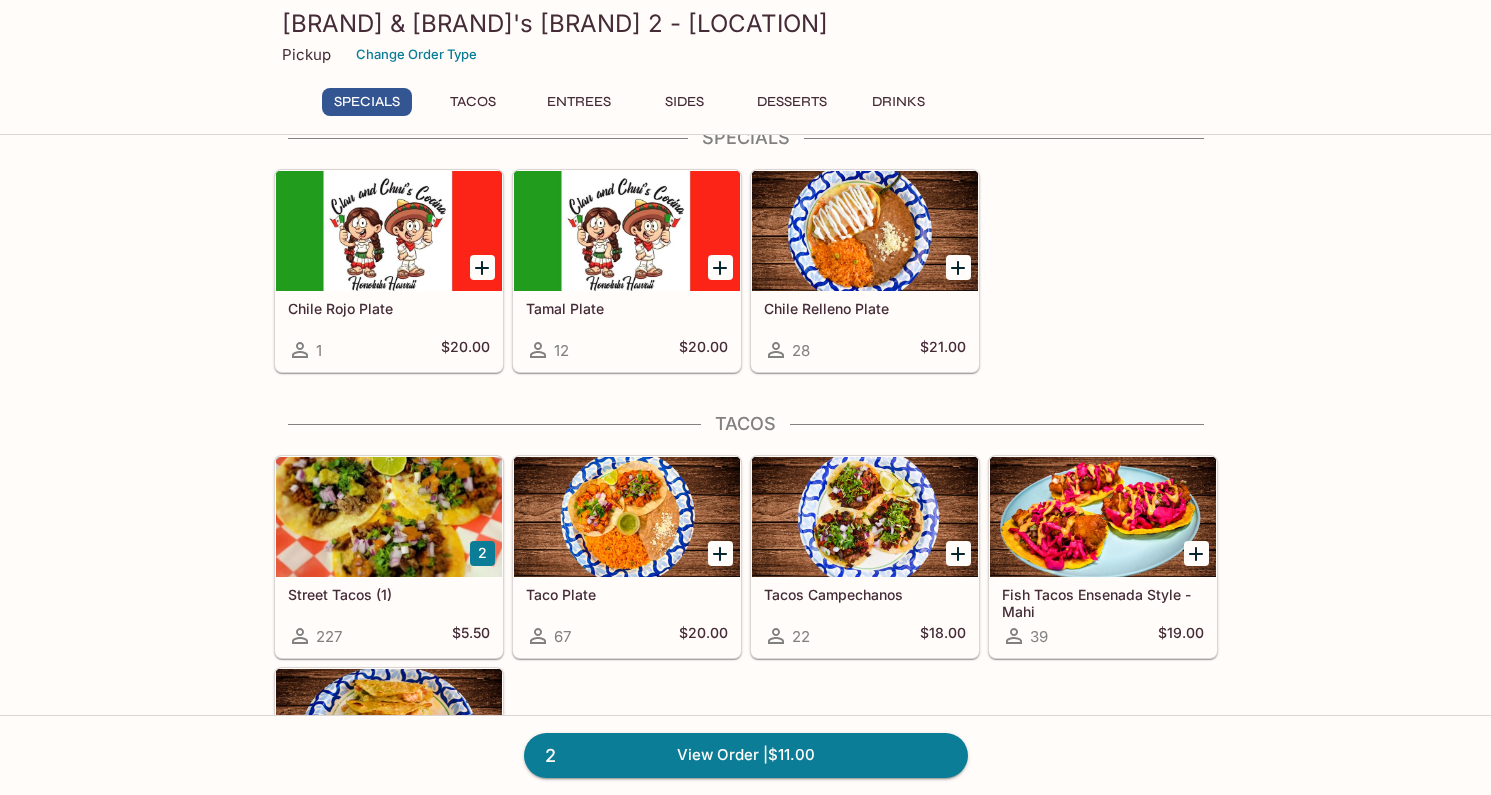 scroll, scrollTop: 0, scrollLeft: 0, axis: both 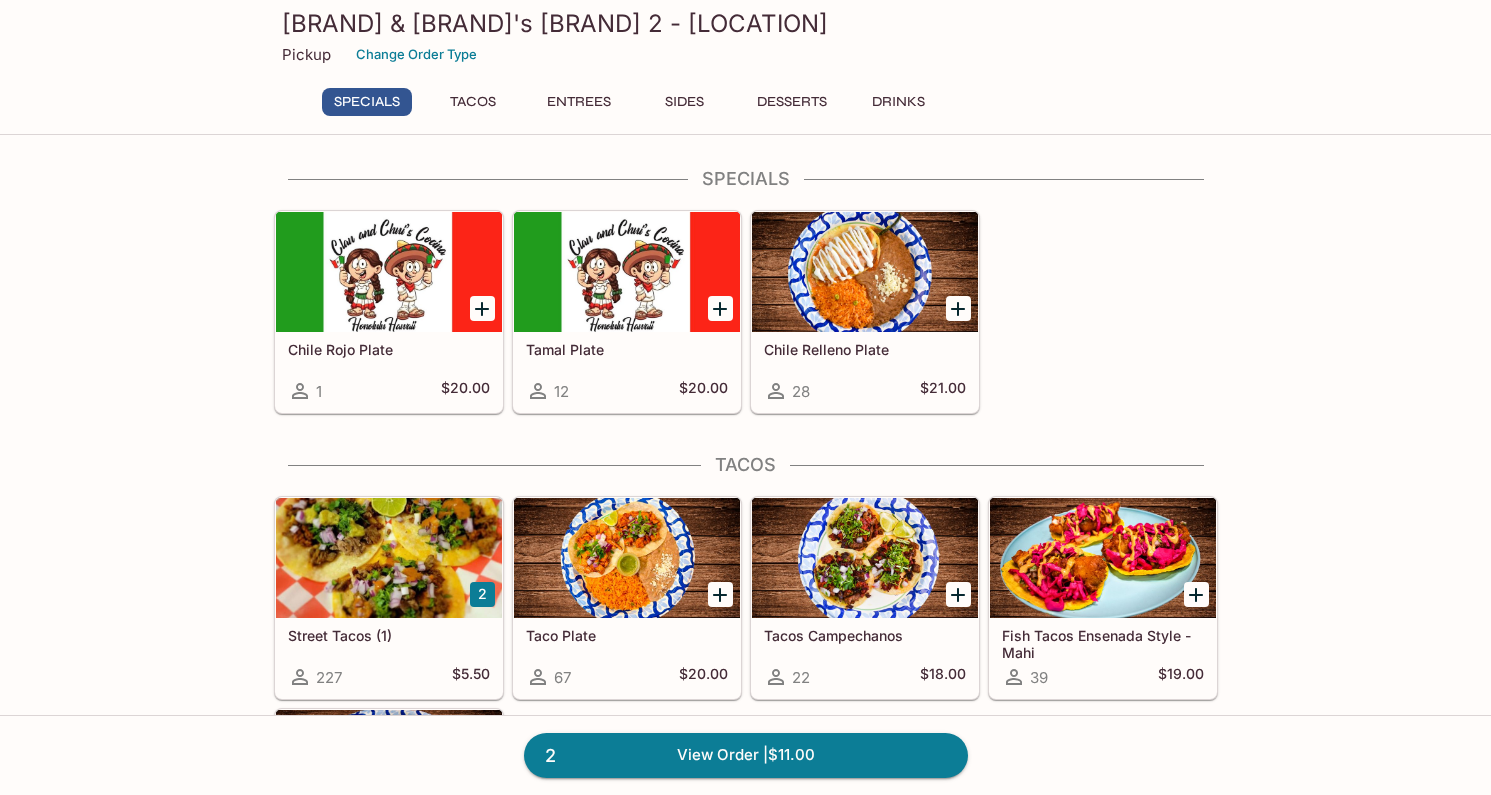 click on "Chile Rojo Plate" at bounding box center [389, 349] 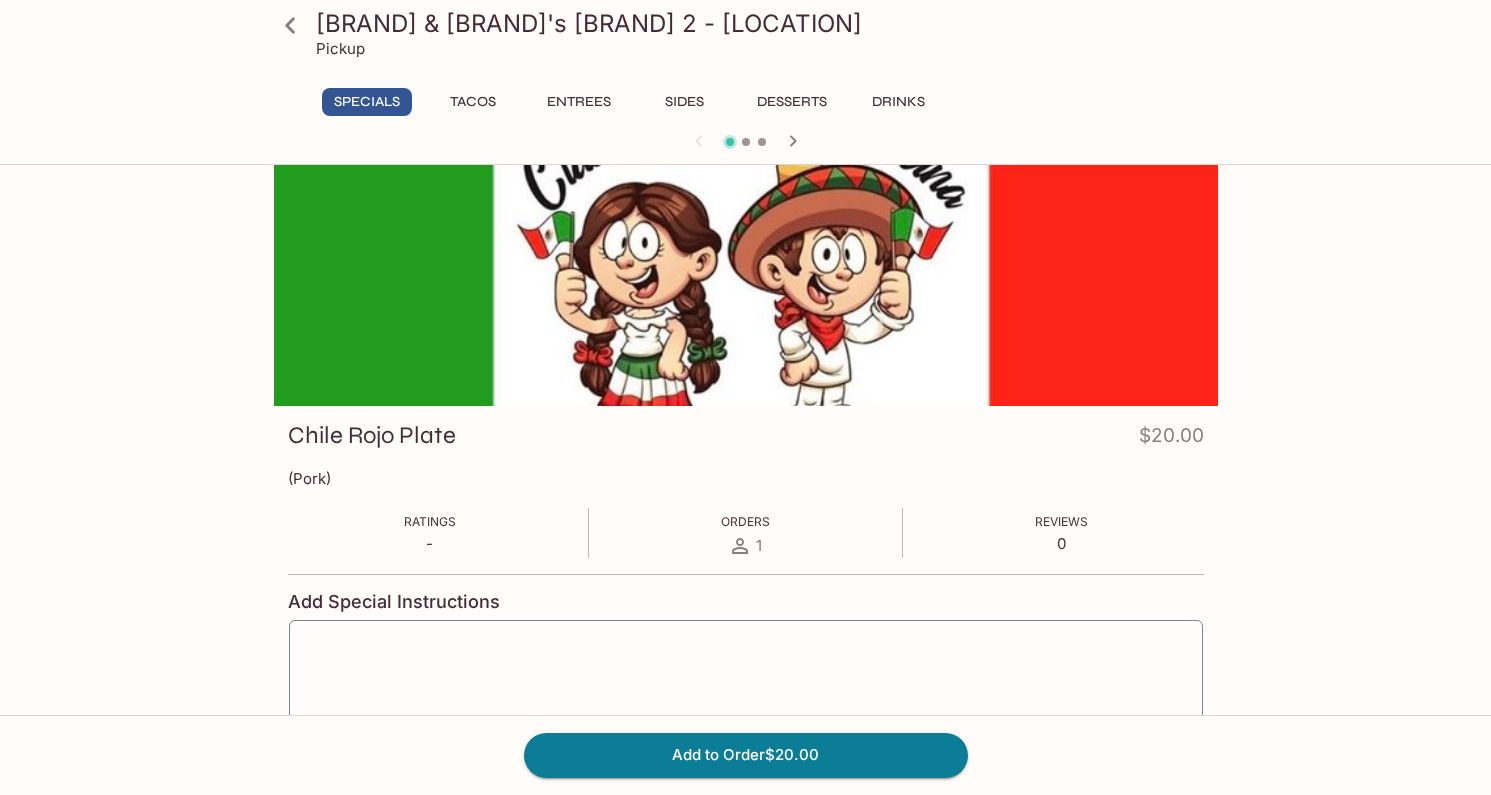 scroll, scrollTop: 0, scrollLeft: 0, axis: both 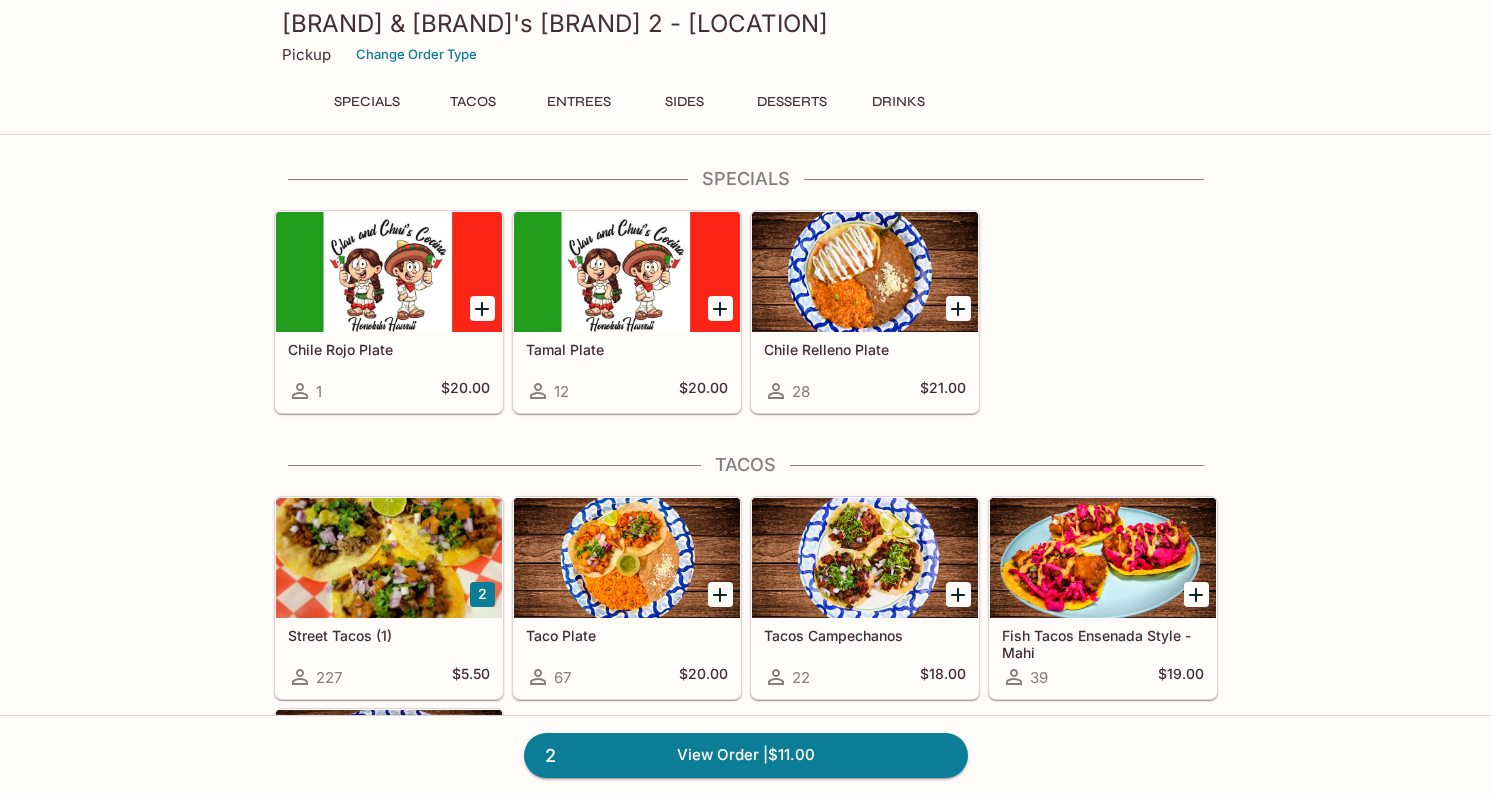 click at bounding box center [865, 272] 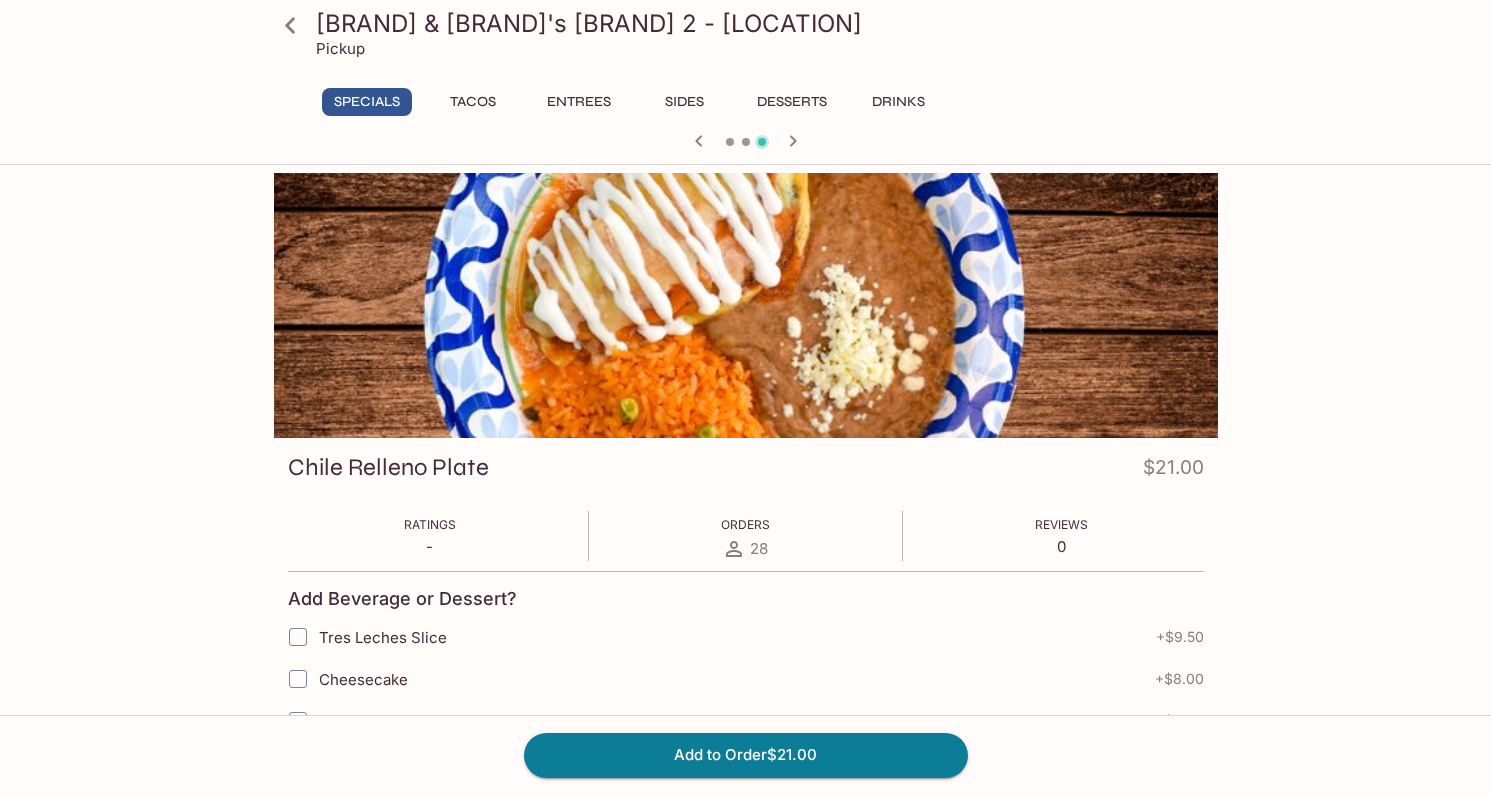 click on "Entrees" at bounding box center [579, 102] 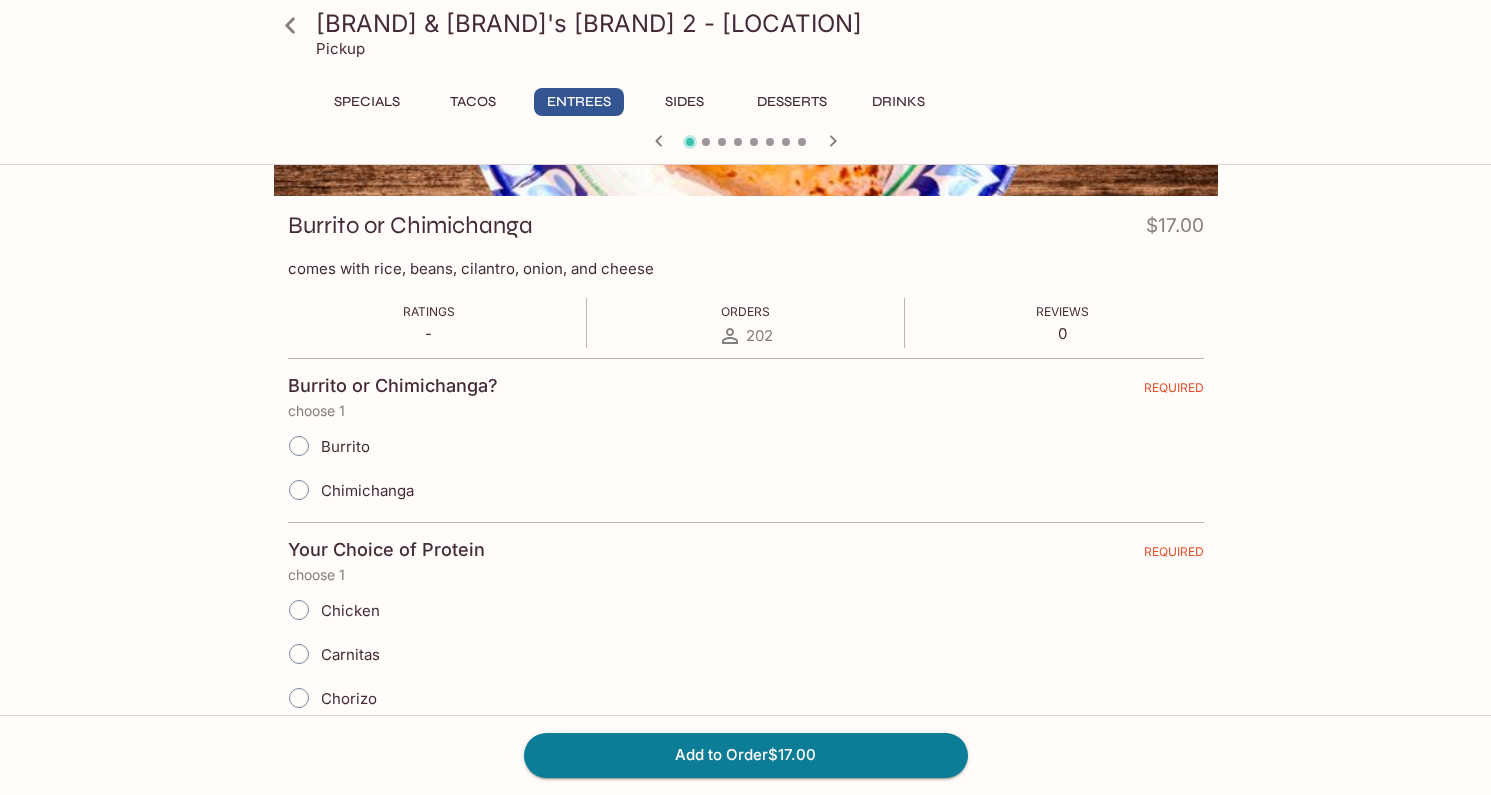scroll, scrollTop: 248, scrollLeft: 0, axis: vertical 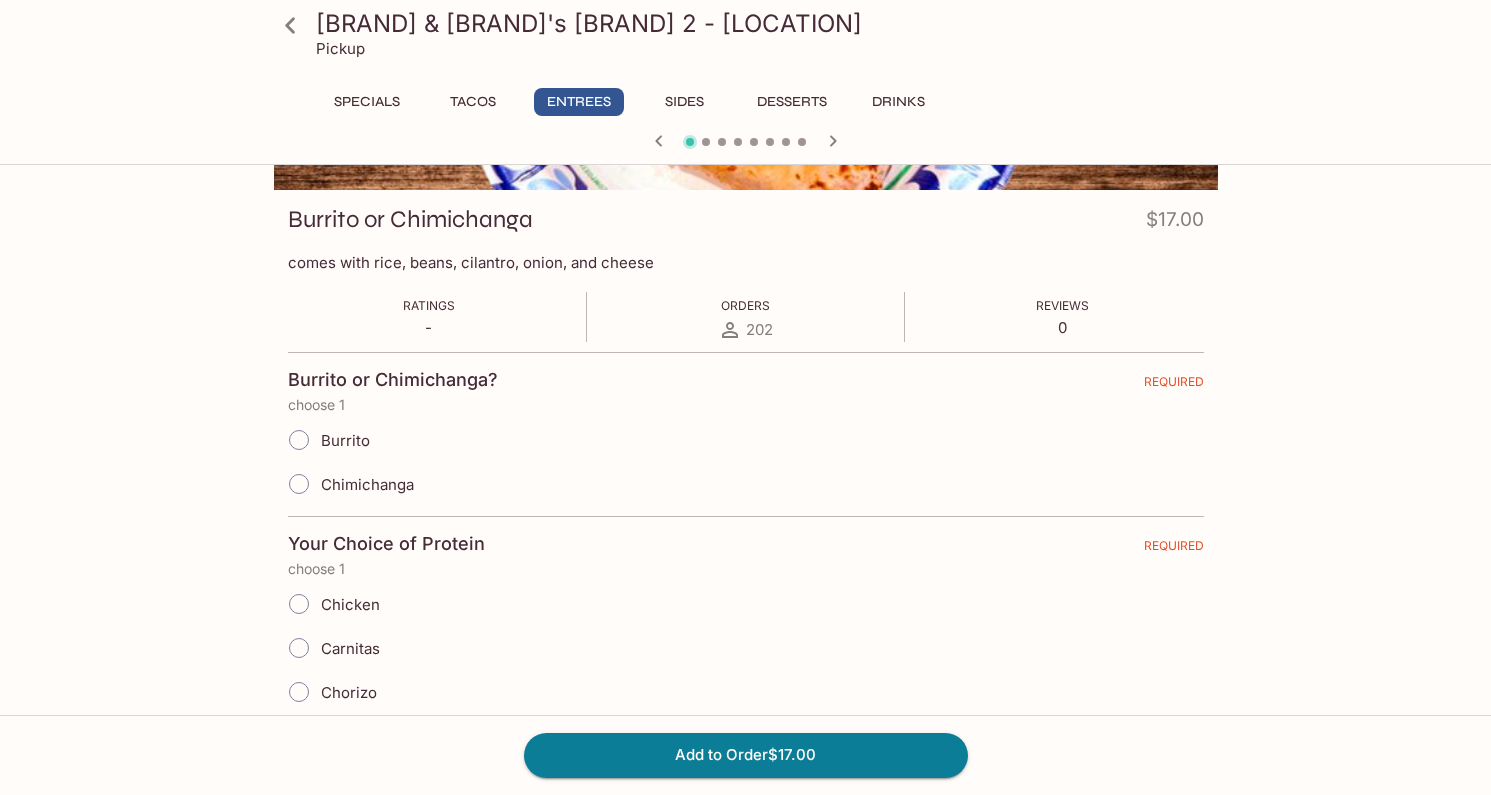 click on "Chimichanga" at bounding box center (299, 484) 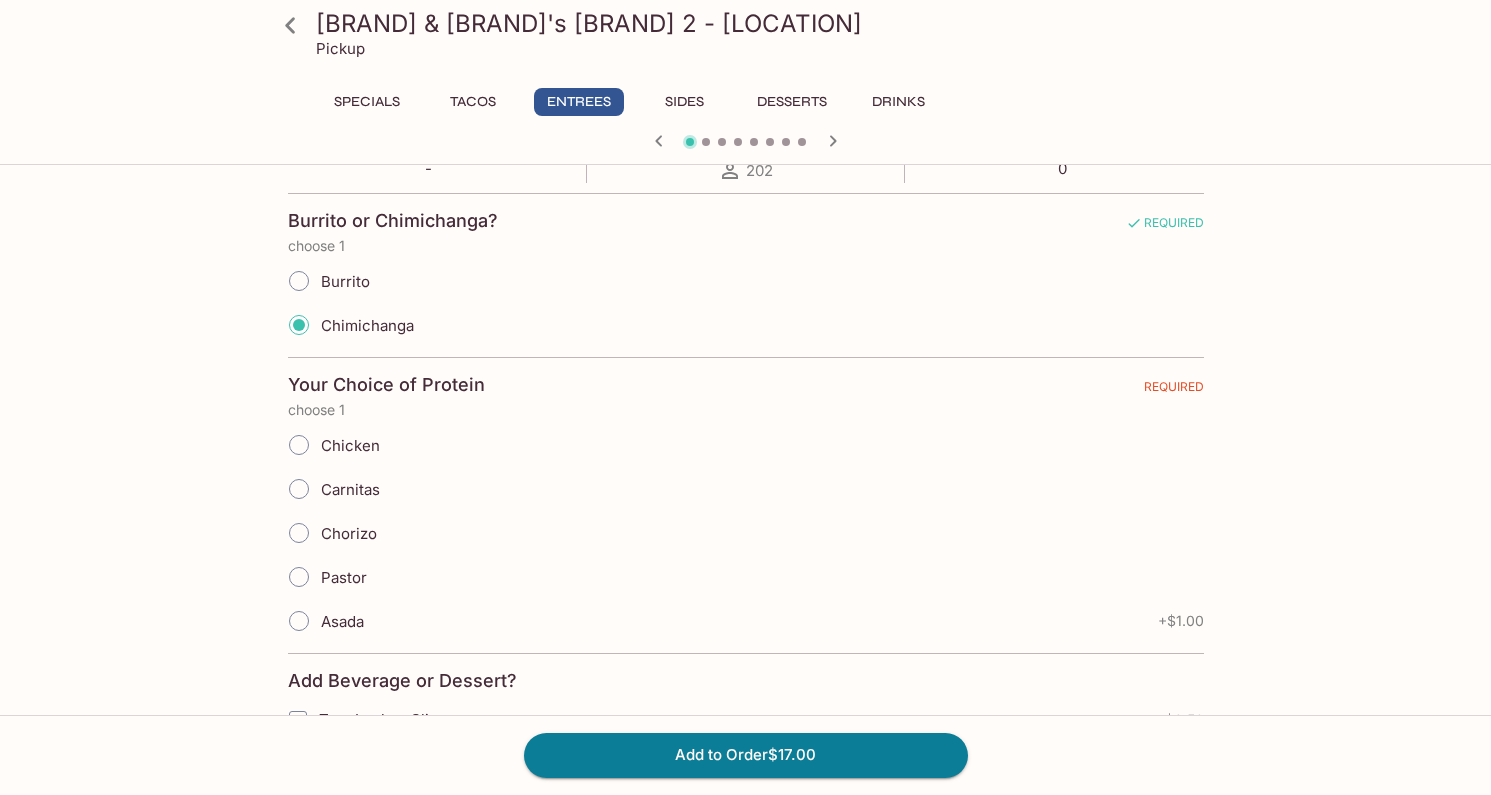 scroll, scrollTop: 408, scrollLeft: 0, axis: vertical 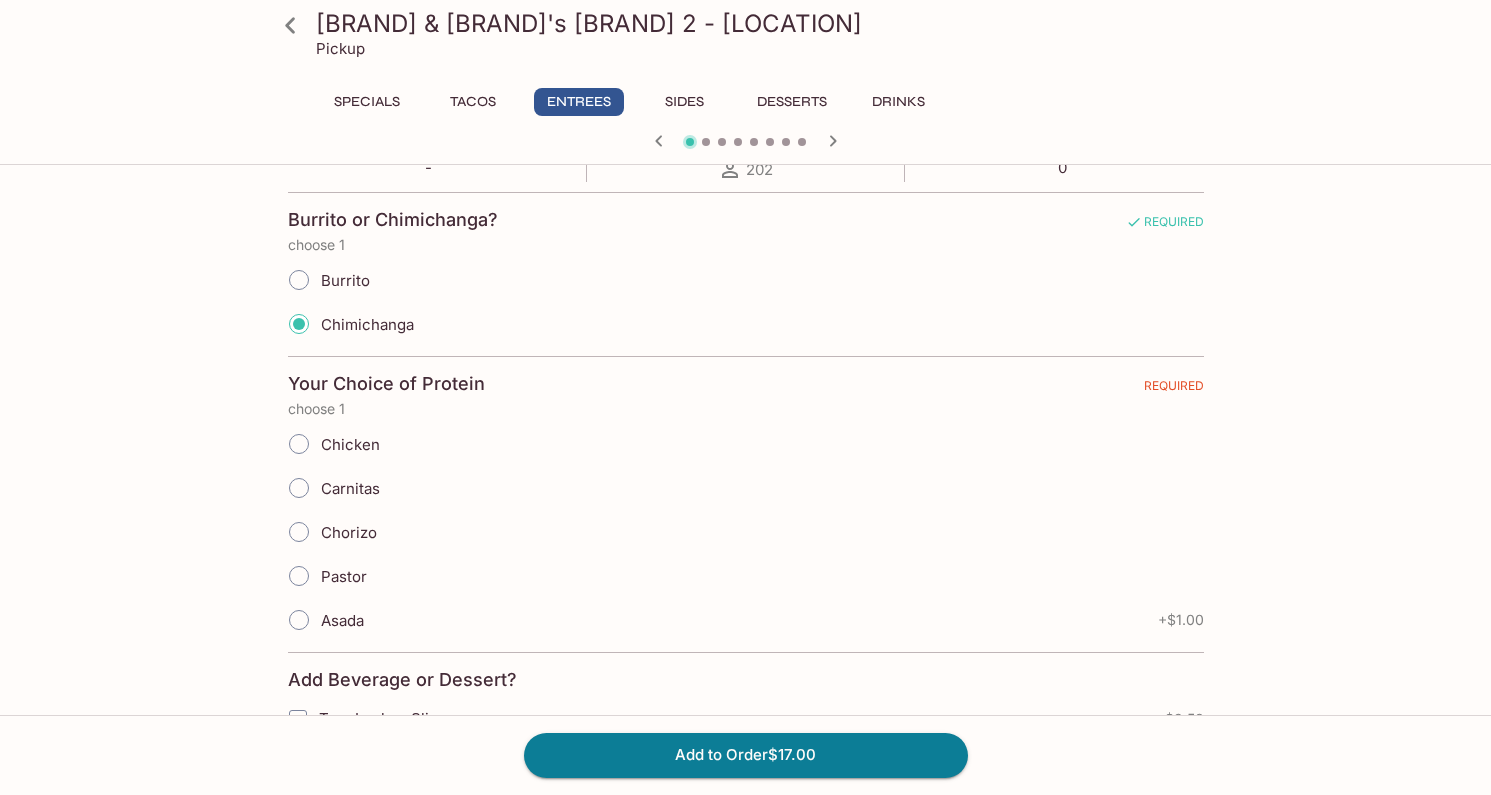 click on "Chicken" at bounding box center (299, 444) 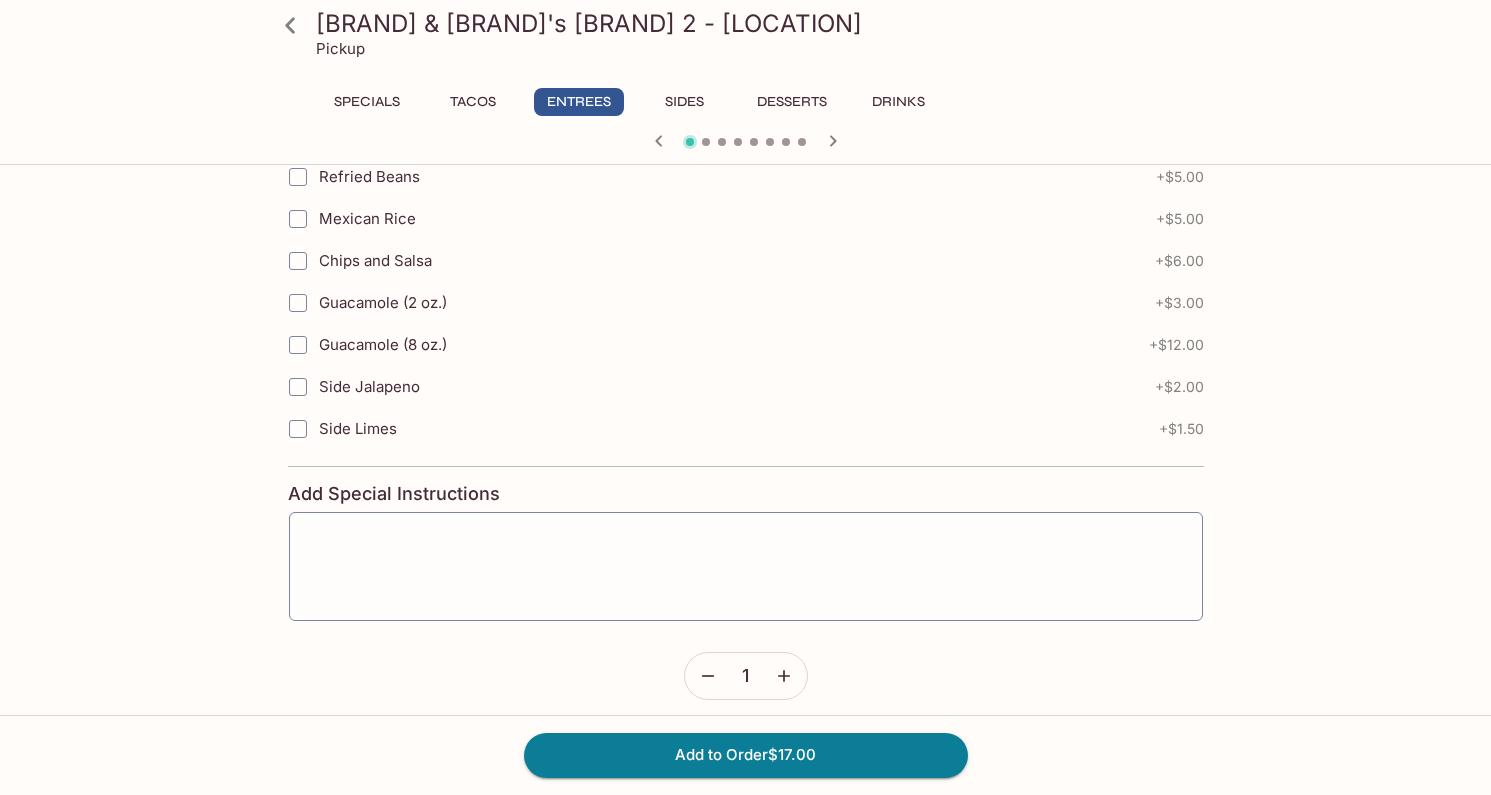 scroll, scrollTop: 1355, scrollLeft: 0, axis: vertical 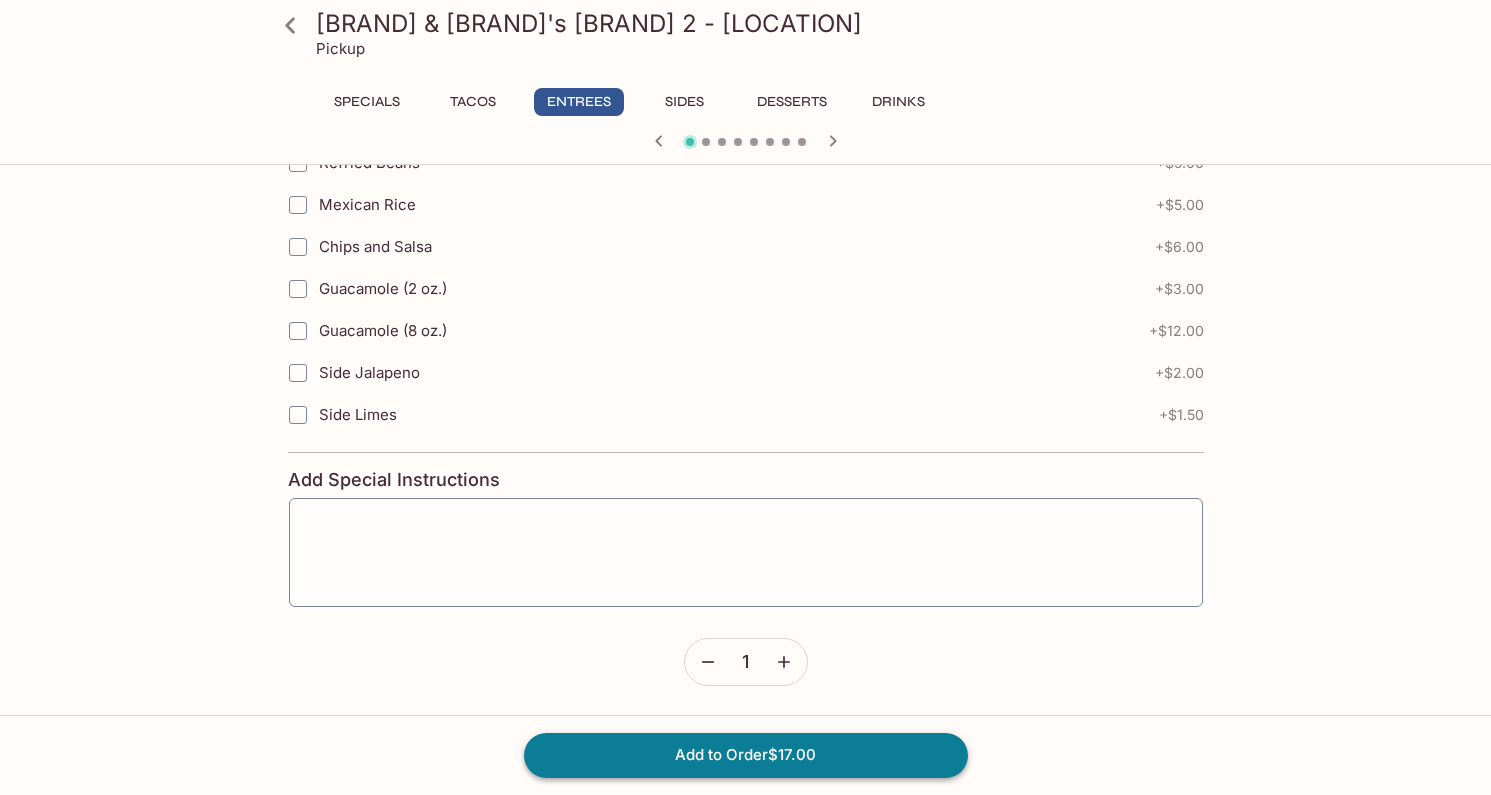 click on "Add to Order  $17.00" at bounding box center (746, 755) 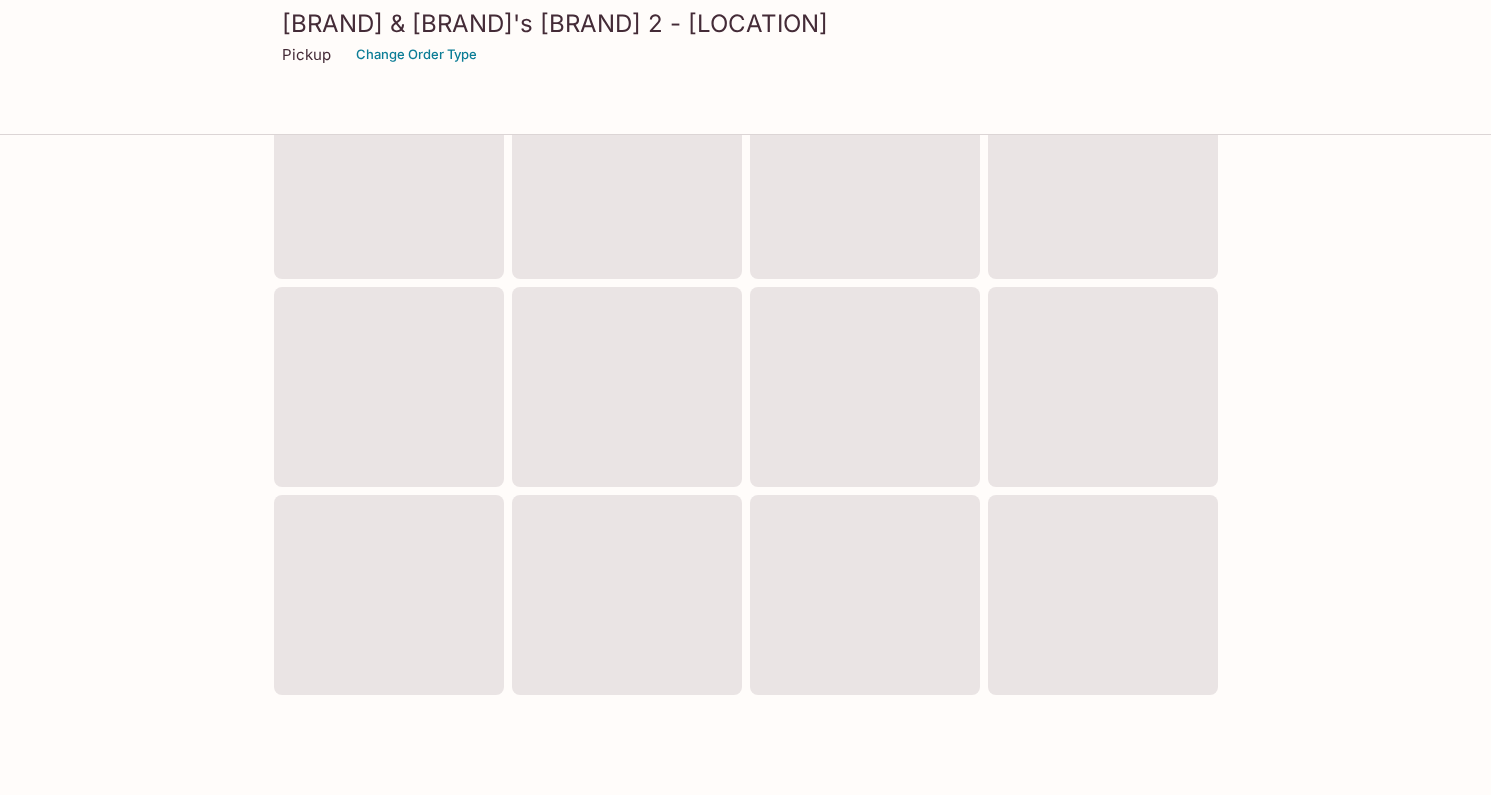 scroll, scrollTop: 0, scrollLeft: 0, axis: both 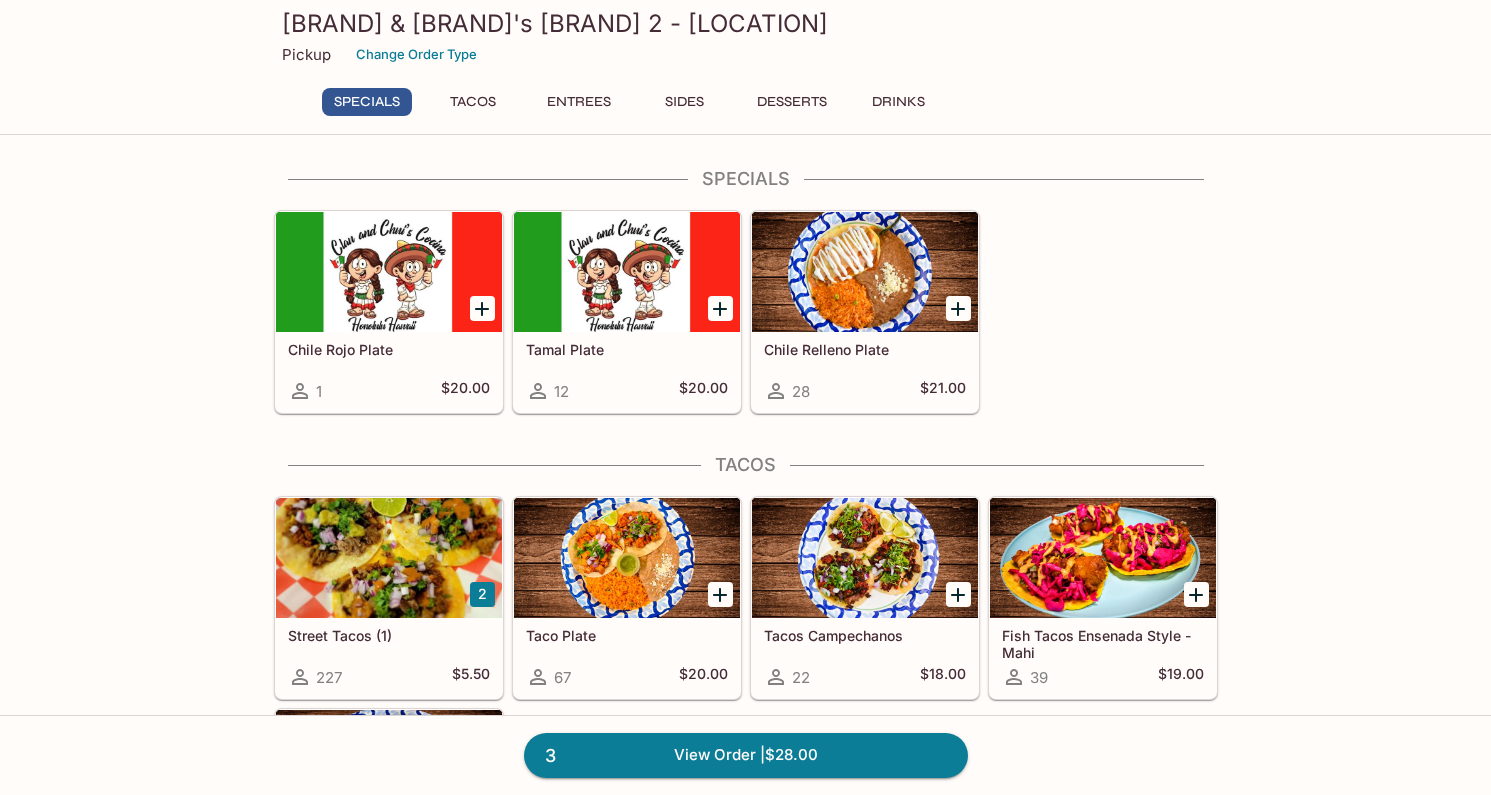 click on "Entrees" at bounding box center (579, 102) 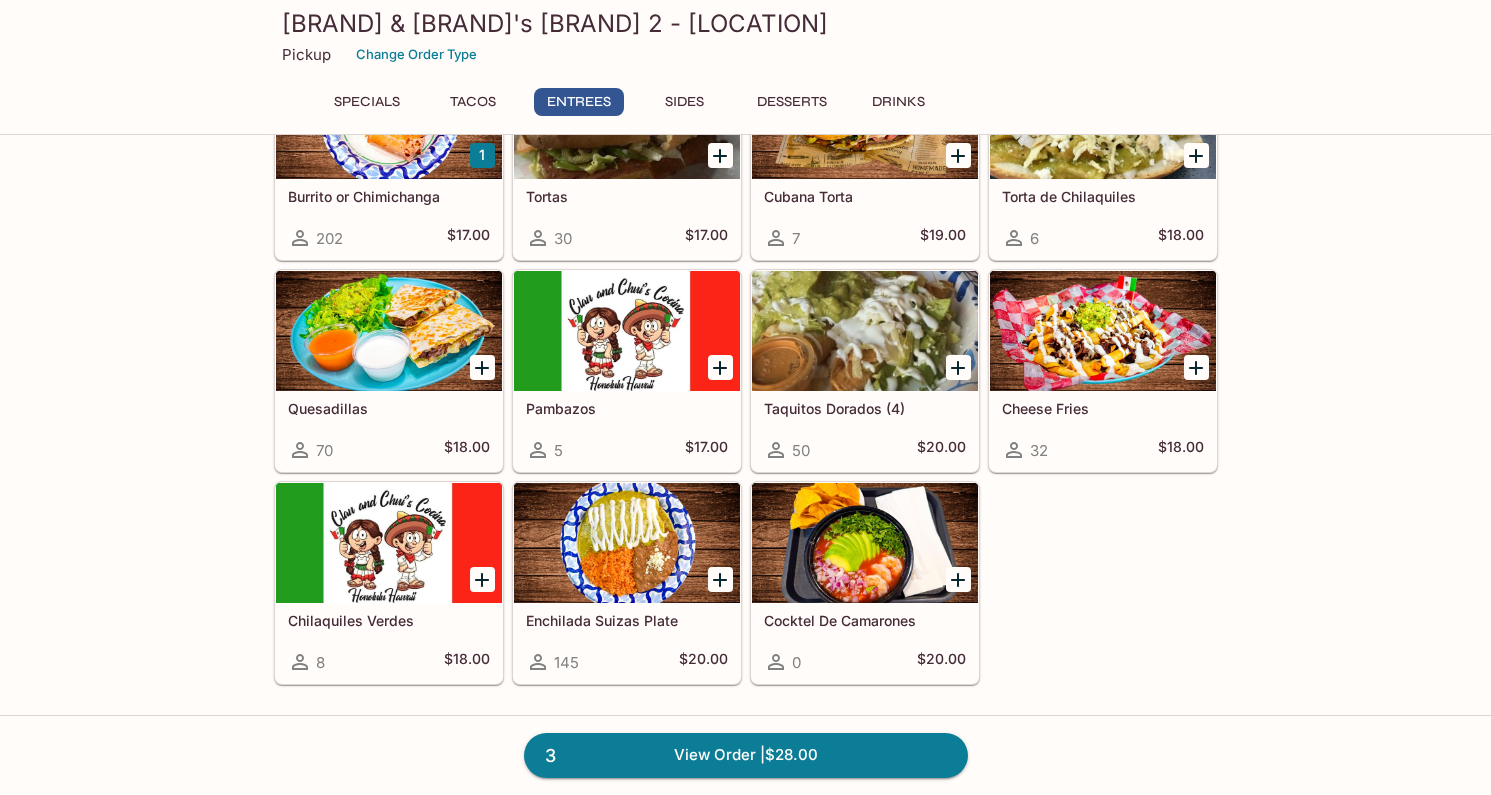 scroll, scrollTop: 961, scrollLeft: 0, axis: vertical 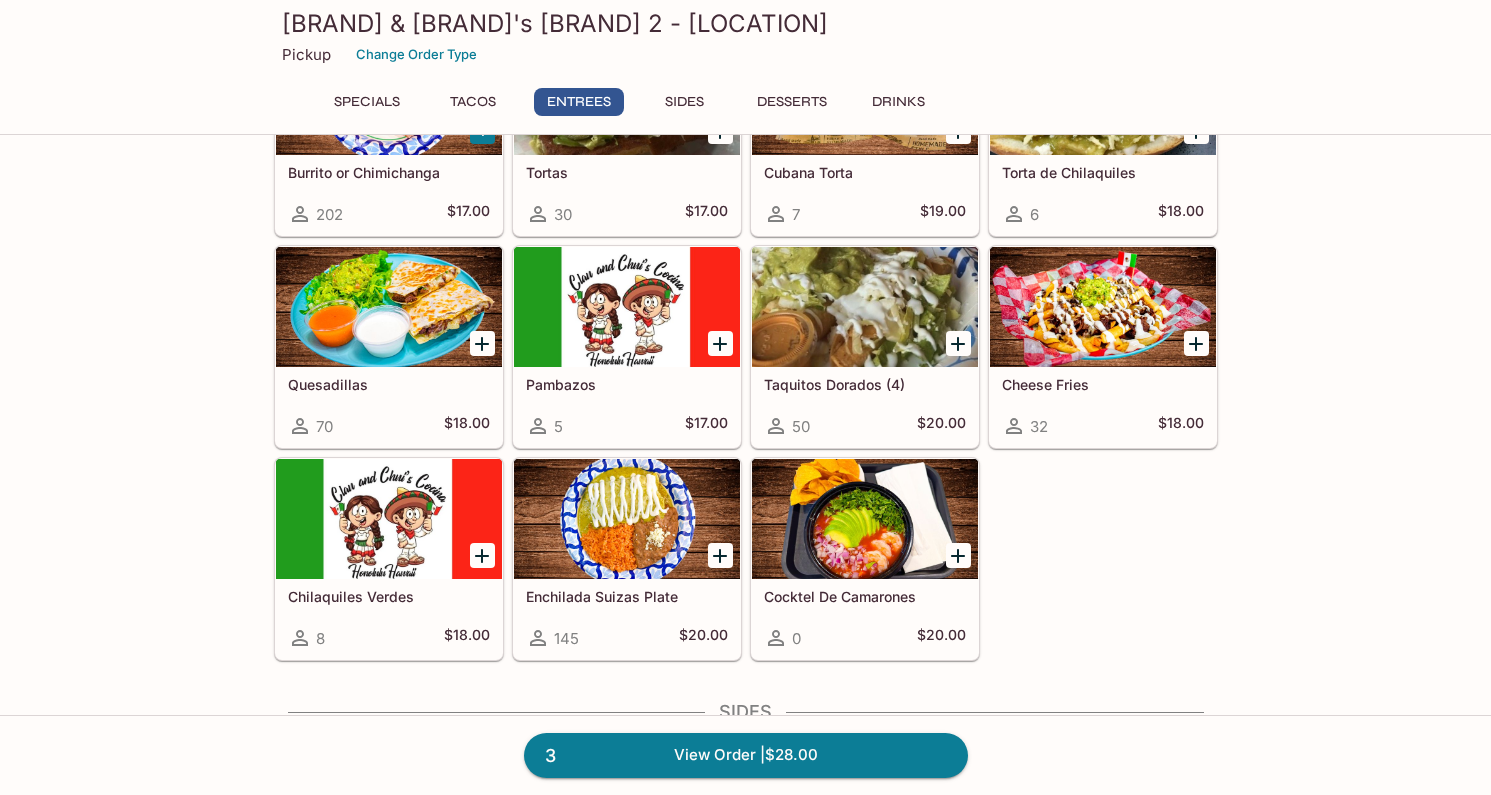 click at bounding box center (389, 307) 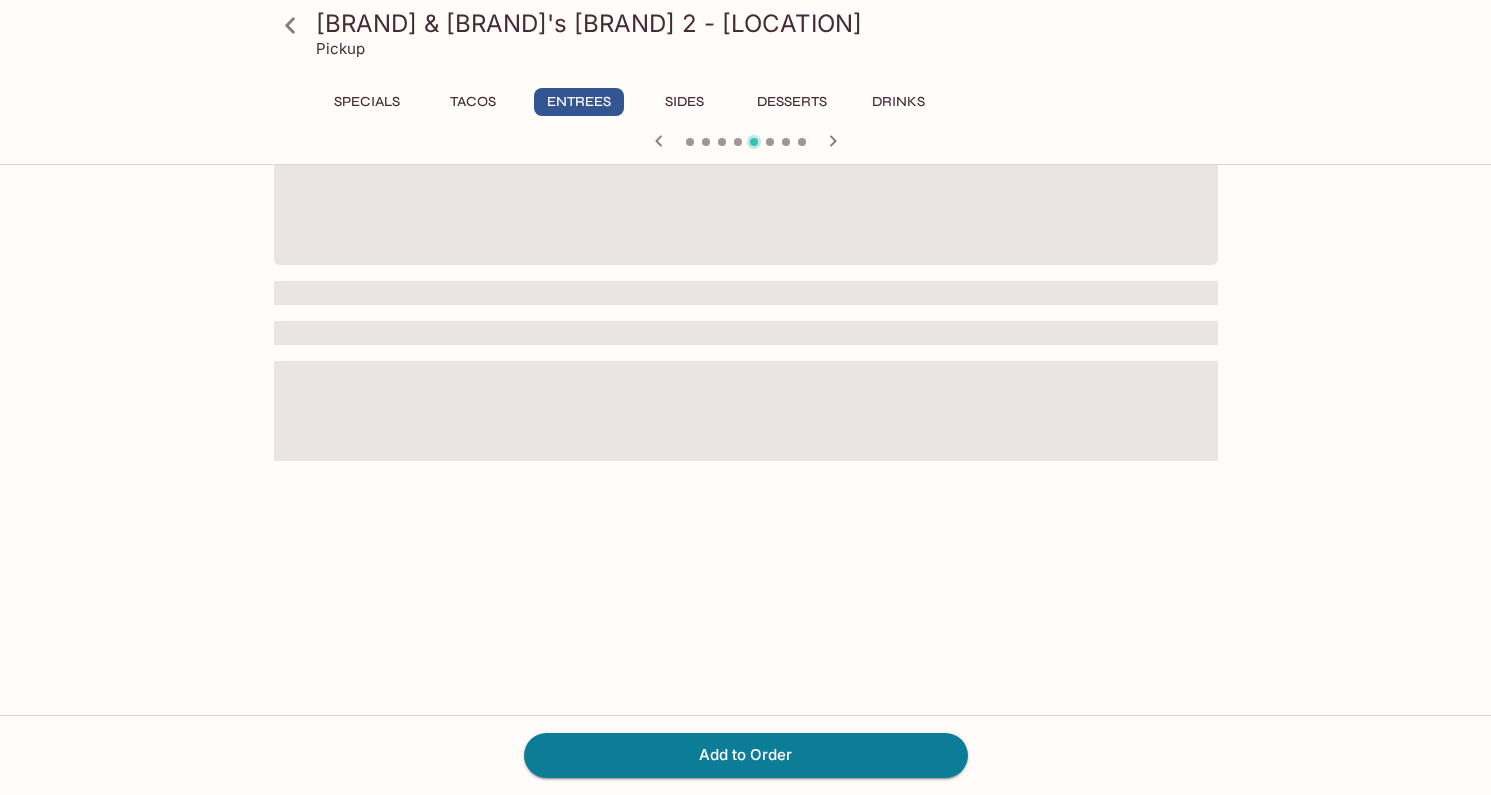 scroll, scrollTop: 0, scrollLeft: 0, axis: both 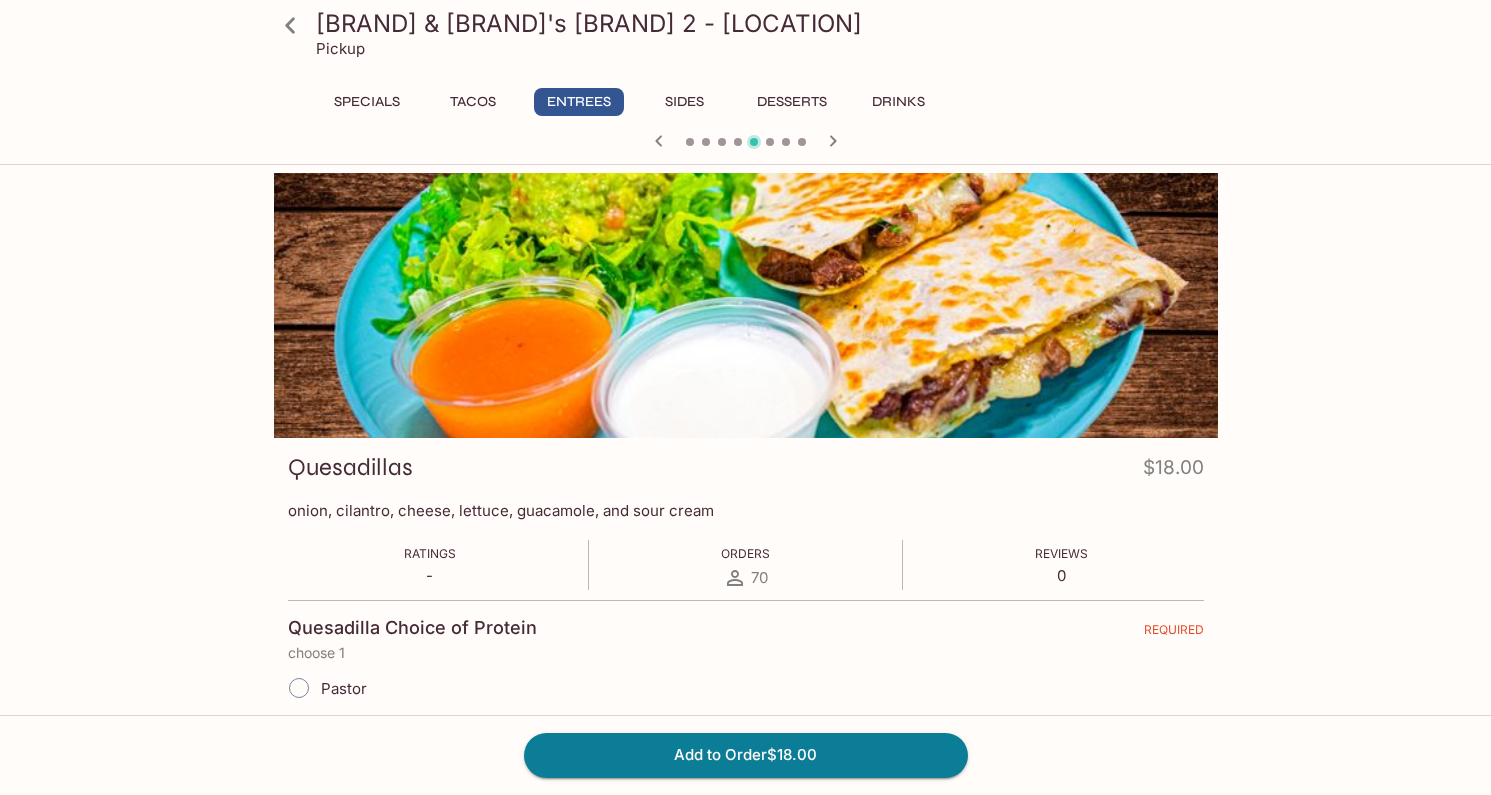 click on "Entrees" at bounding box center (579, 102) 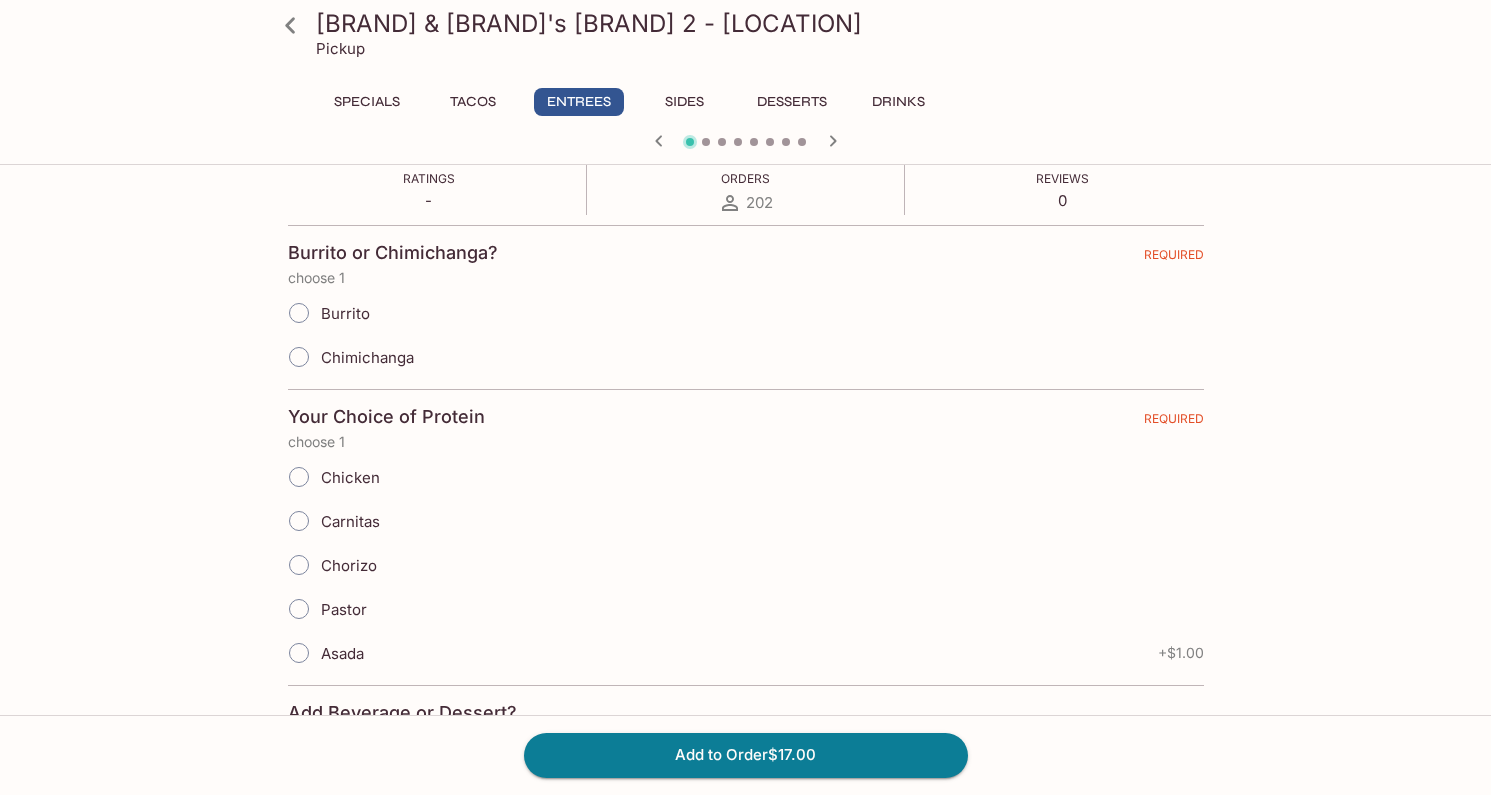scroll, scrollTop: 0, scrollLeft: 0, axis: both 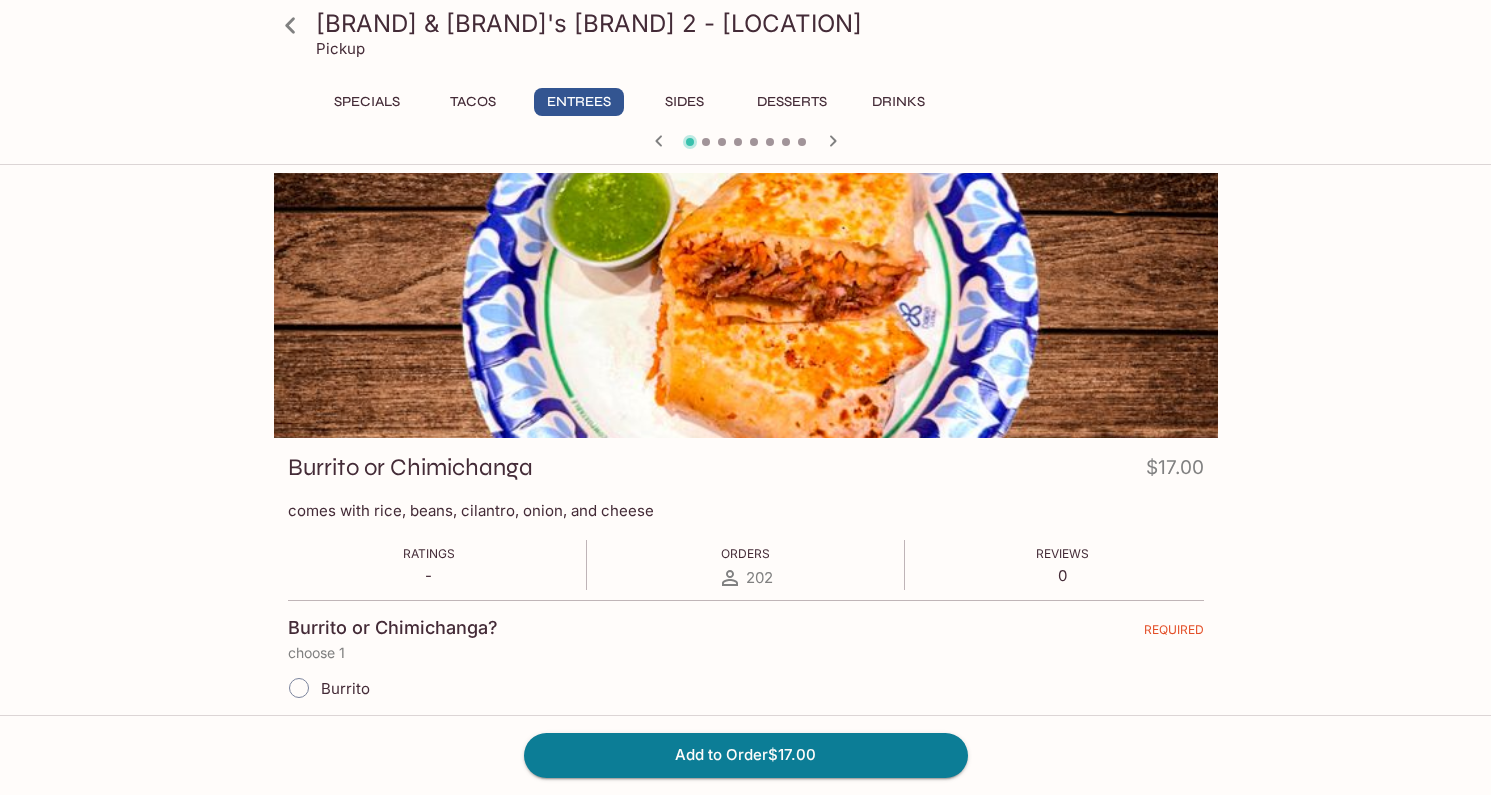 click 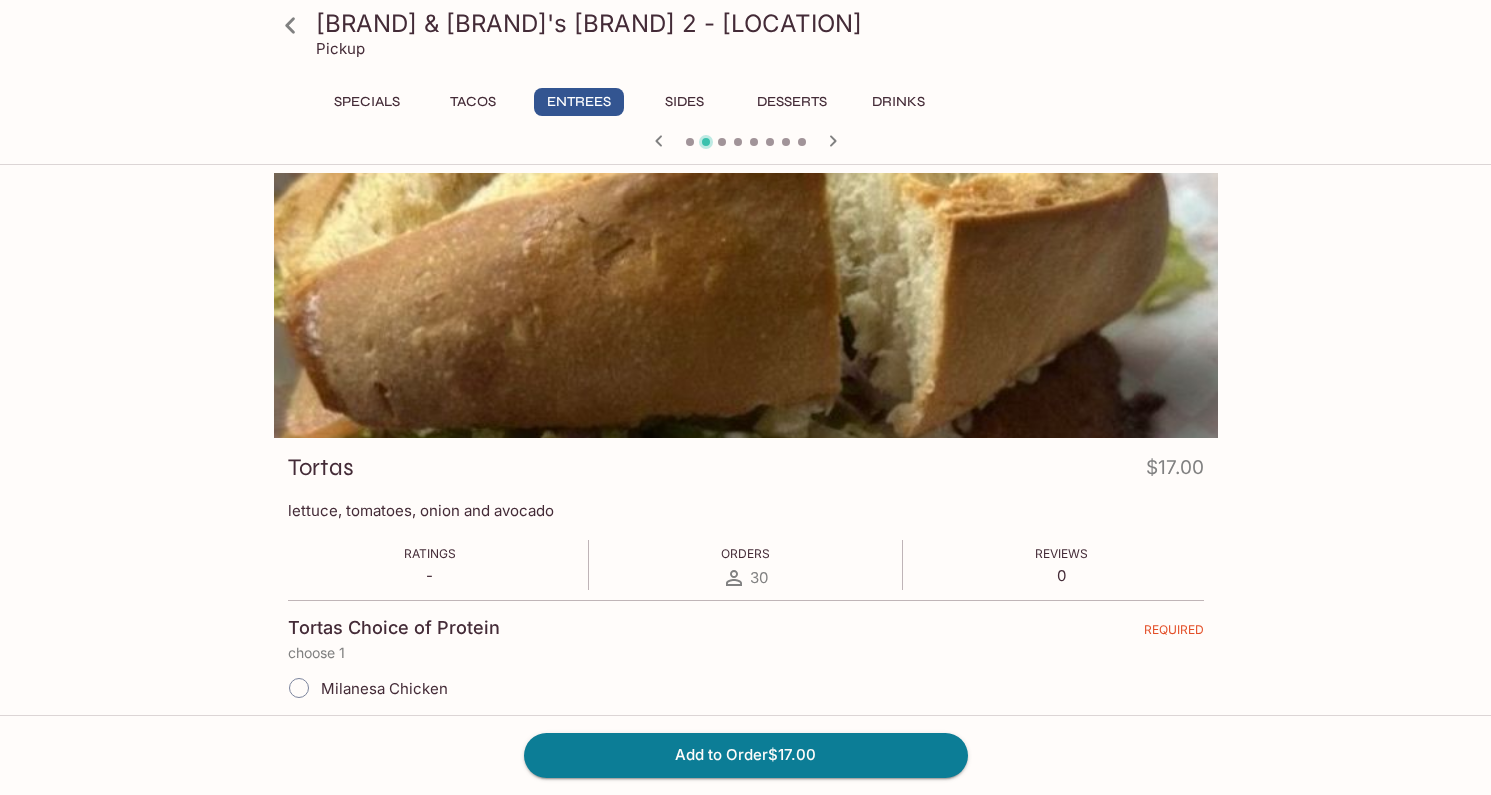 click 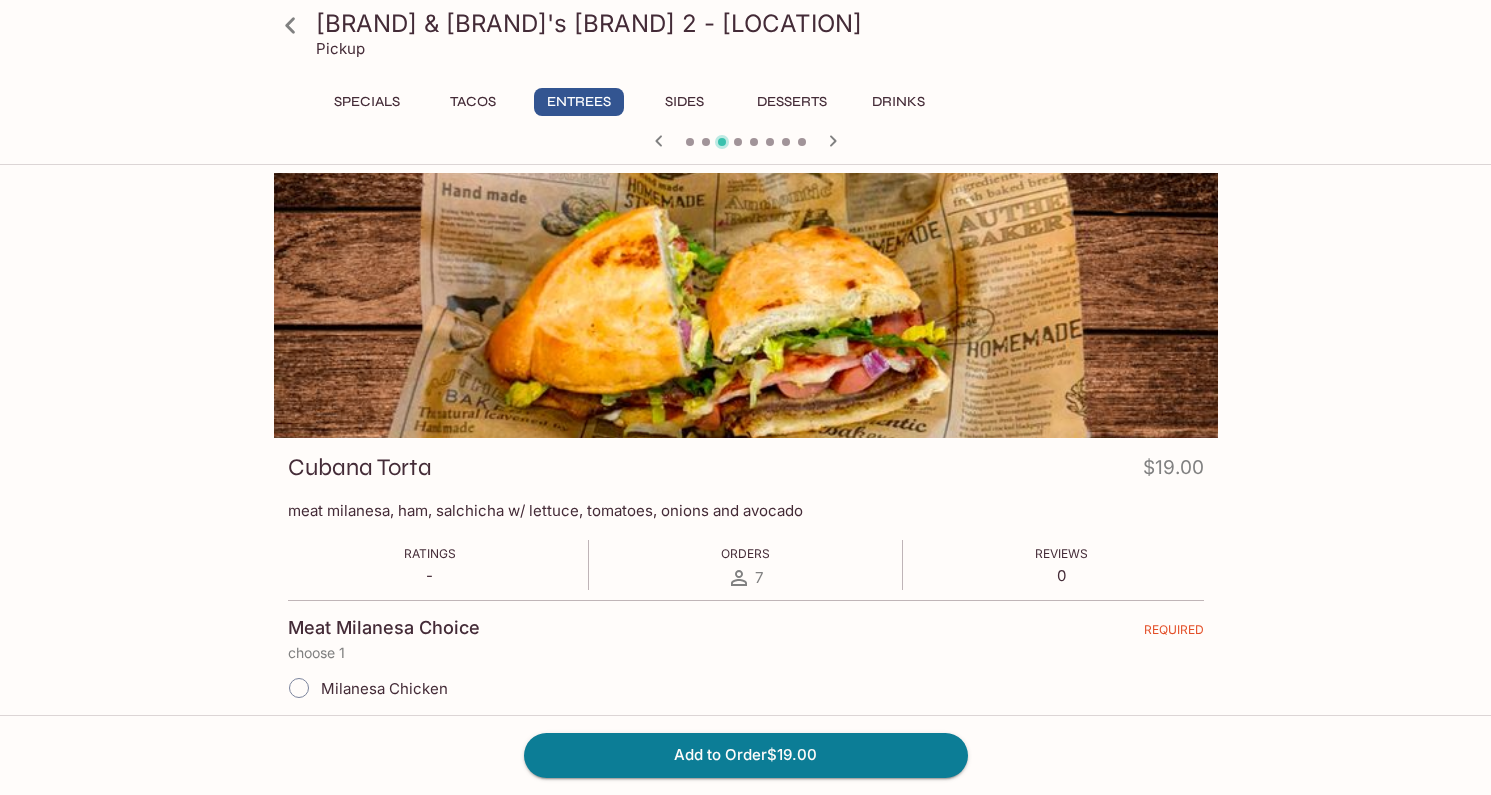 click 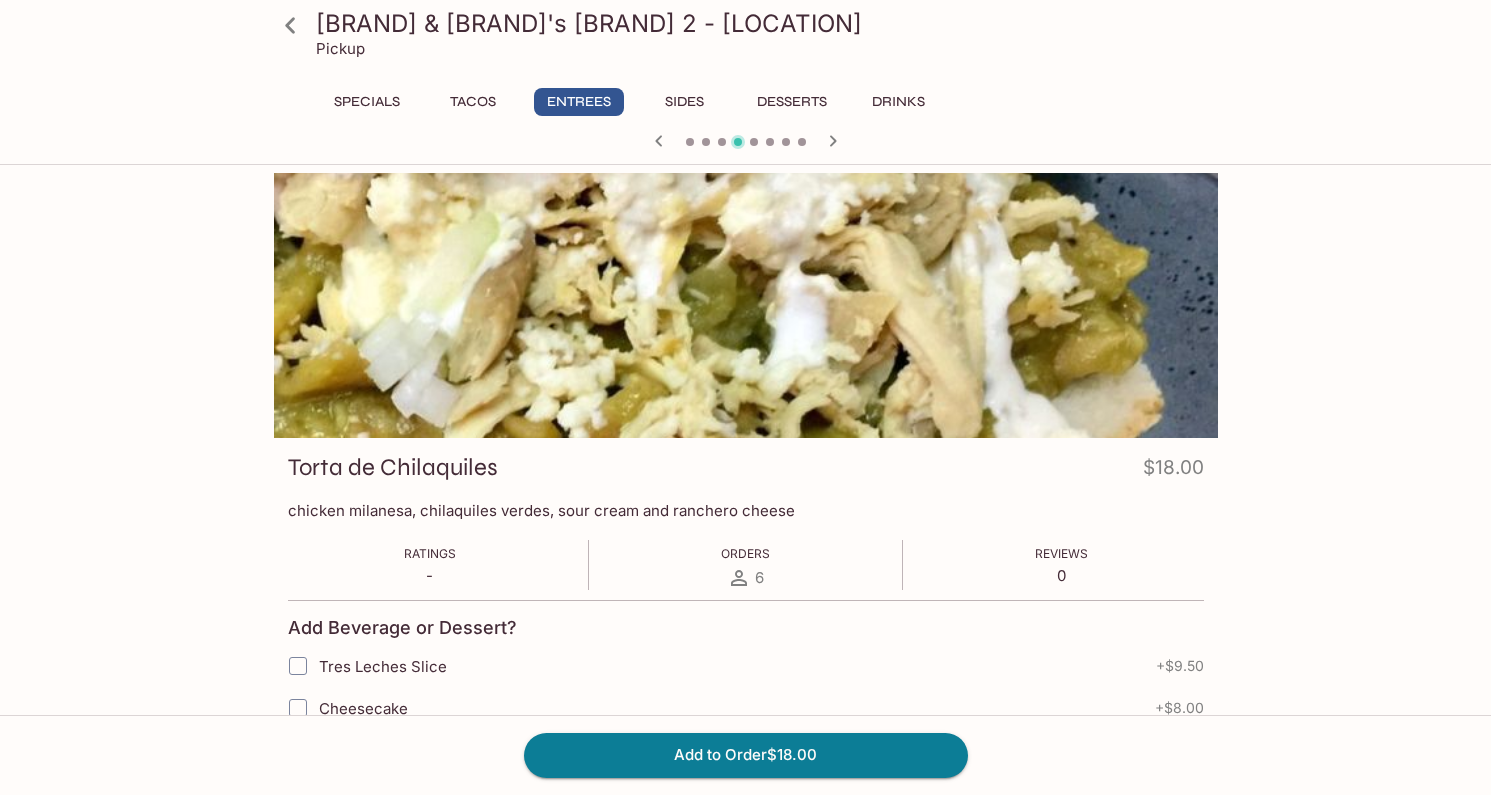 click 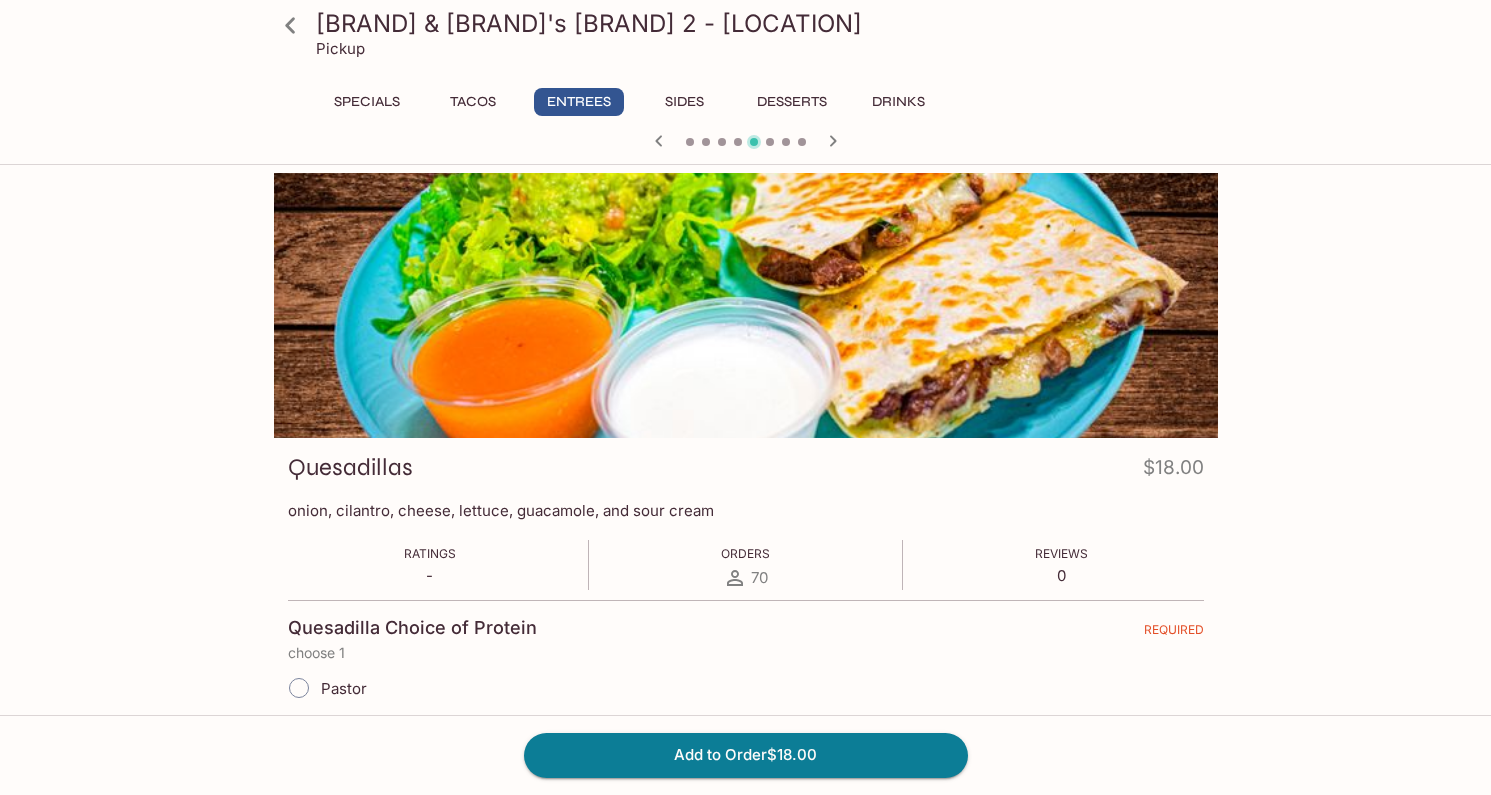 click 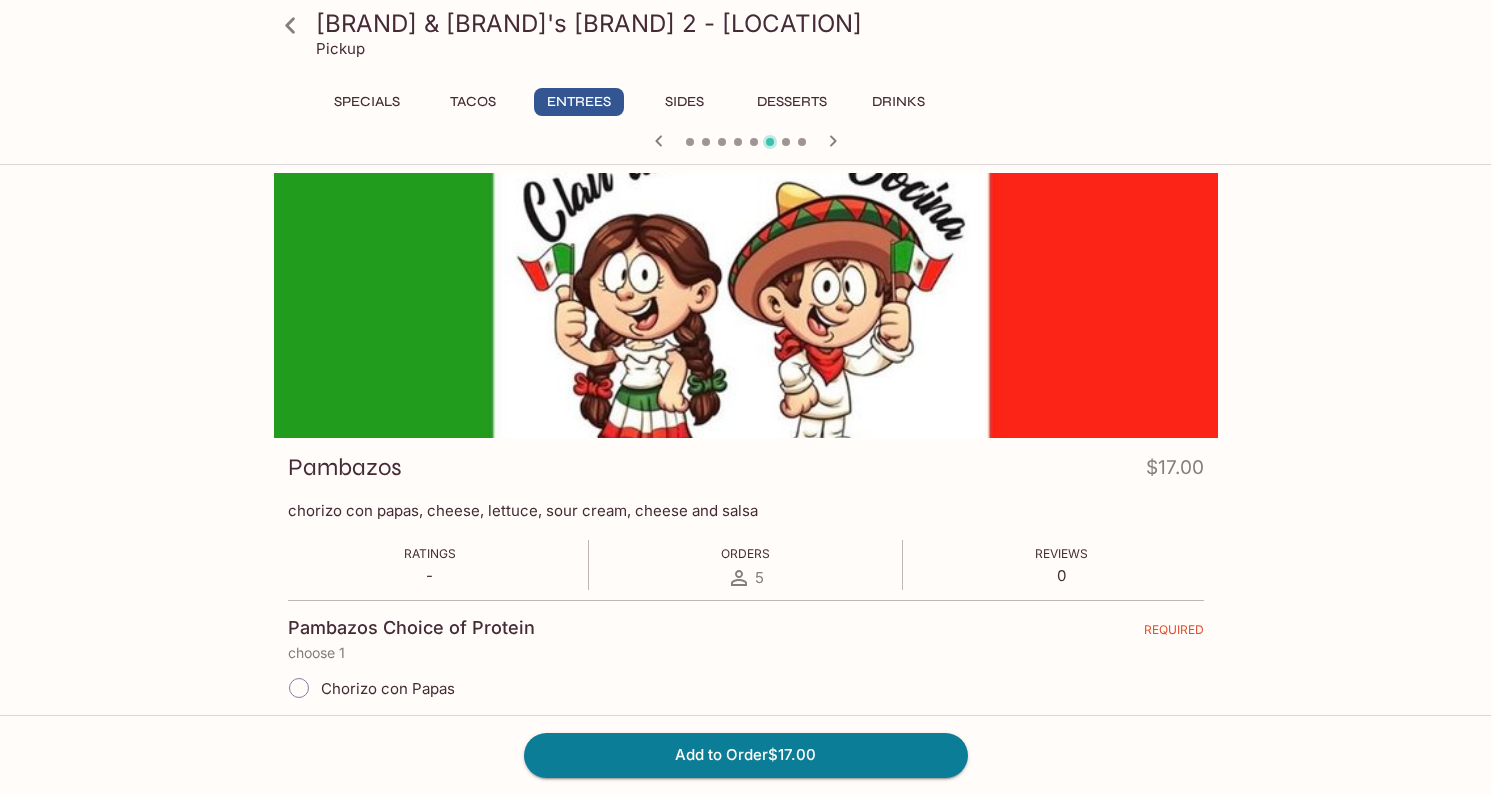 click 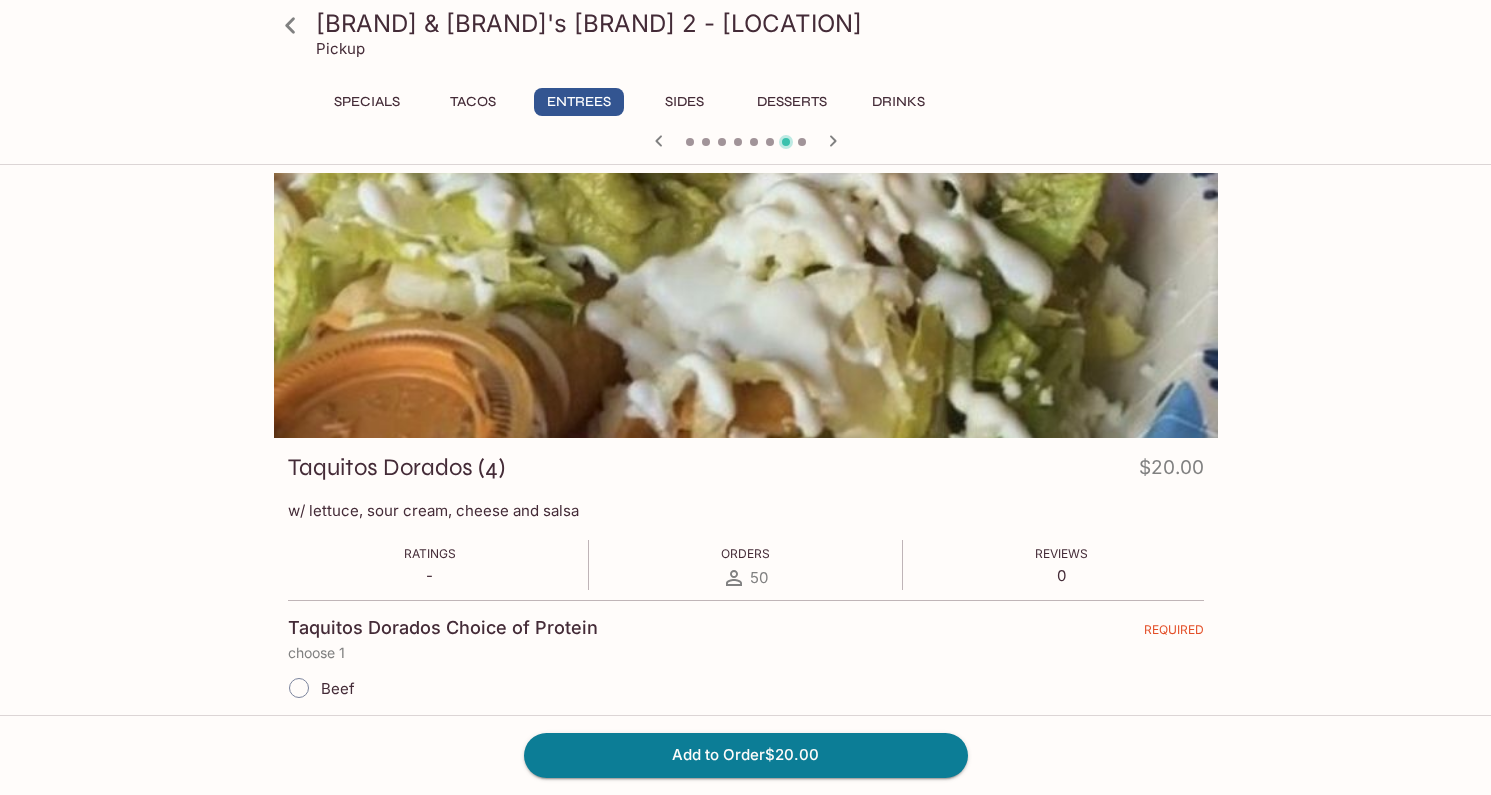 click 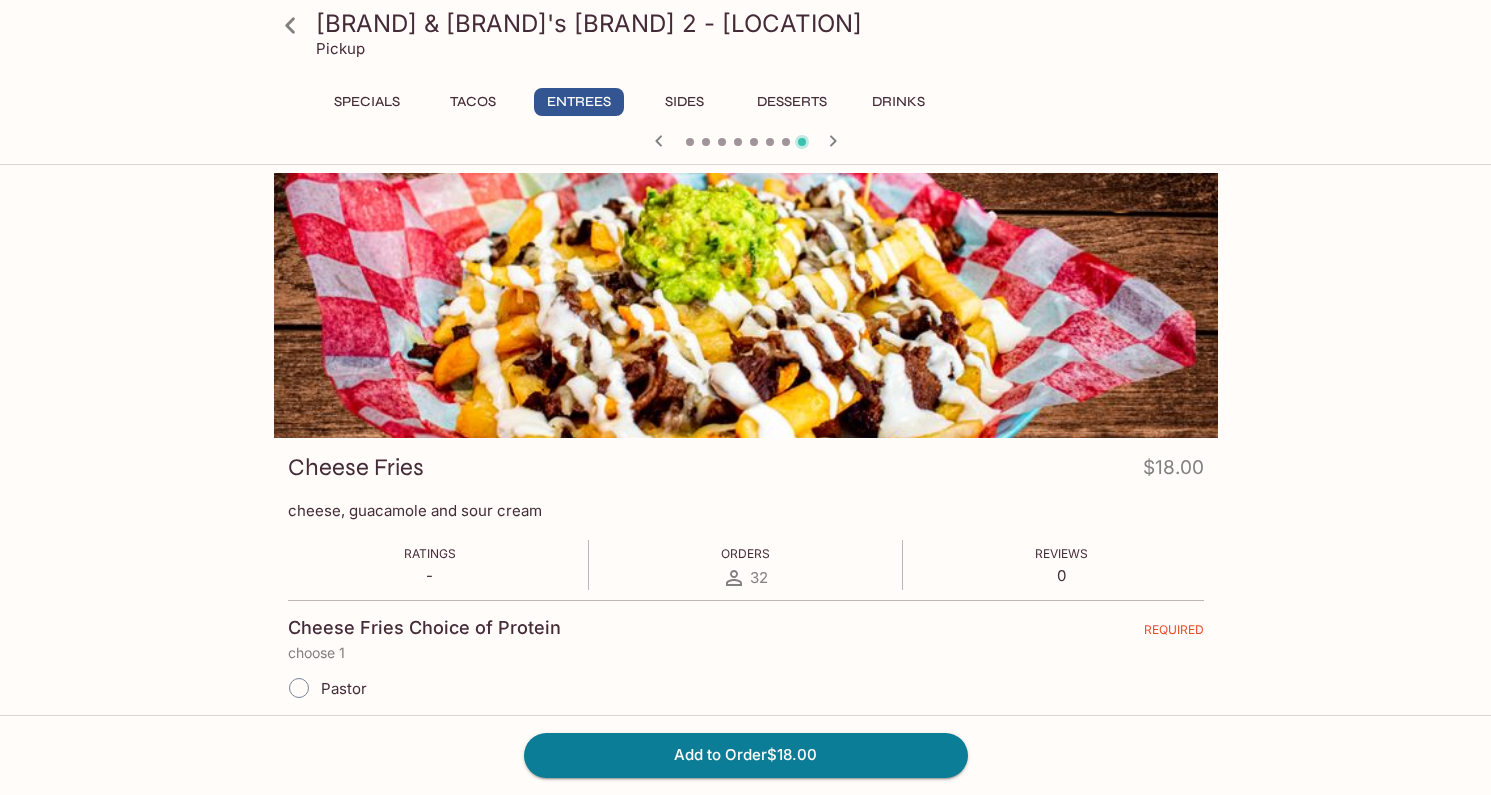 click 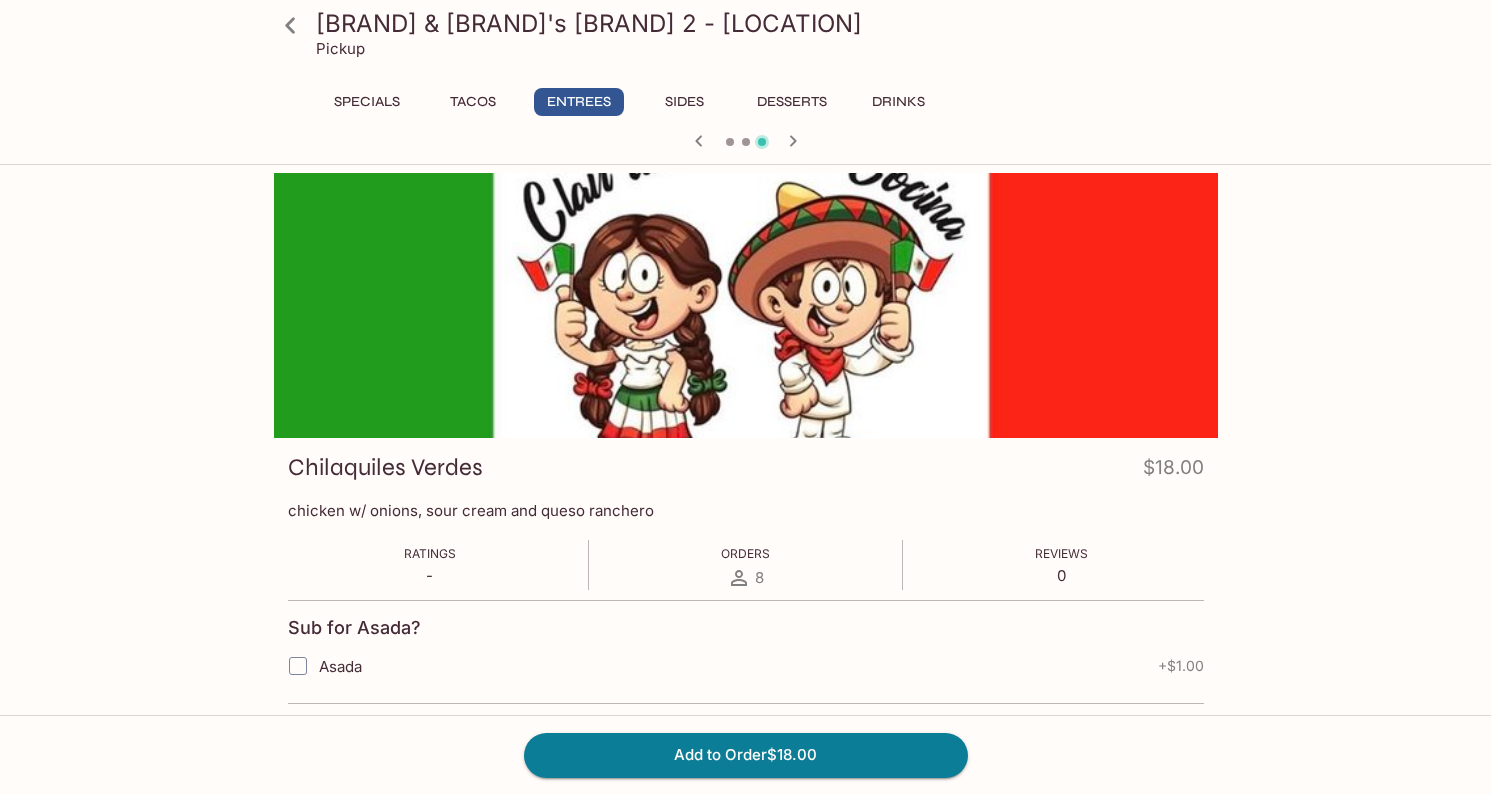click at bounding box center (746, 143) 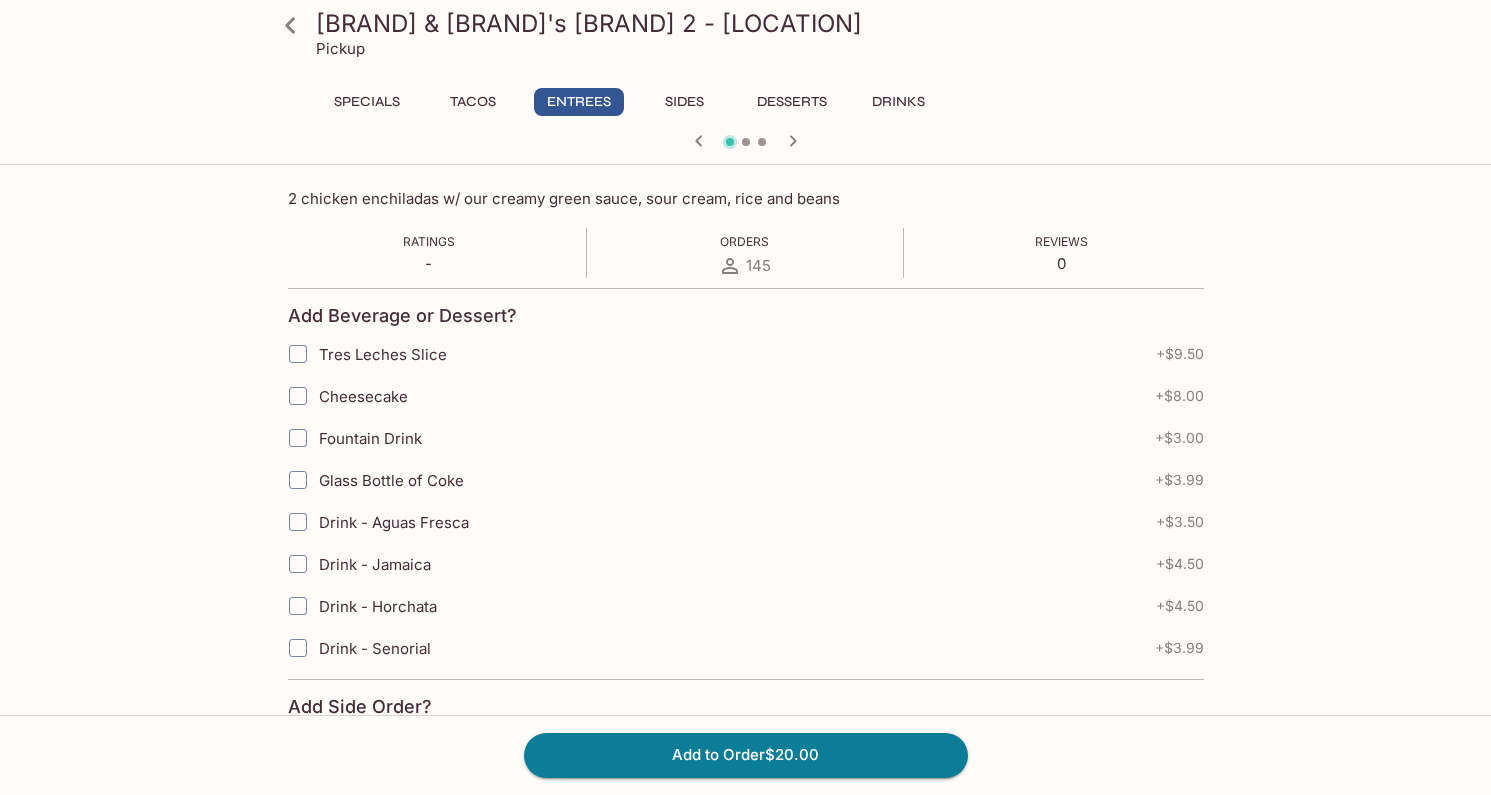scroll, scrollTop: 313, scrollLeft: 0, axis: vertical 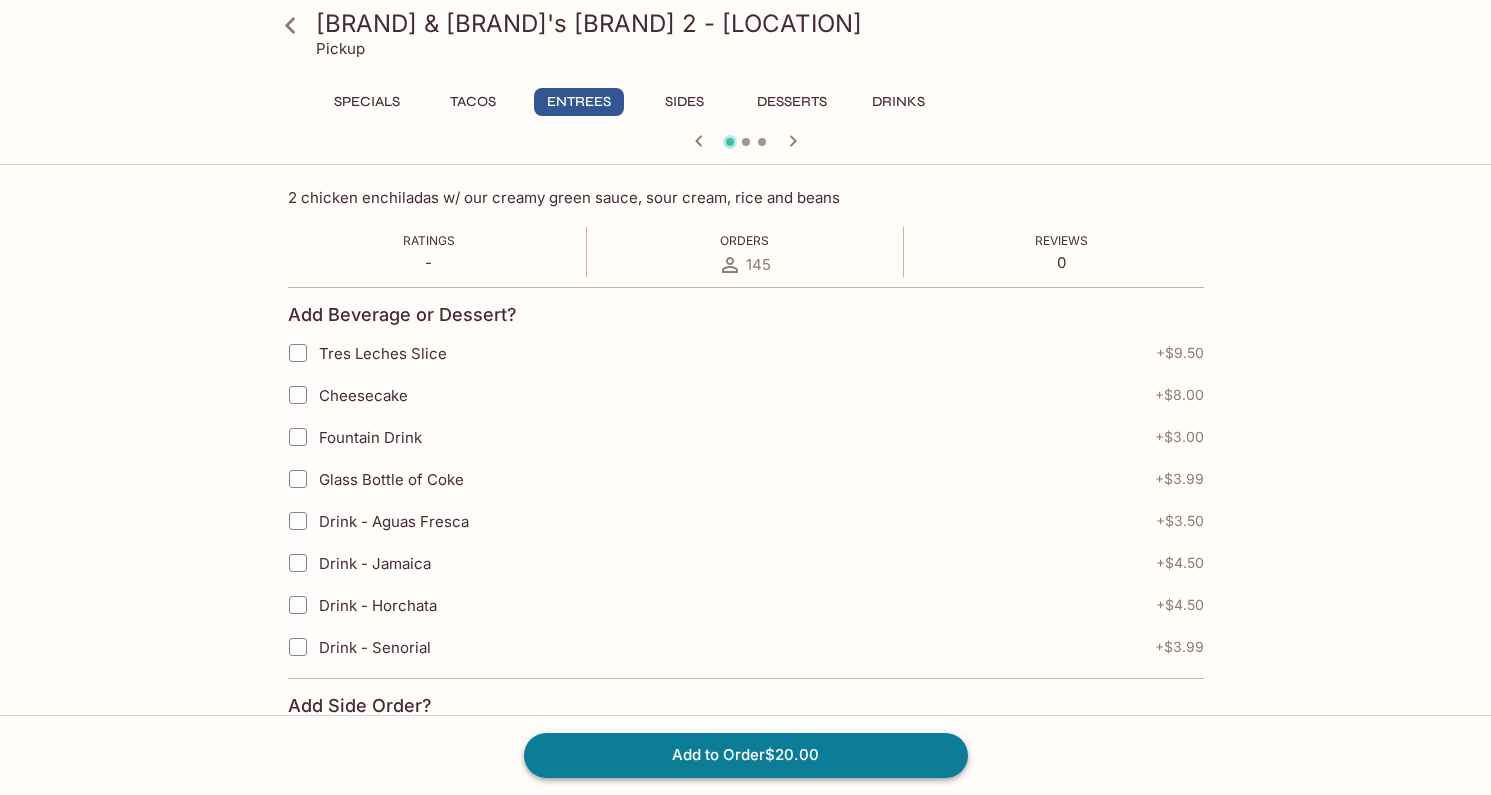 click on "Add to Order  $20.00" at bounding box center [746, 755] 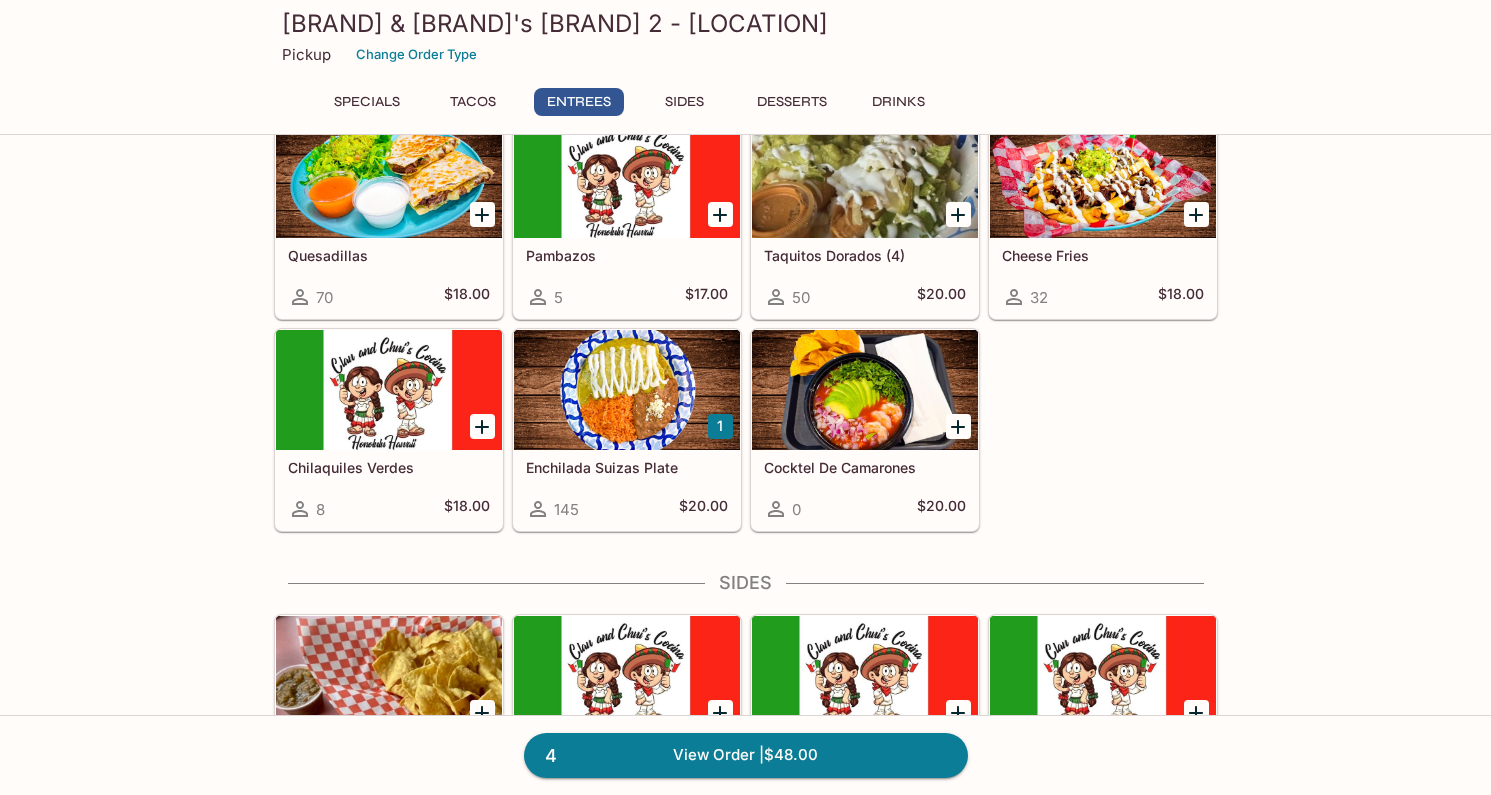 scroll, scrollTop: 1110, scrollLeft: 0, axis: vertical 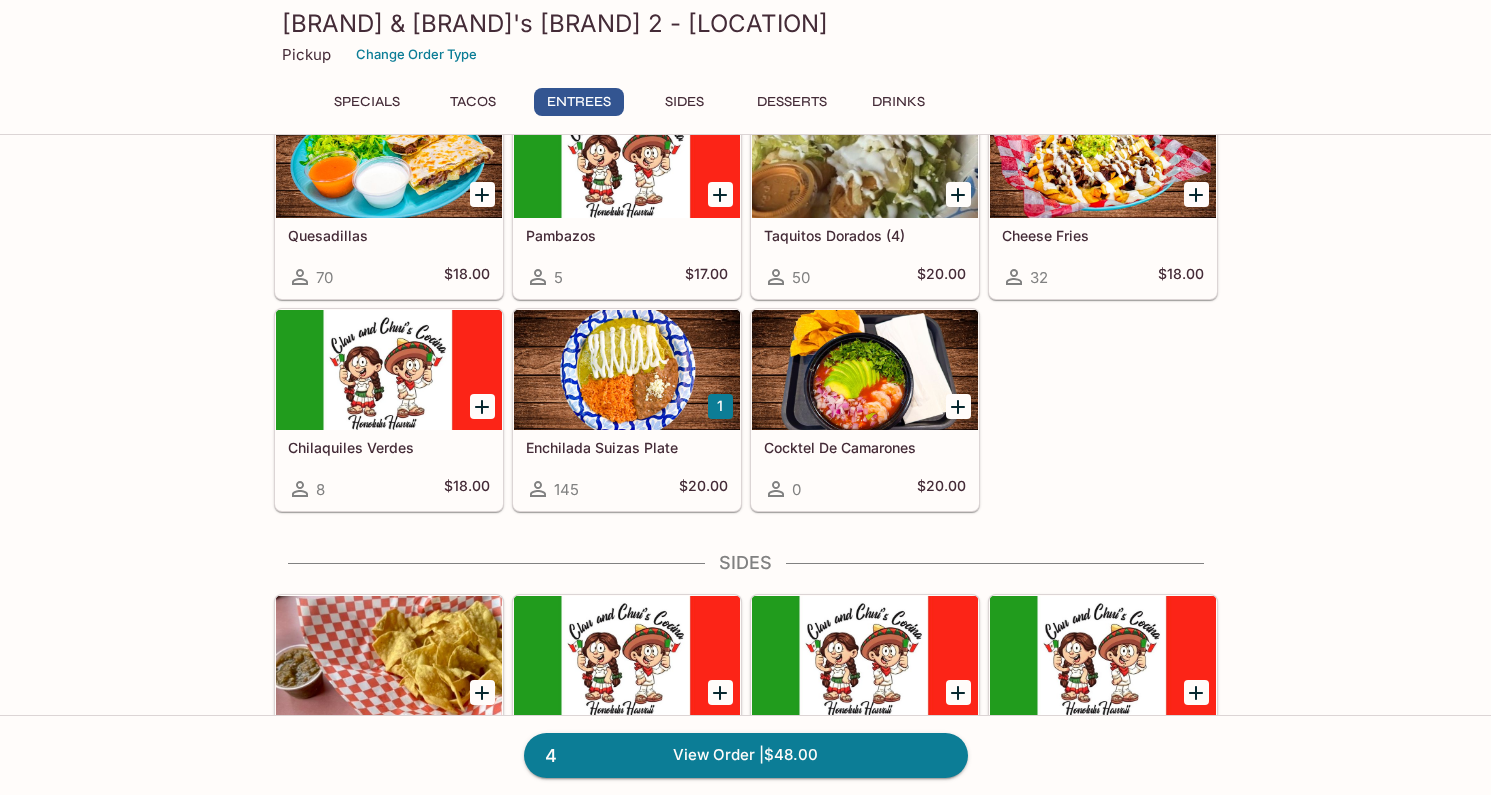 click on "Enchilada Suizas Plate 145 $20.00" at bounding box center [627, 470] 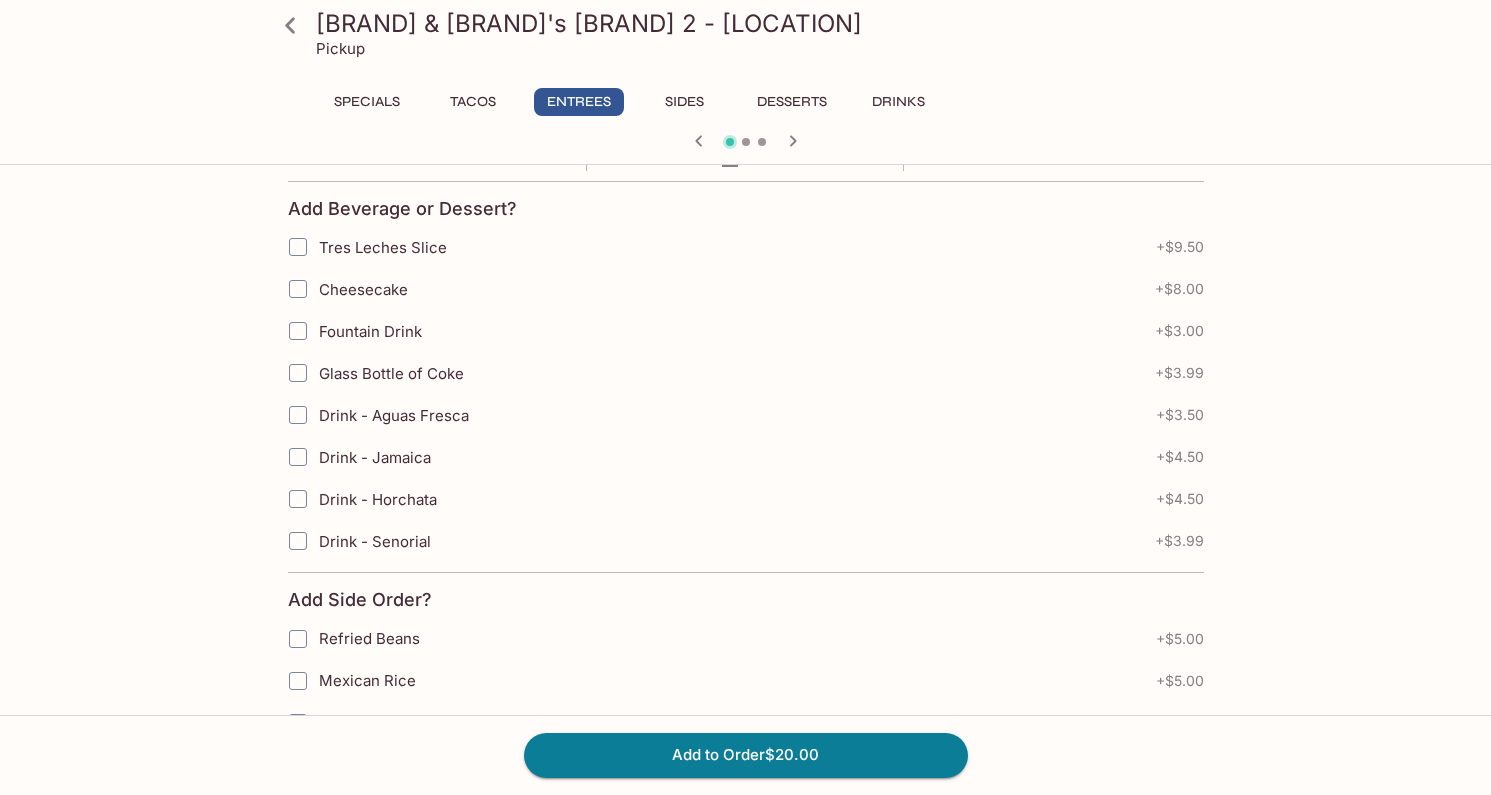 scroll, scrollTop: 0, scrollLeft: 0, axis: both 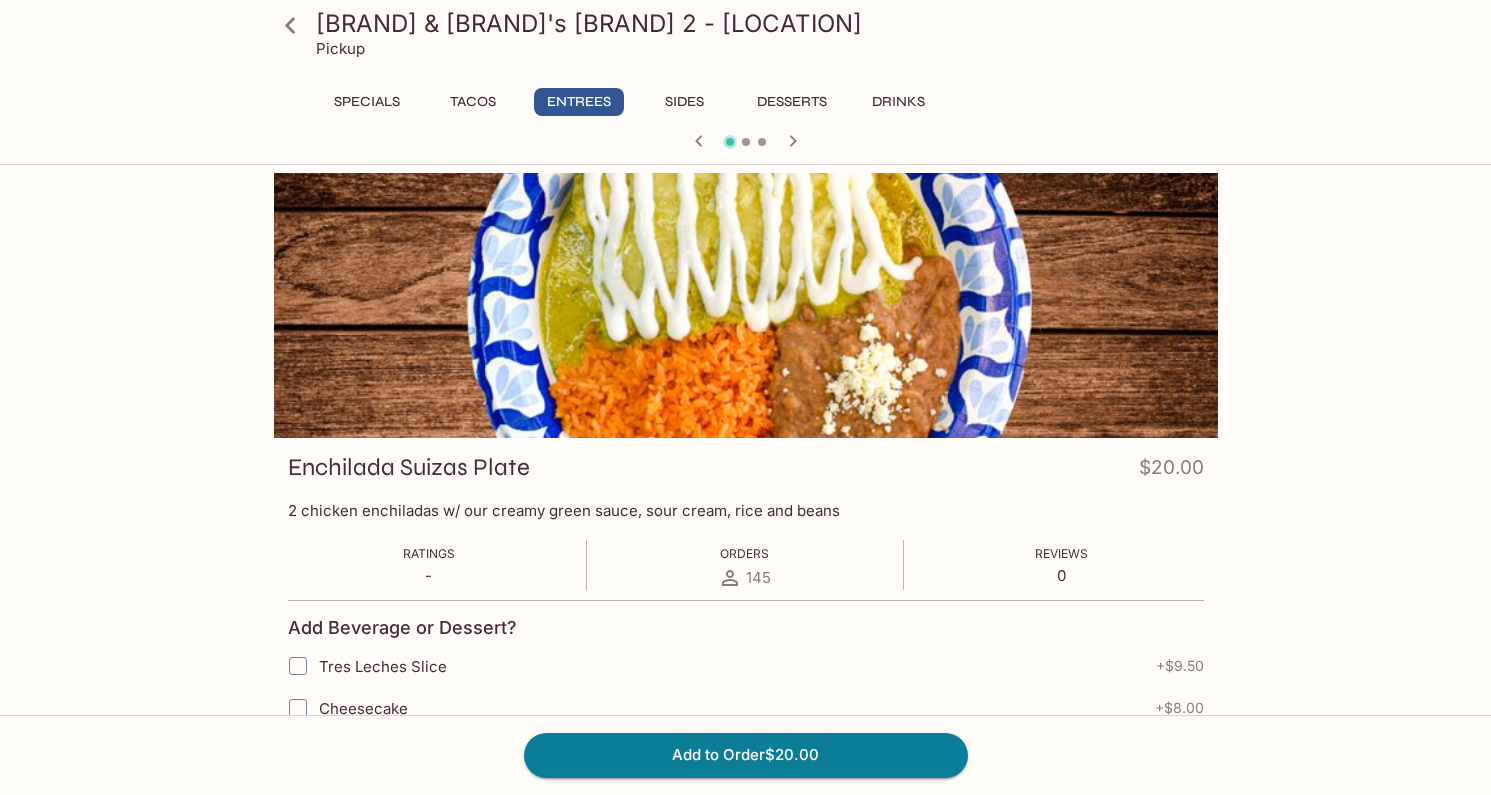 click on "Specials" at bounding box center (367, 102) 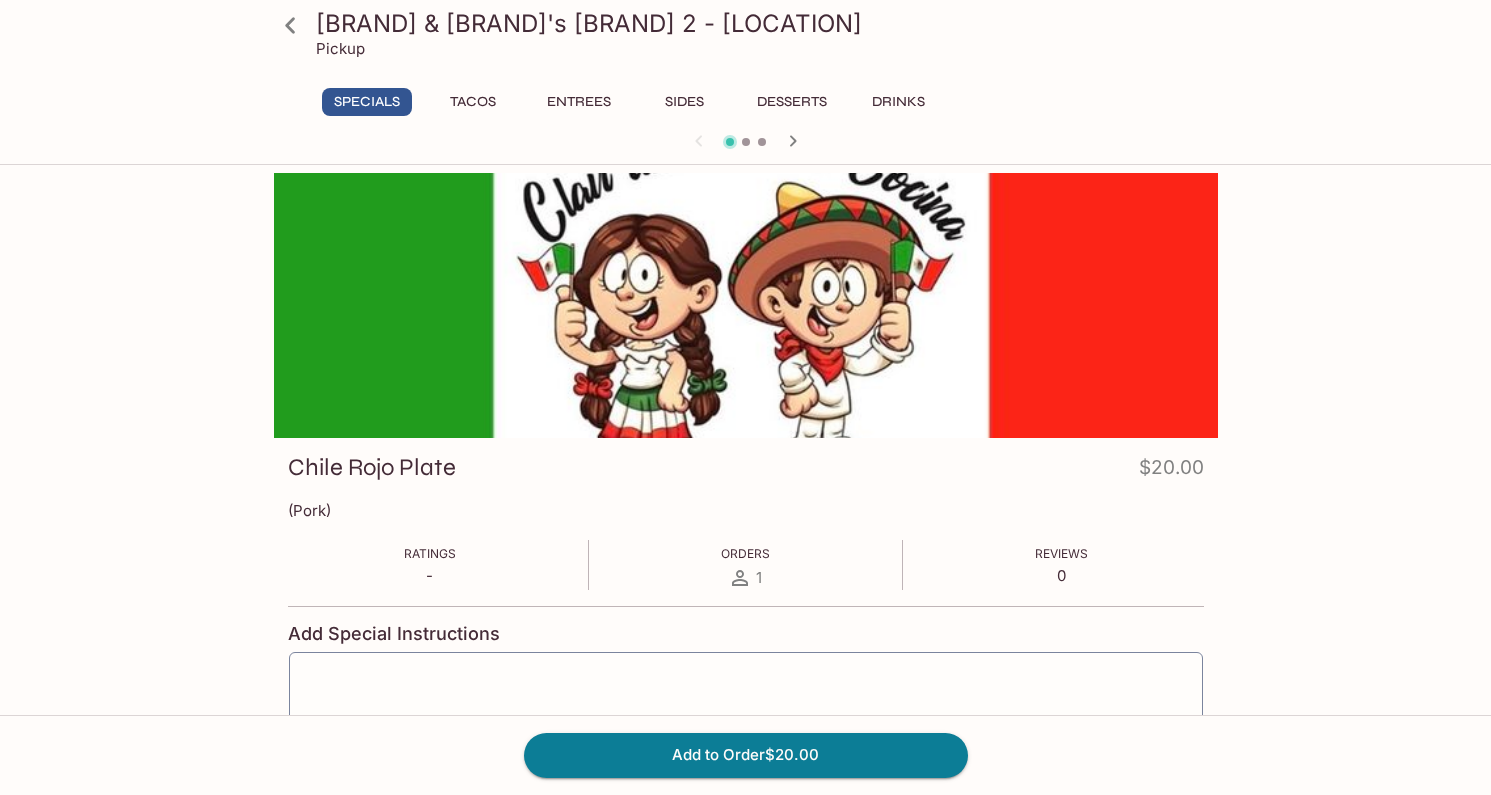 click on "Tacos" at bounding box center [473, 102] 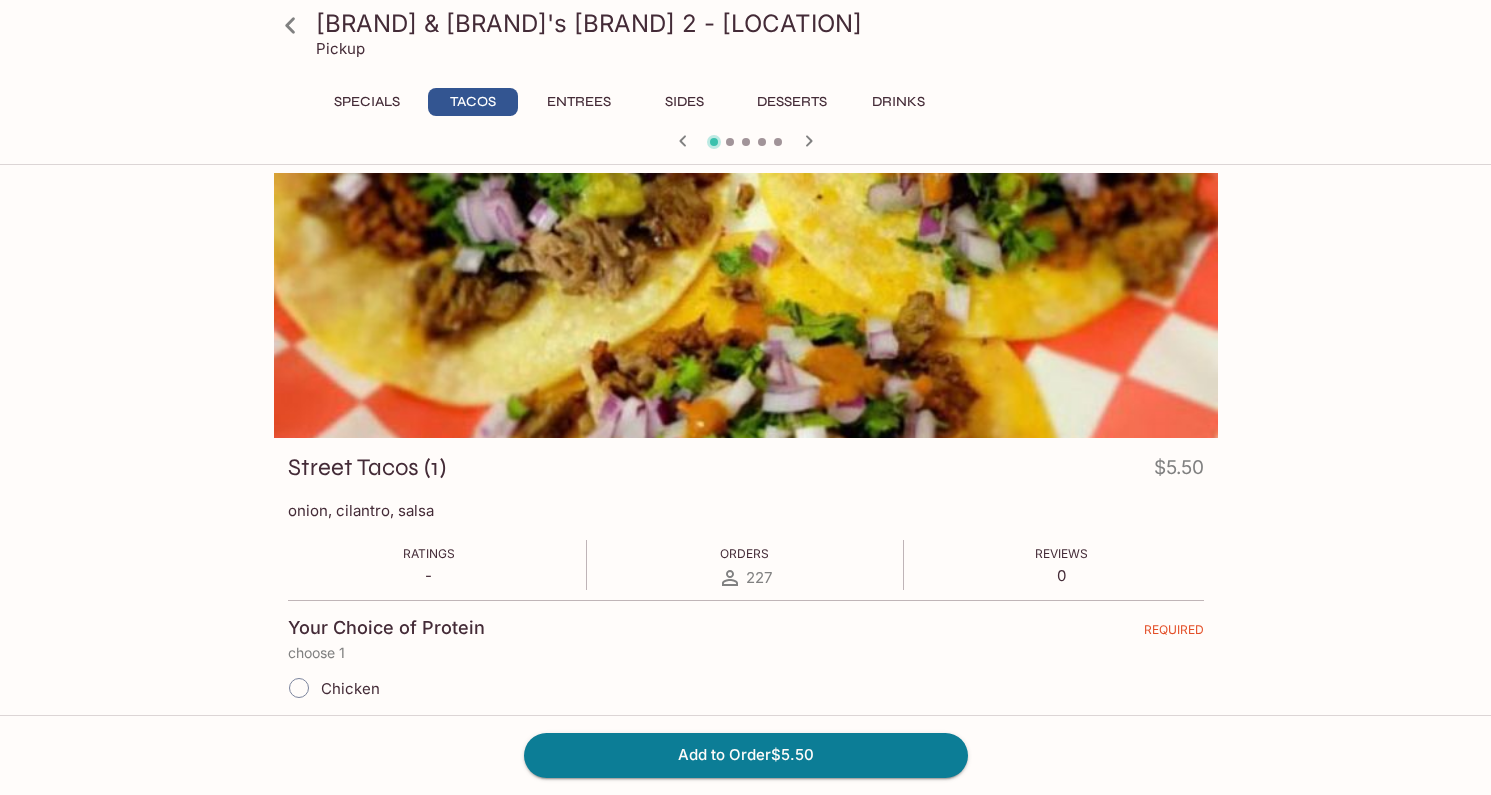 click on "Entrees" at bounding box center [579, 102] 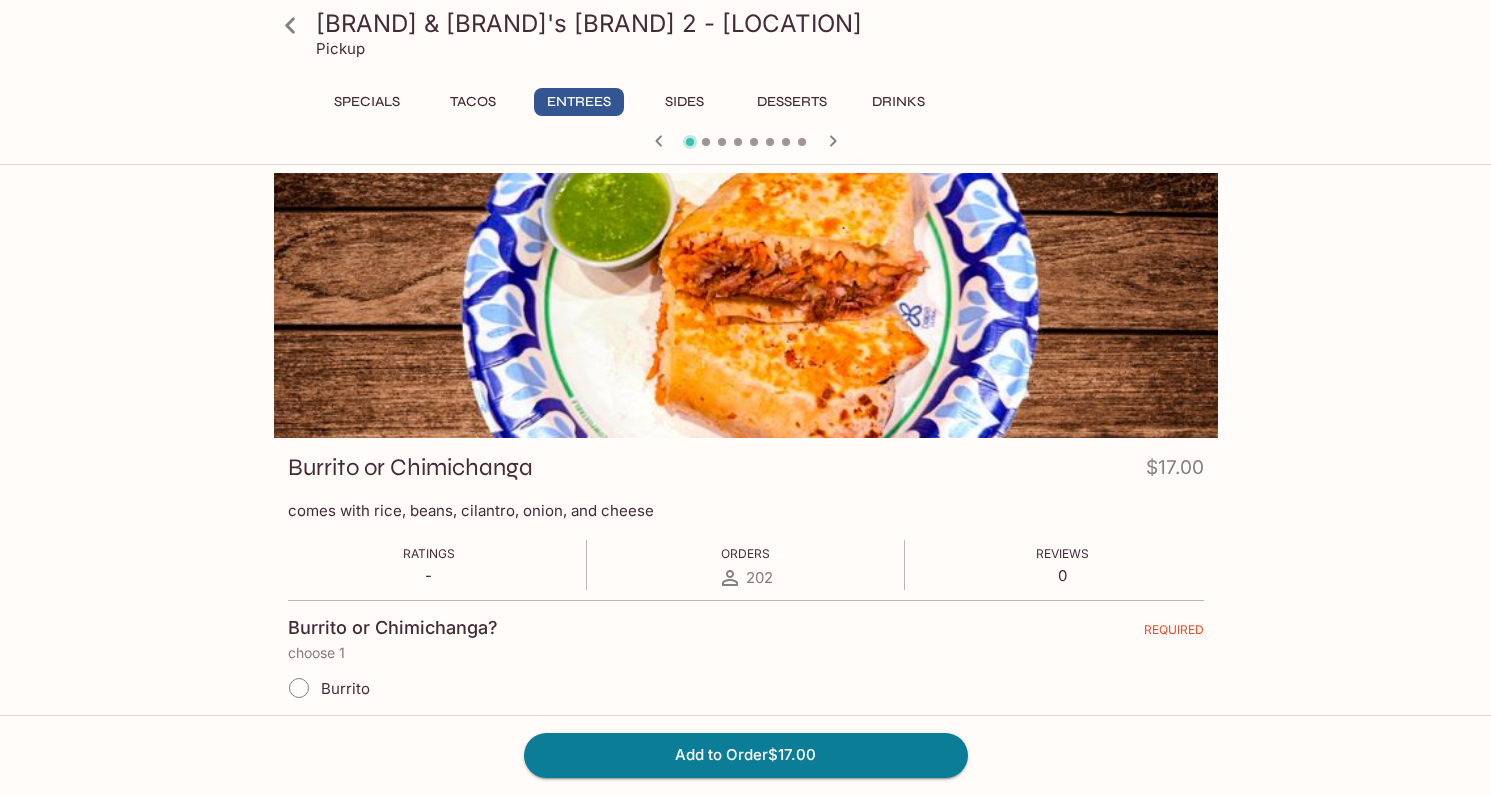 click on "Sides" at bounding box center [685, 102] 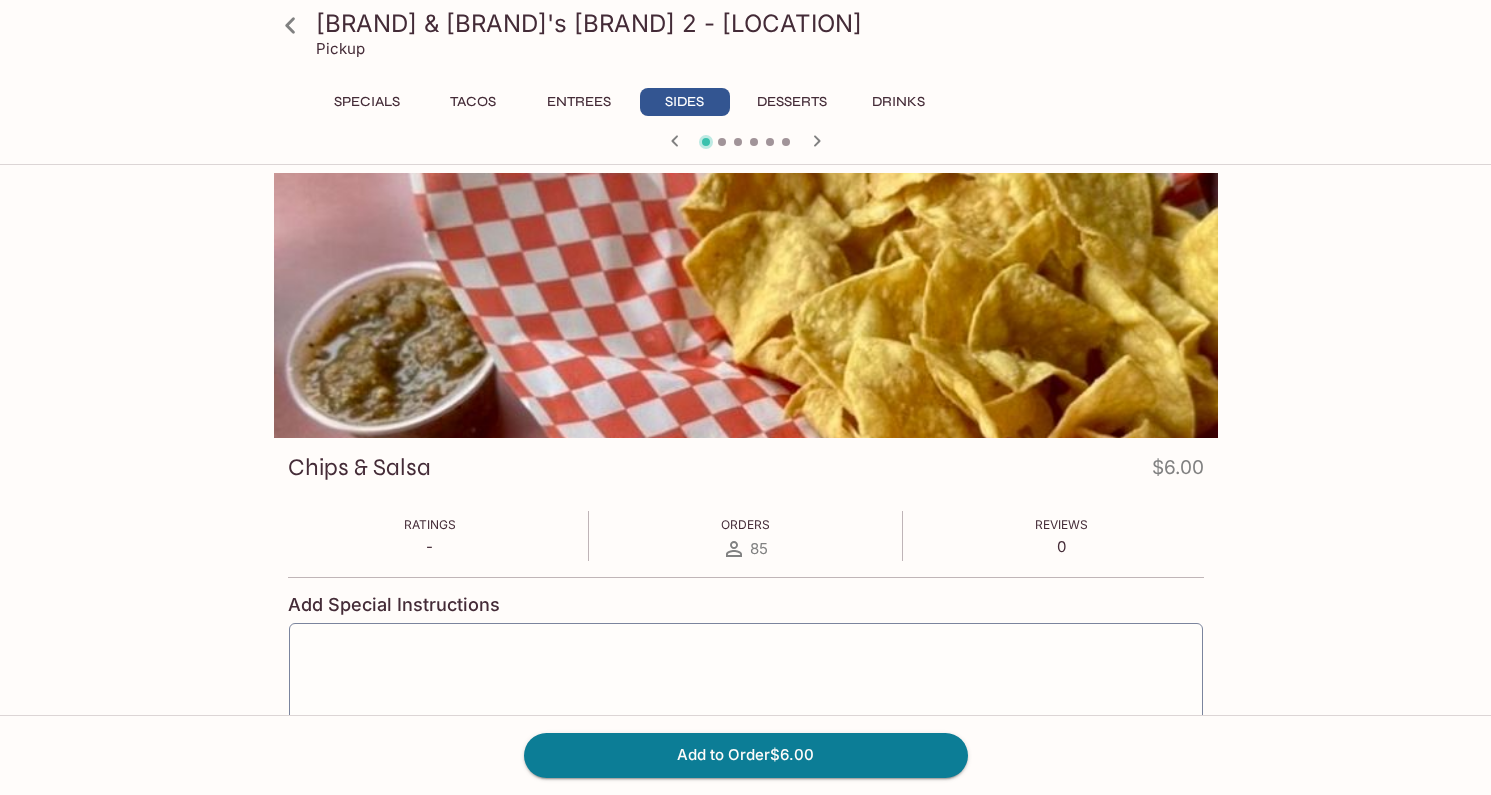 click 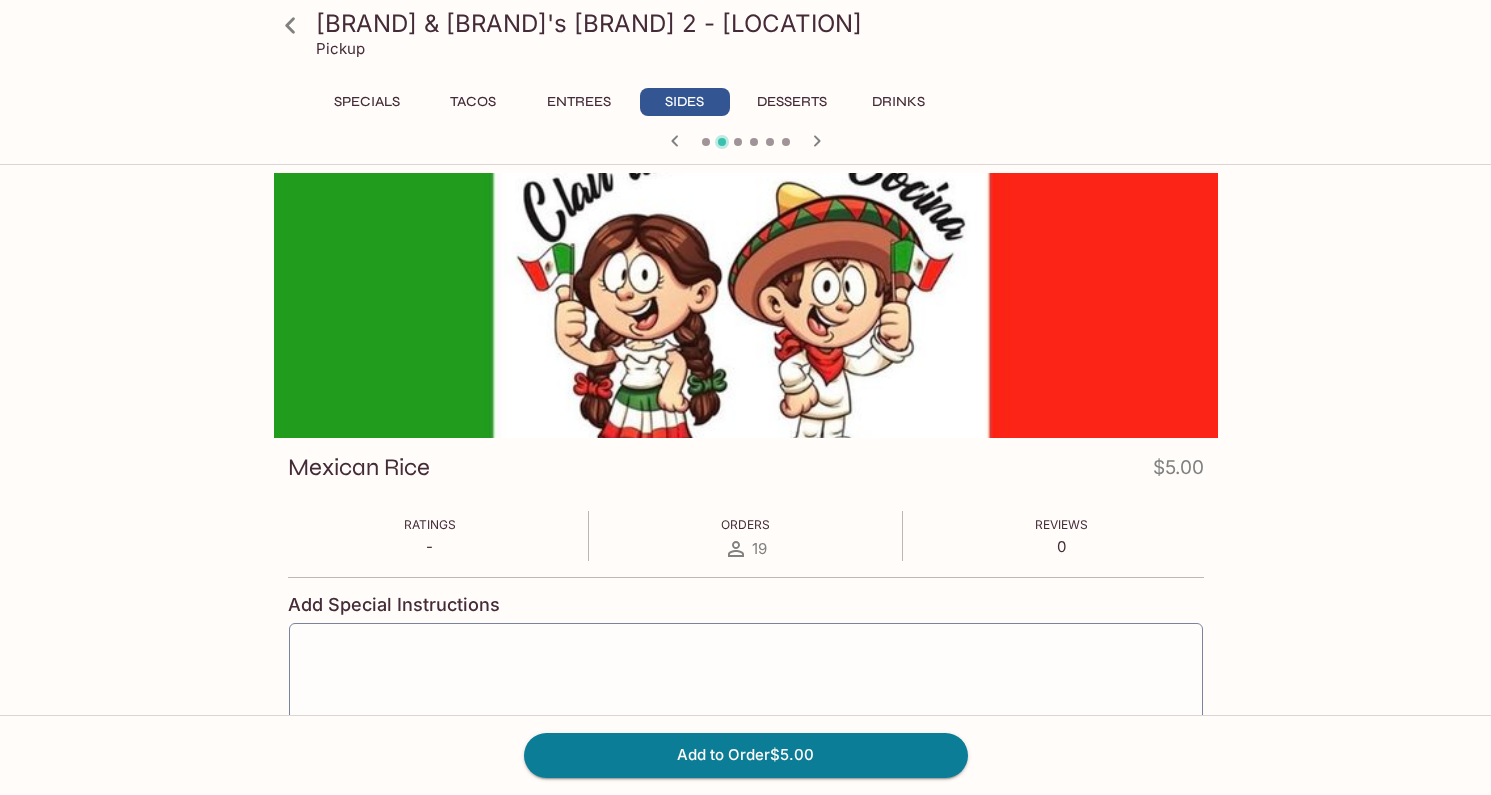 click 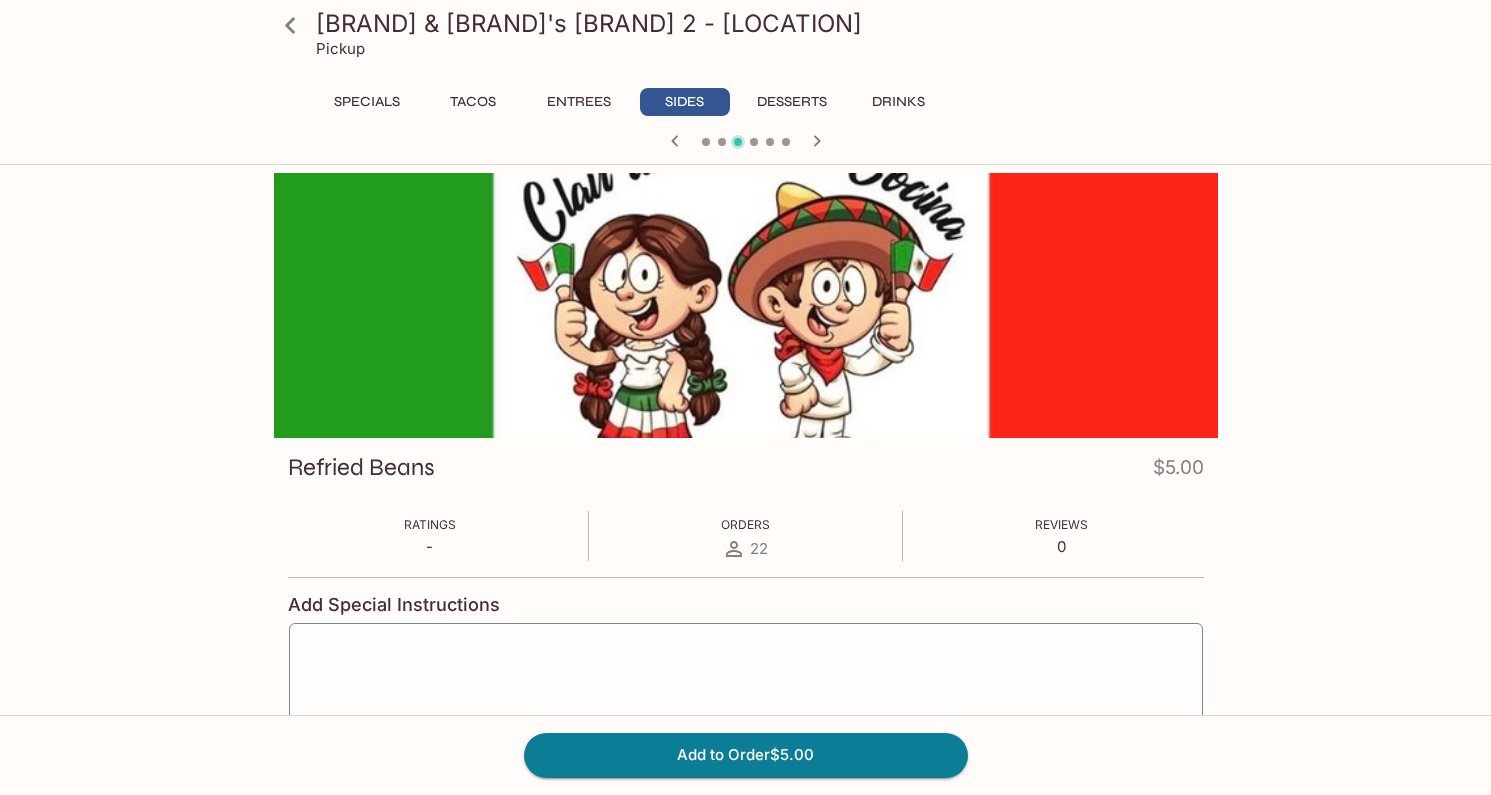click 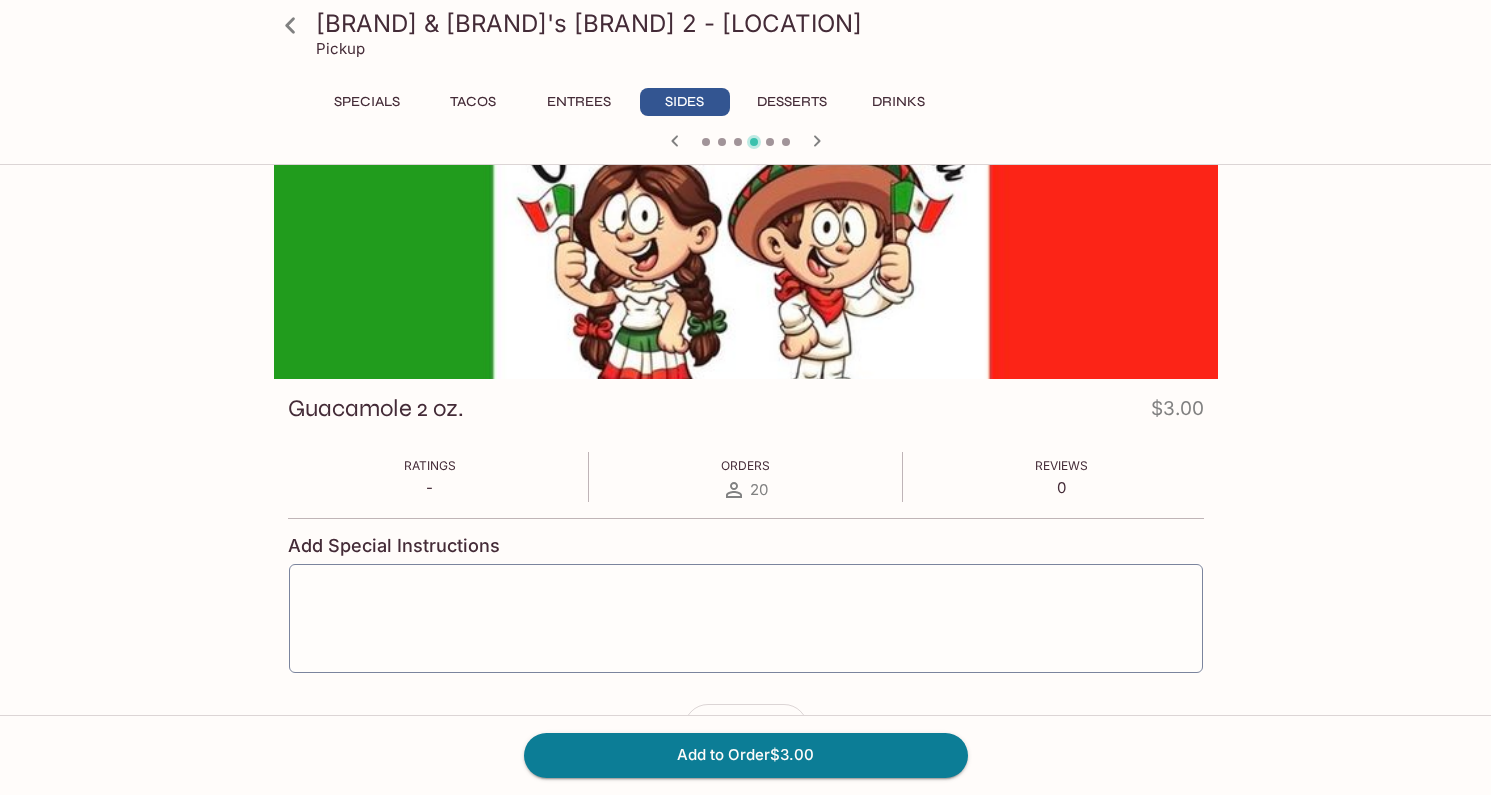 scroll, scrollTop: 0, scrollLeft: 0, axis: both 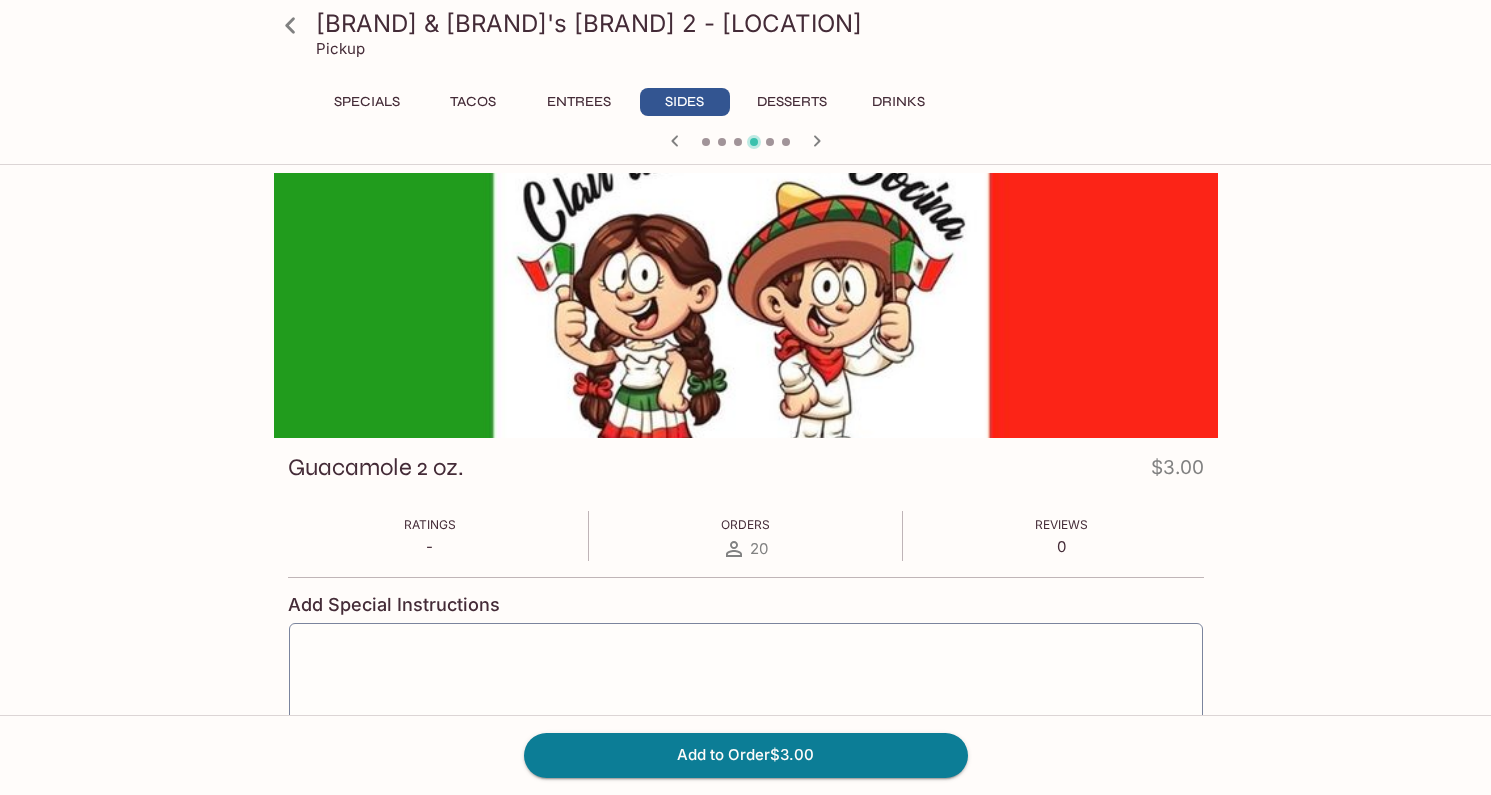 click 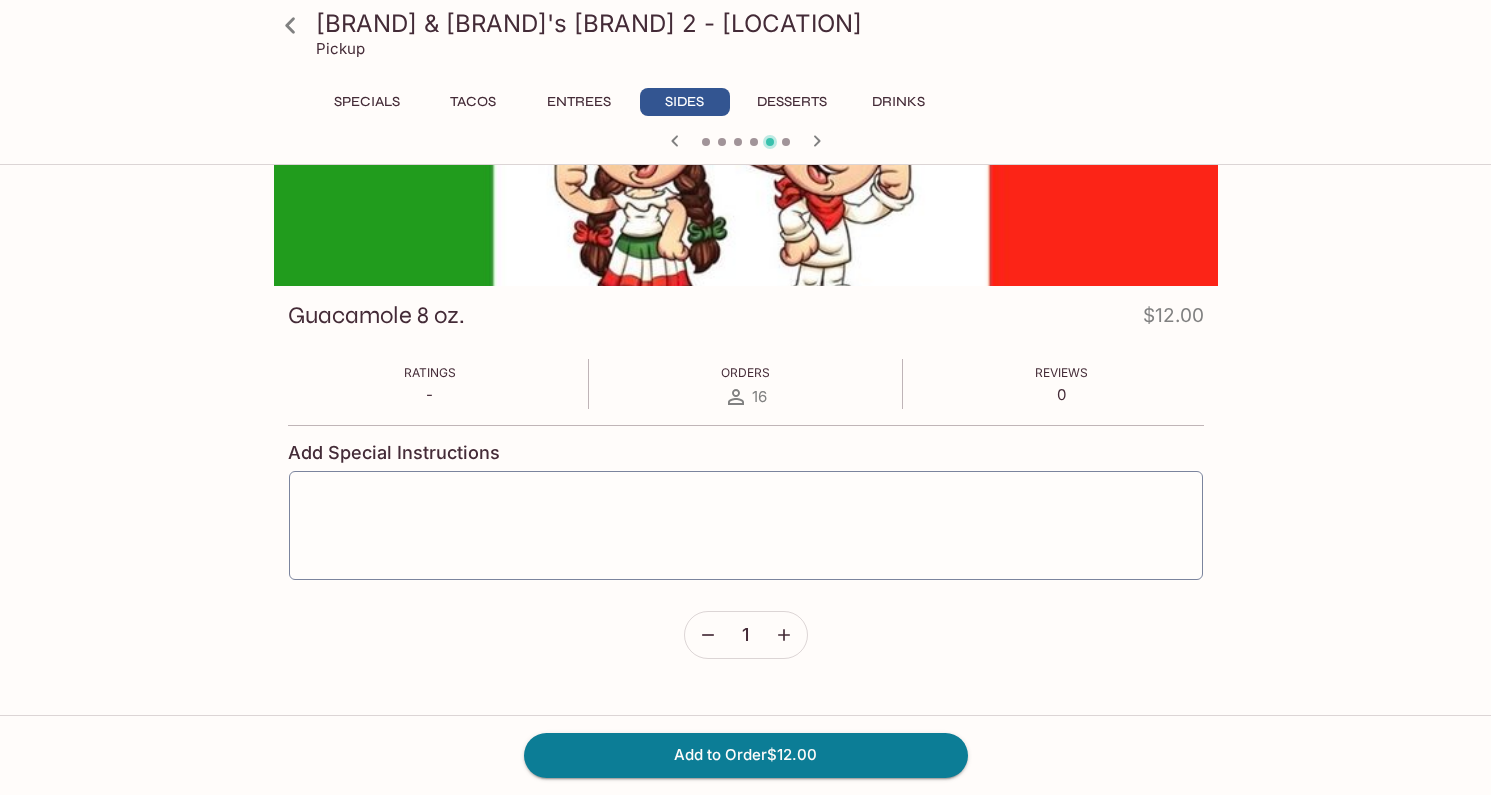 scroll, scrollTop: 173, scrollLeft: 0, axis: vertical 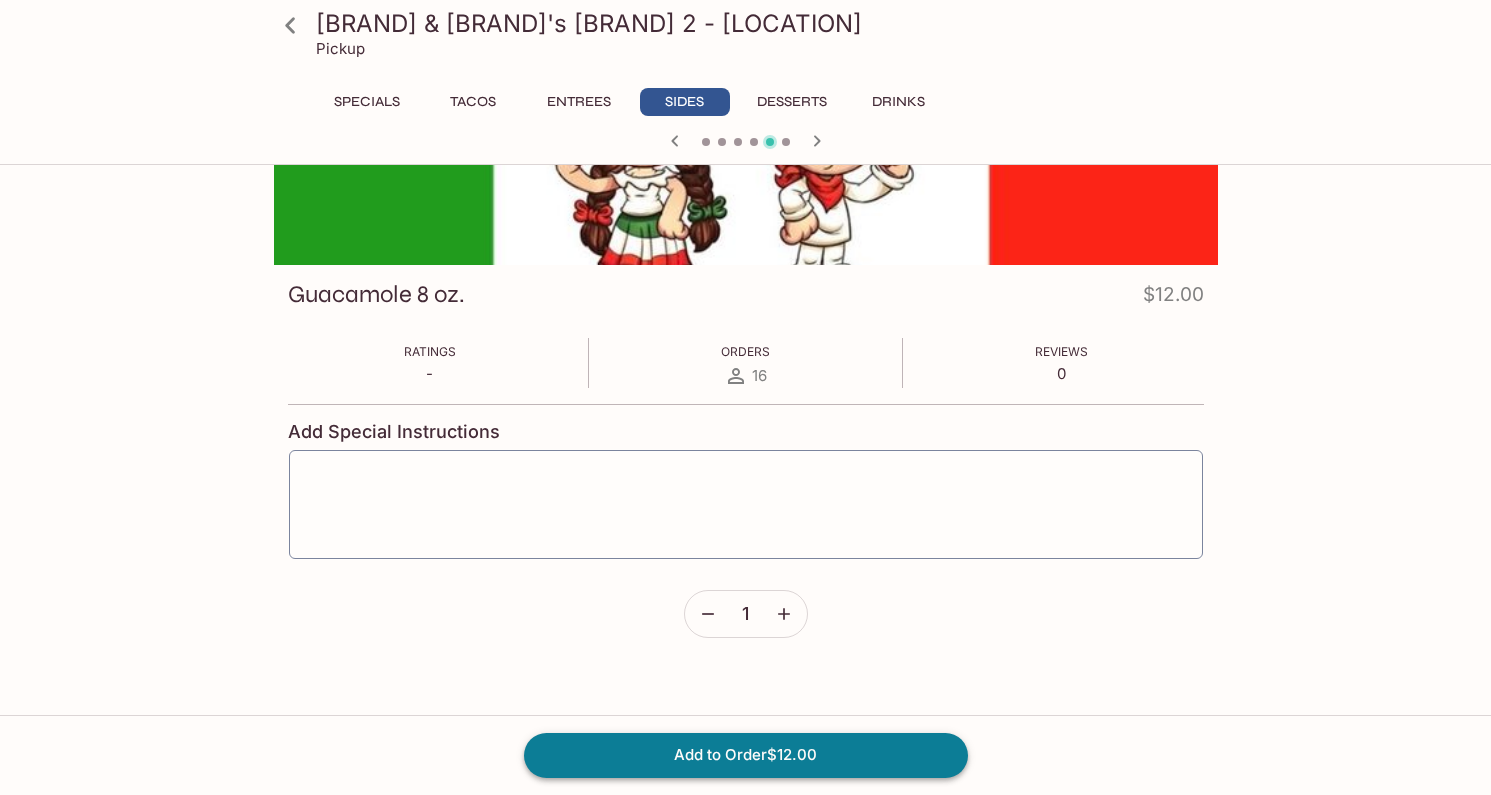 click on "Add to Order  $12.00" at bounding box center (746, 755) 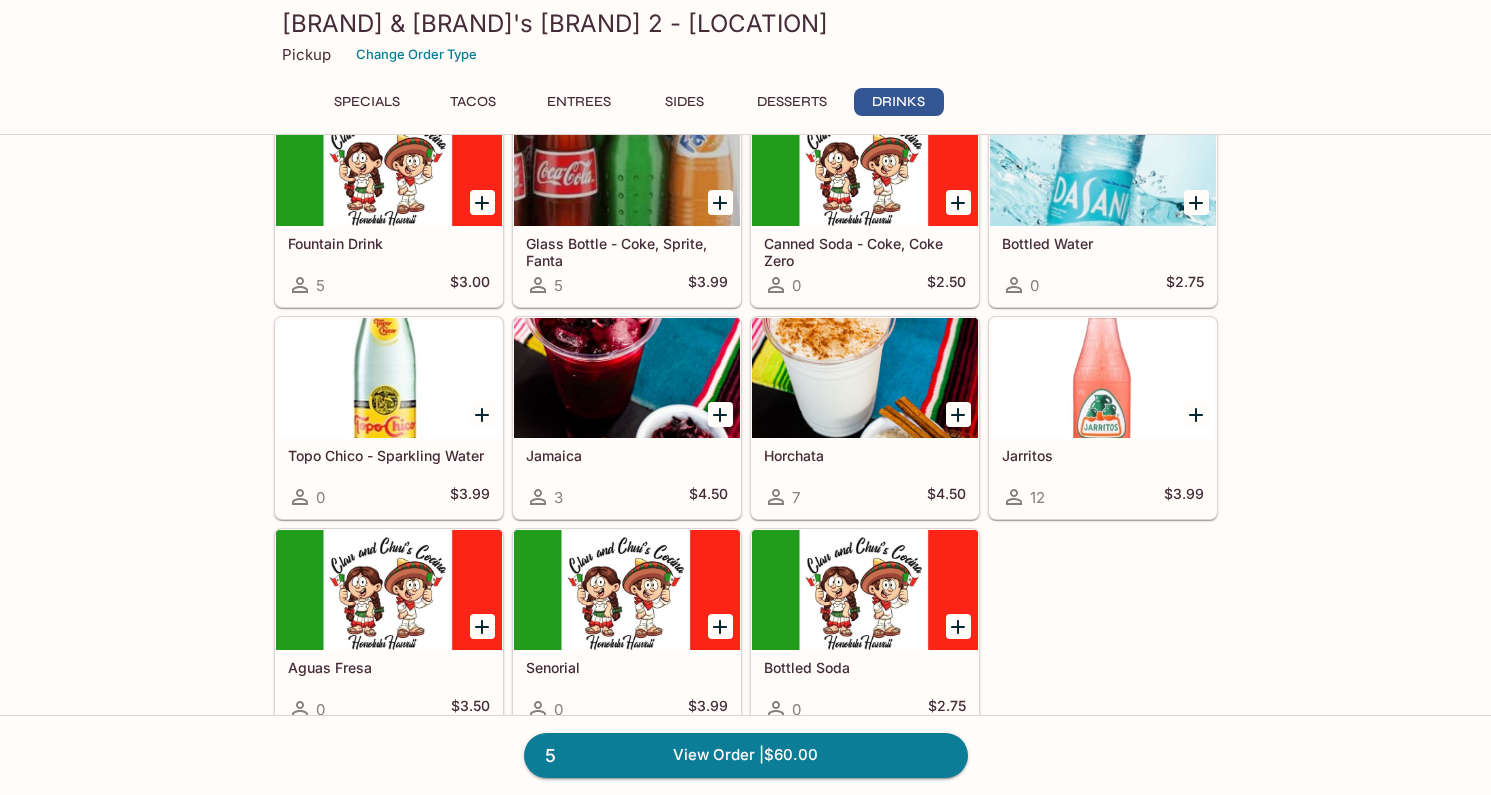 scroll, scrollTop: 2421, scrollLeft: 0, axis: vertical 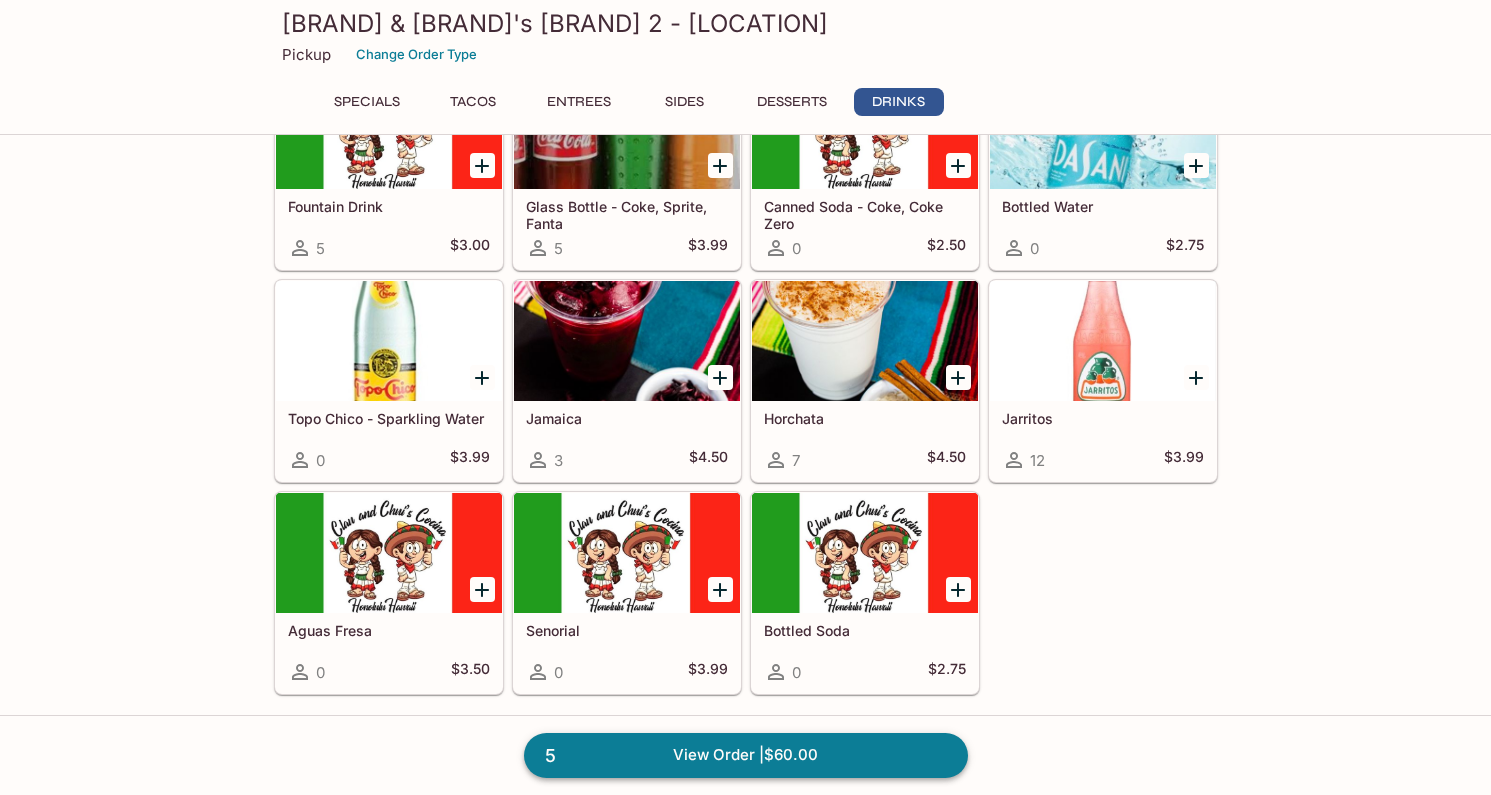 click on "5 View Order |  $60.00" at bounding box center (746, 755) 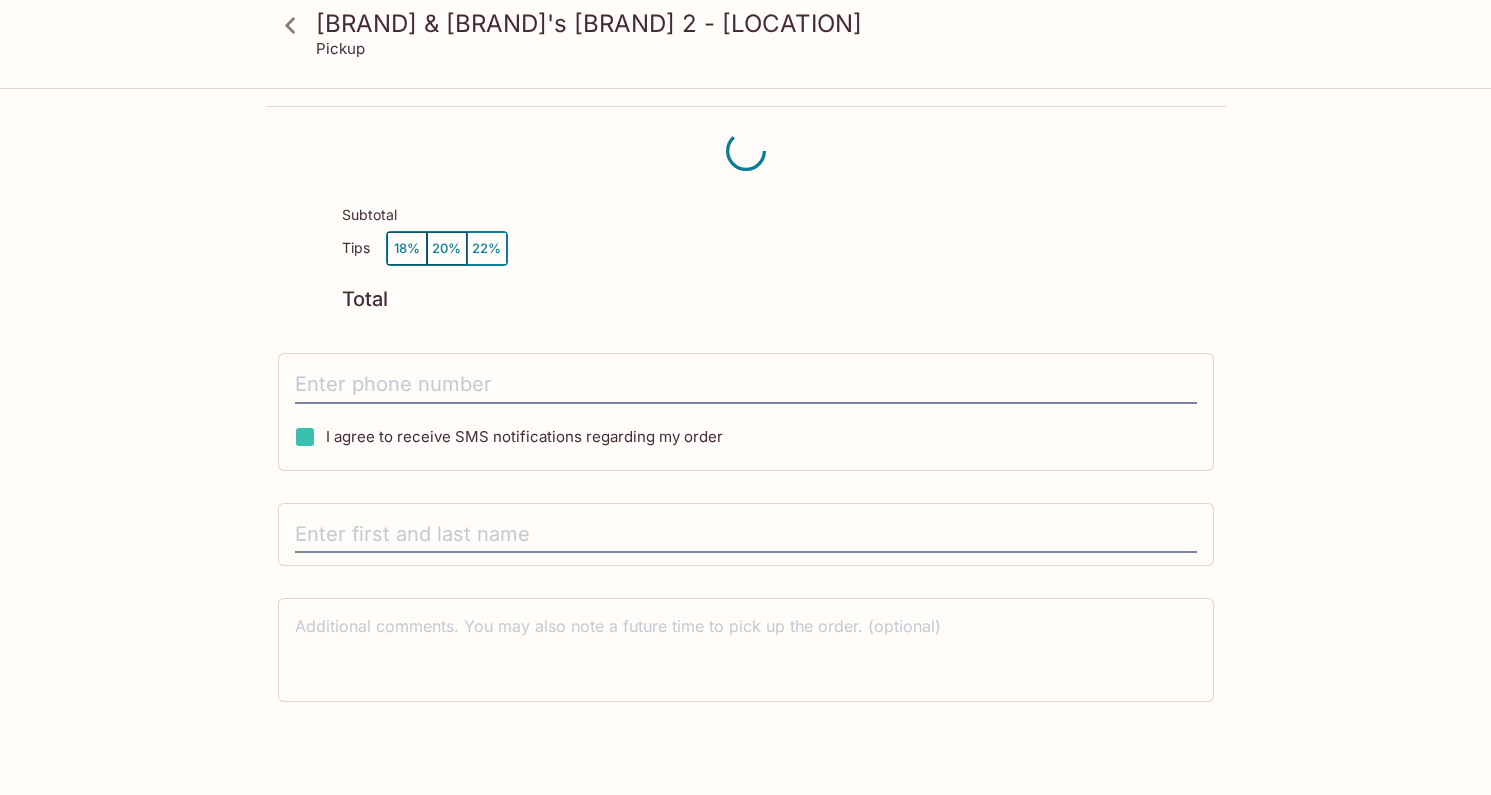 scroll, scrollTop: 0, scrollLeft: 0, axis: both 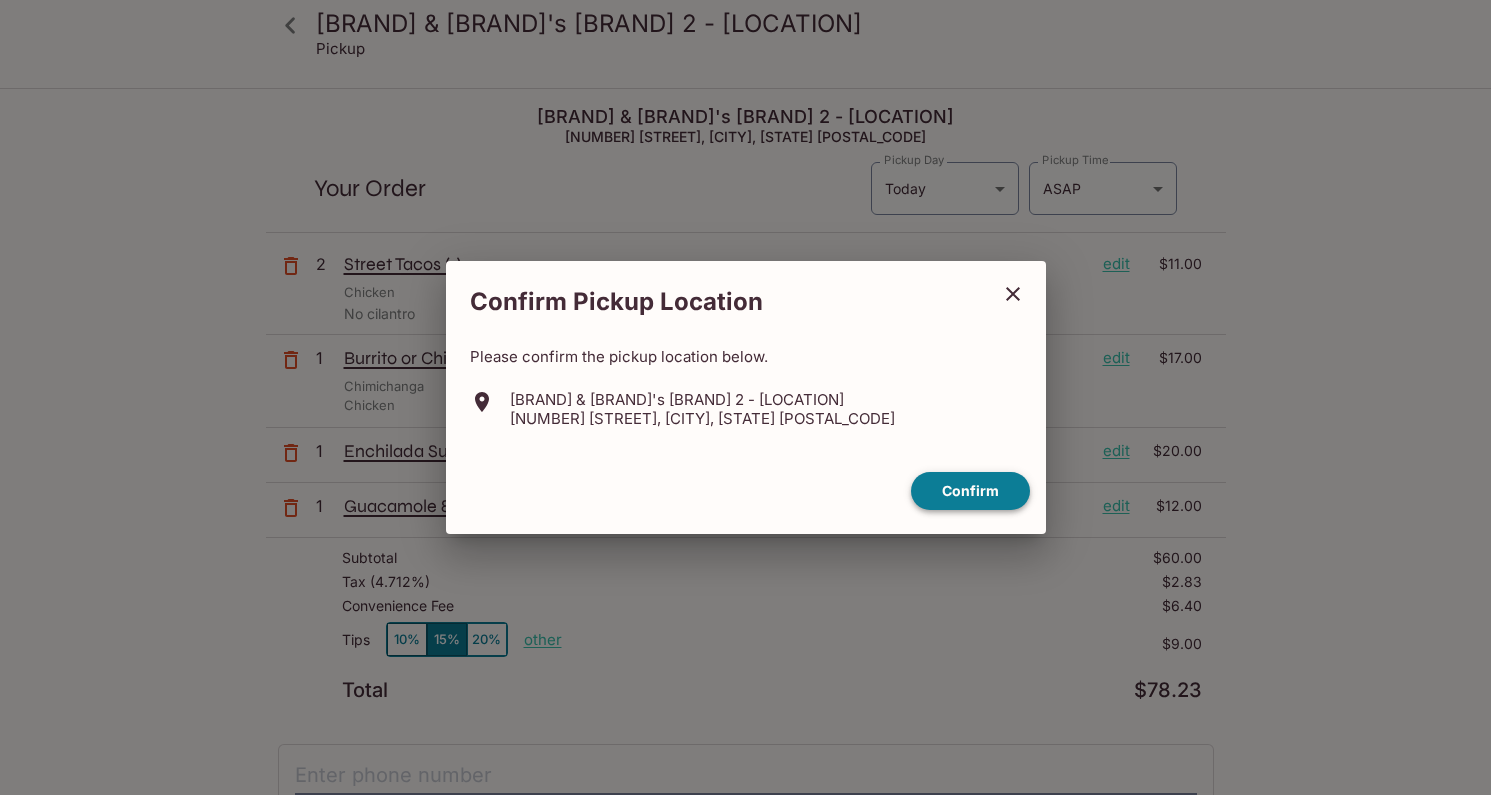 click on "Confirm" at bounding box center (970, 491) 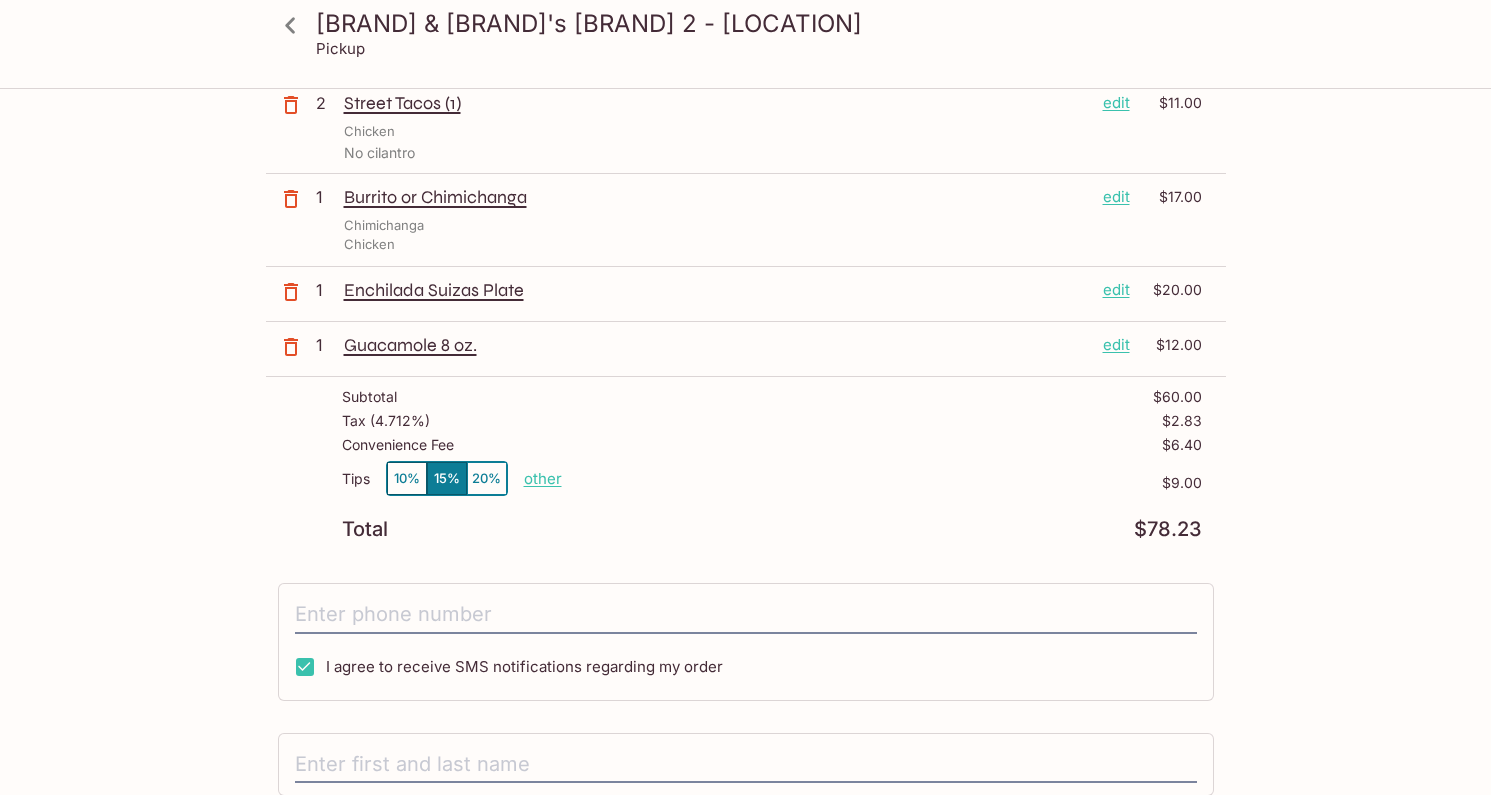 scroll, scrollTop: 186, scrollLeft: 0, axis: vertical 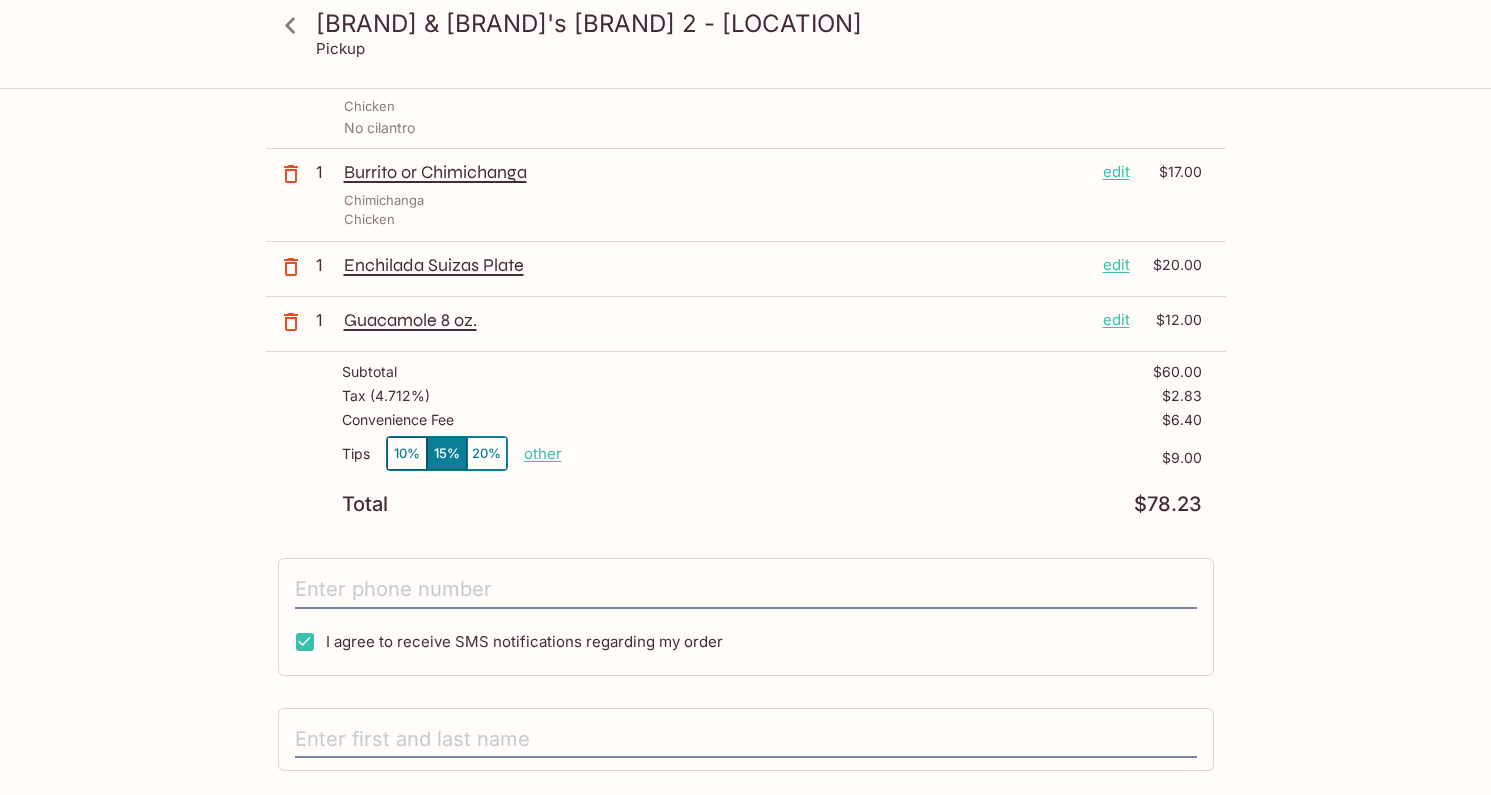 click on "10%" at bounding box center (407, 453) 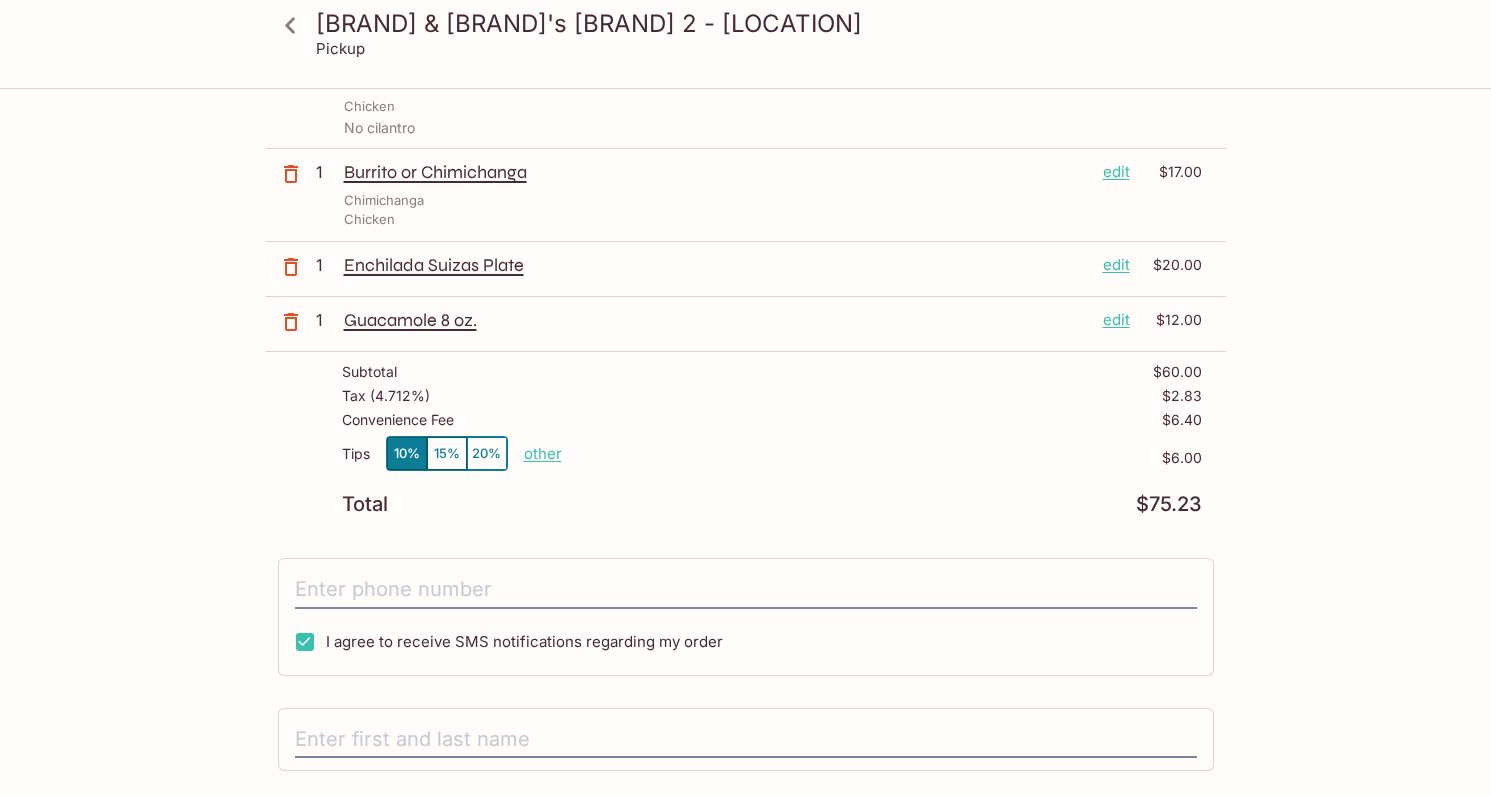 click on "other" at bounding box center (543, 453) 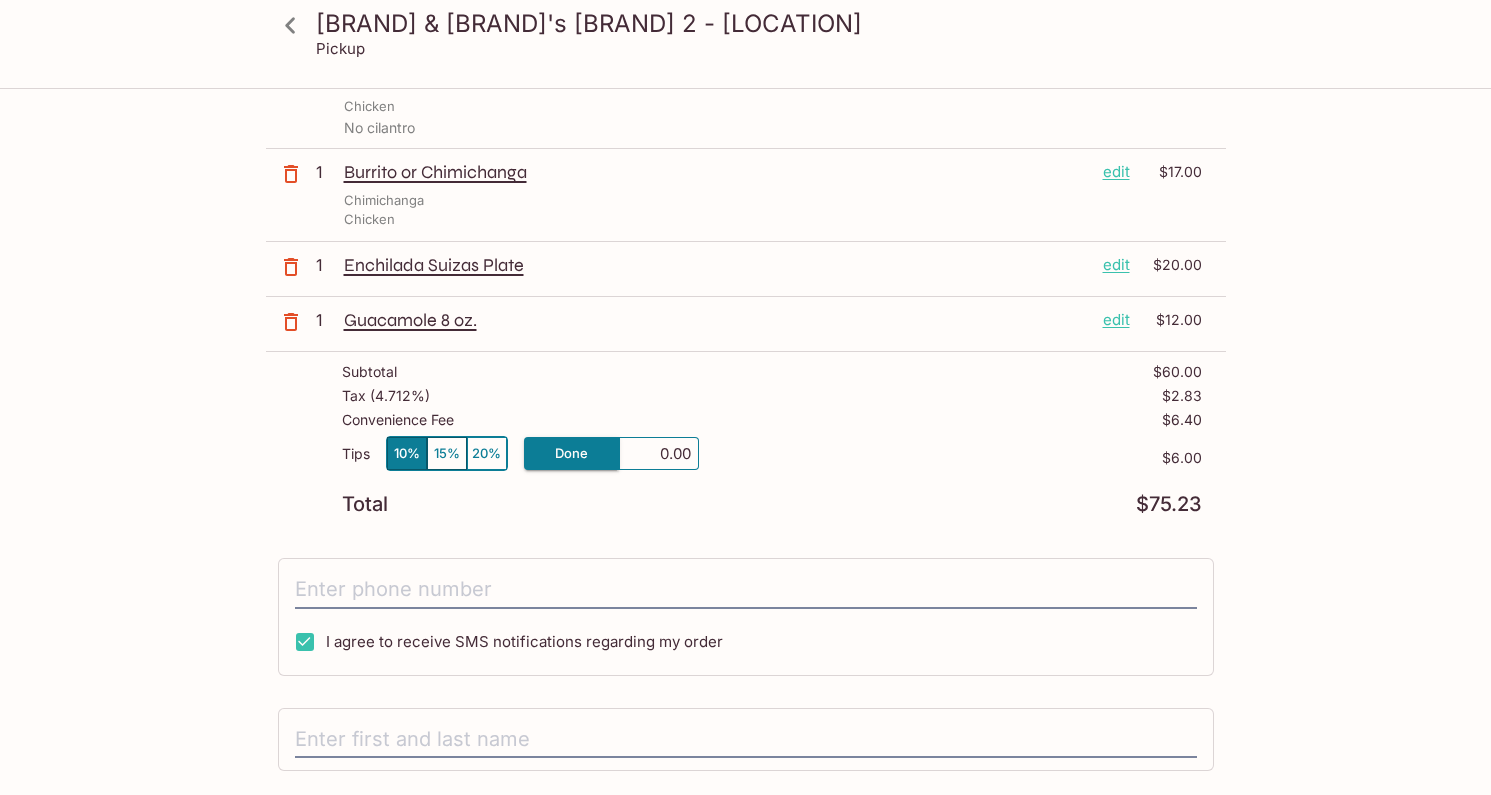 type on "0.00" 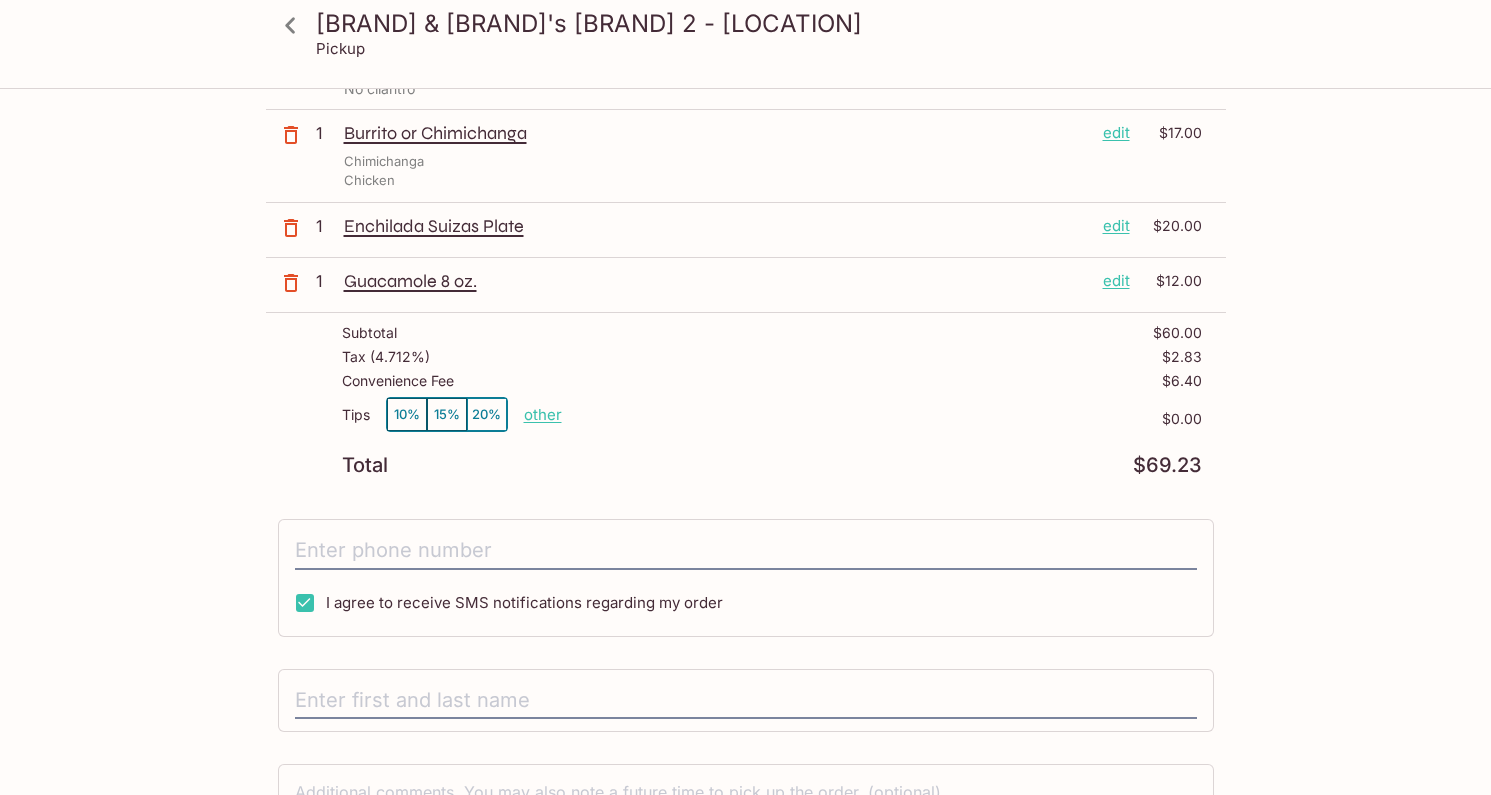 scroll, scrollTop: 0, scrollLeft: 0, axis: both 